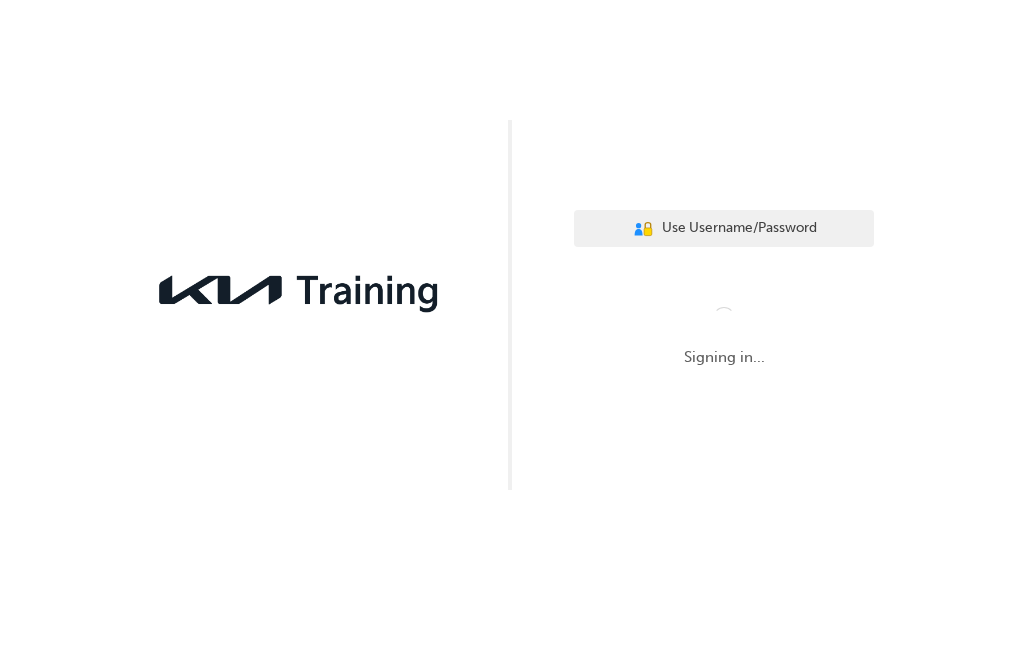 scroll, scrollTop: 0, scrollLeft: 0, axis: both 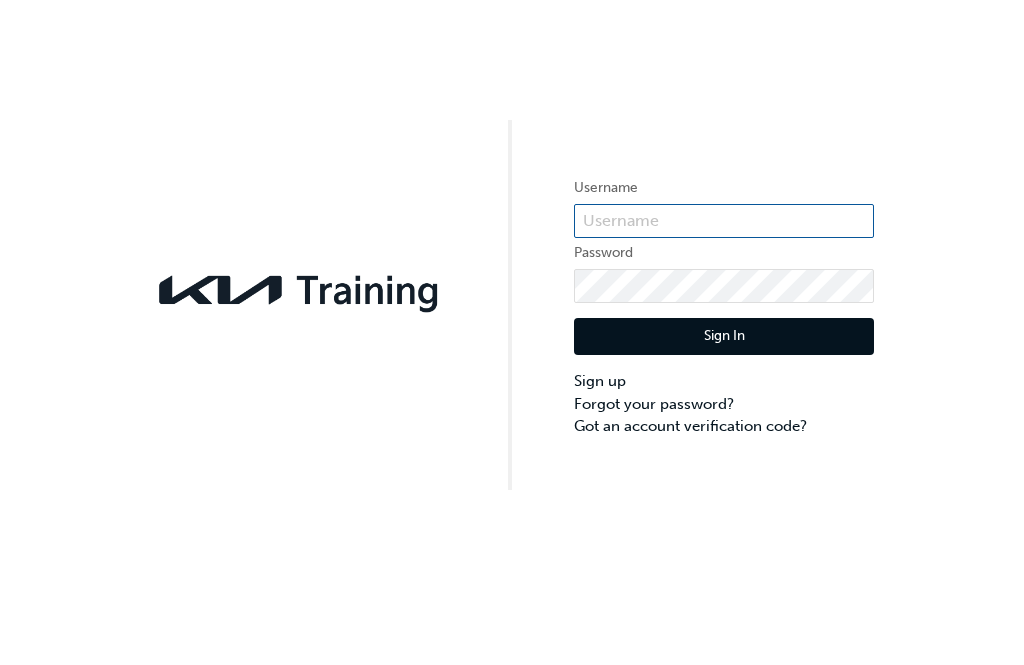 click at bounding box center (724, 221) 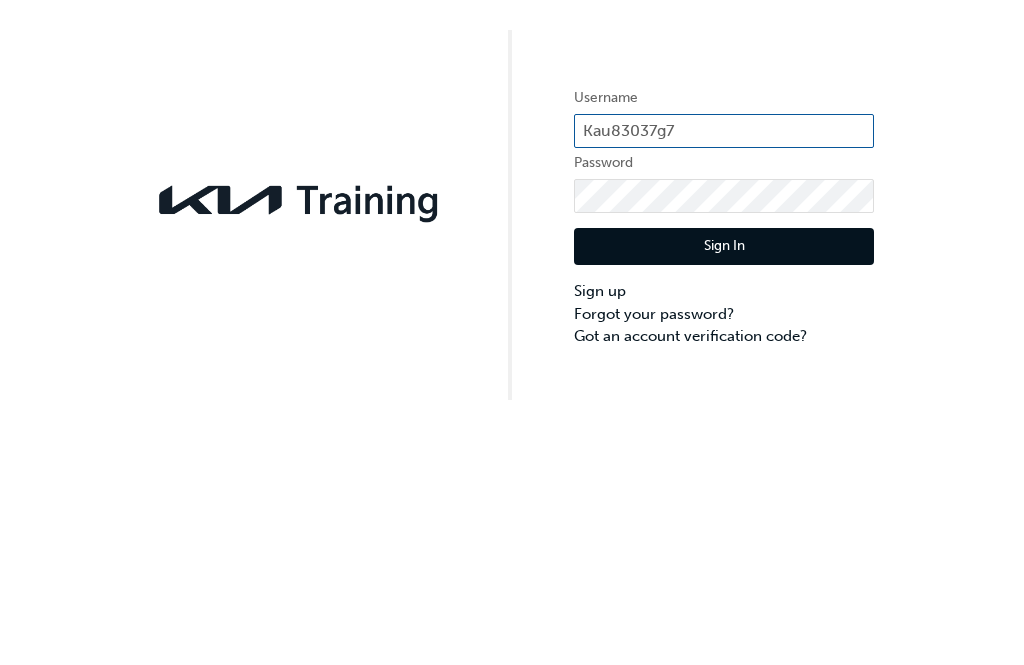 type on "Kau83037g7" 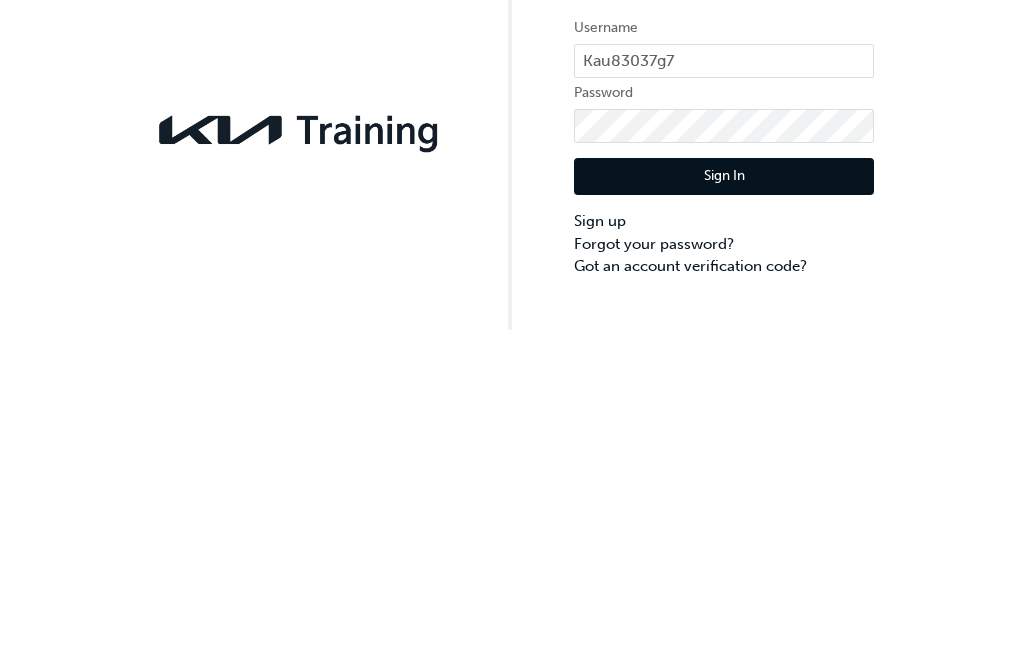 click on "Sign In" at bounding box center [724, 337] 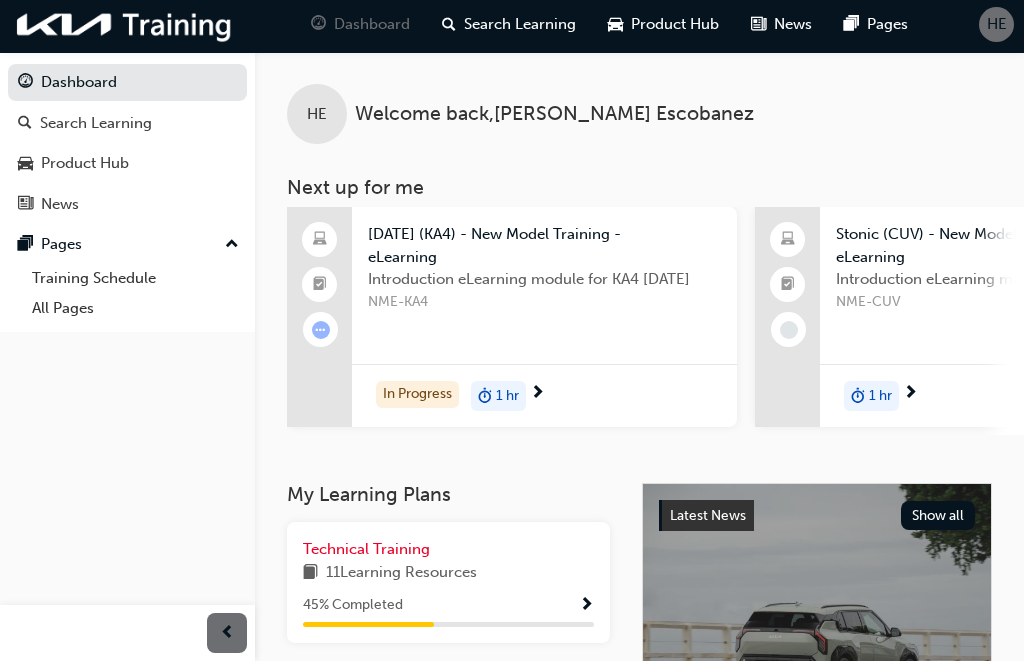 scroll, scrollTop: 6, scrollLeft: 0, axis: vertical 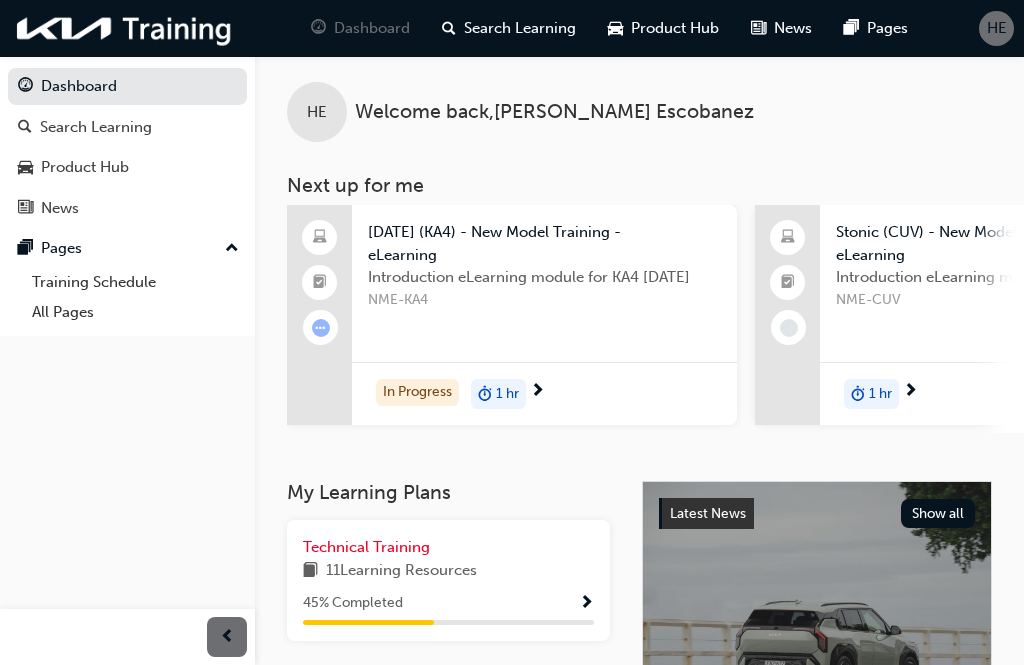 click on "Introduction eLearning module for KA4 [DATE] NME-KA4" at bounding box center [544, 306] 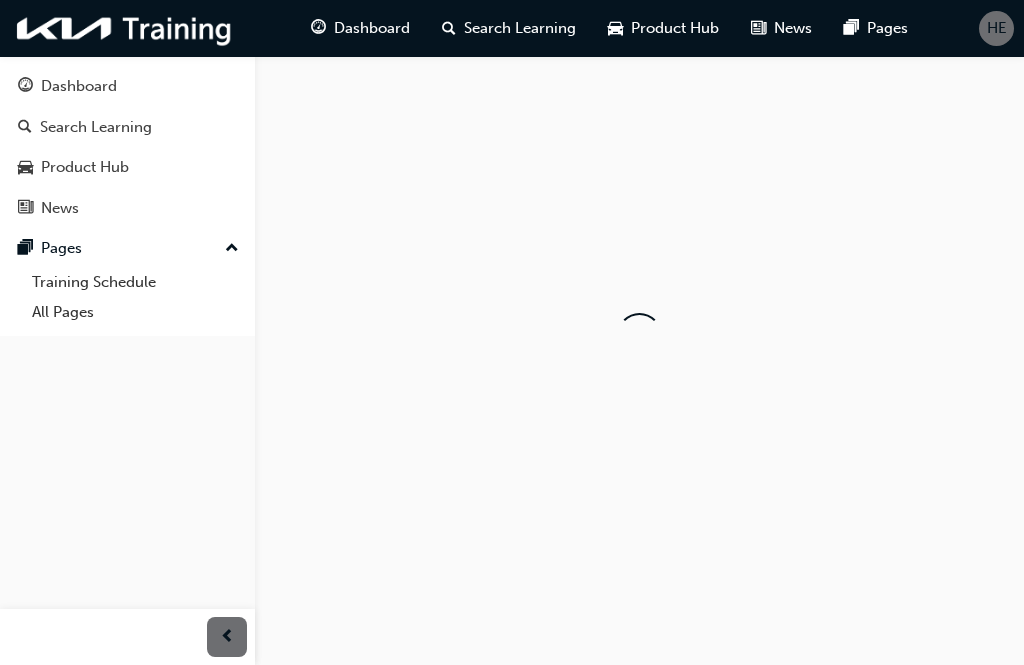 scroll, scrollTop: 0, scrollLeft: 0, axis: both 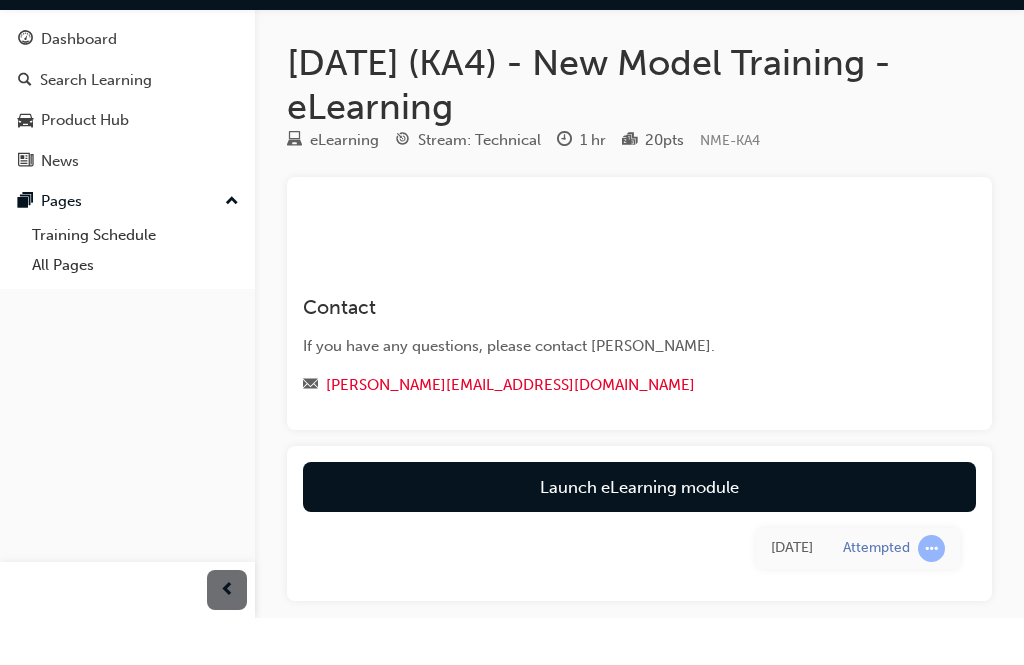 click on "Launch eLearning module" at bounding box center (639, 534) 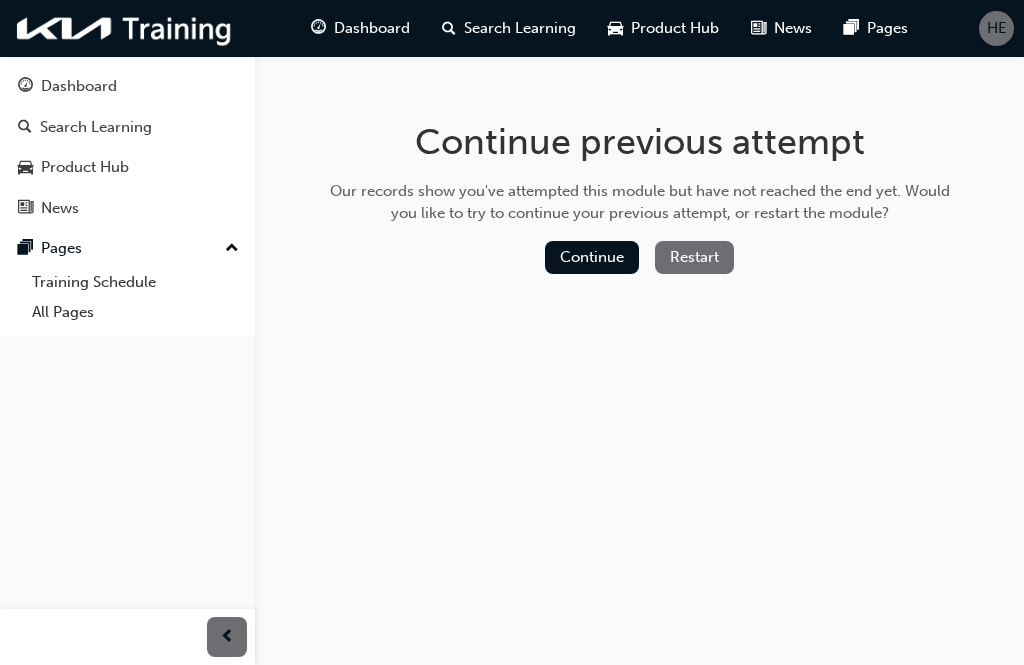 click on "Continue" at bounding box center (592, 257) 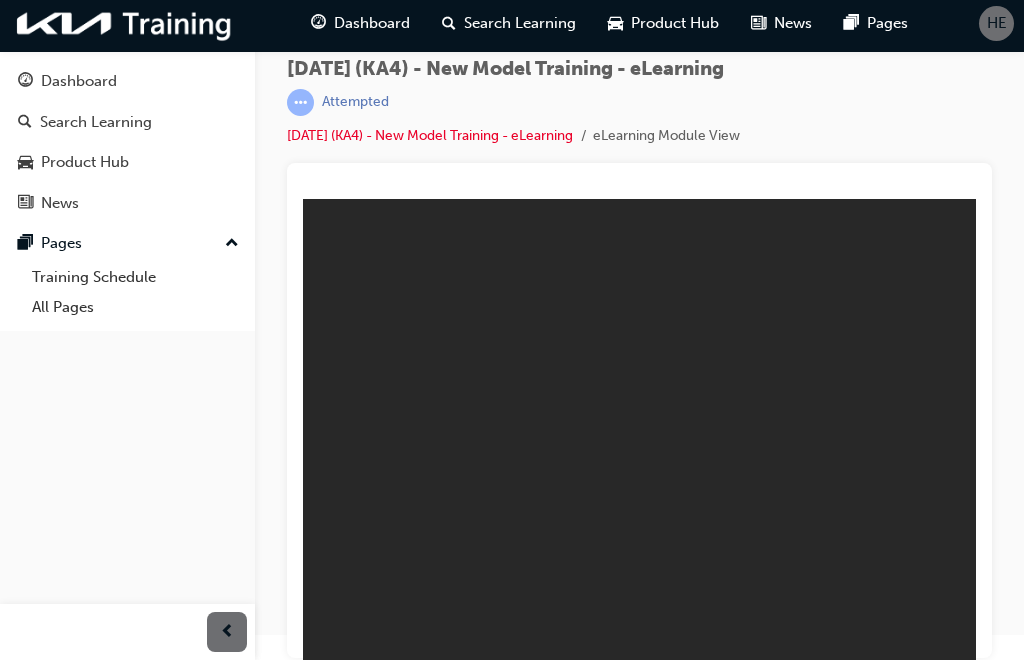 scroll, scrollTop: 0, scrollLeft: 0, axis: both 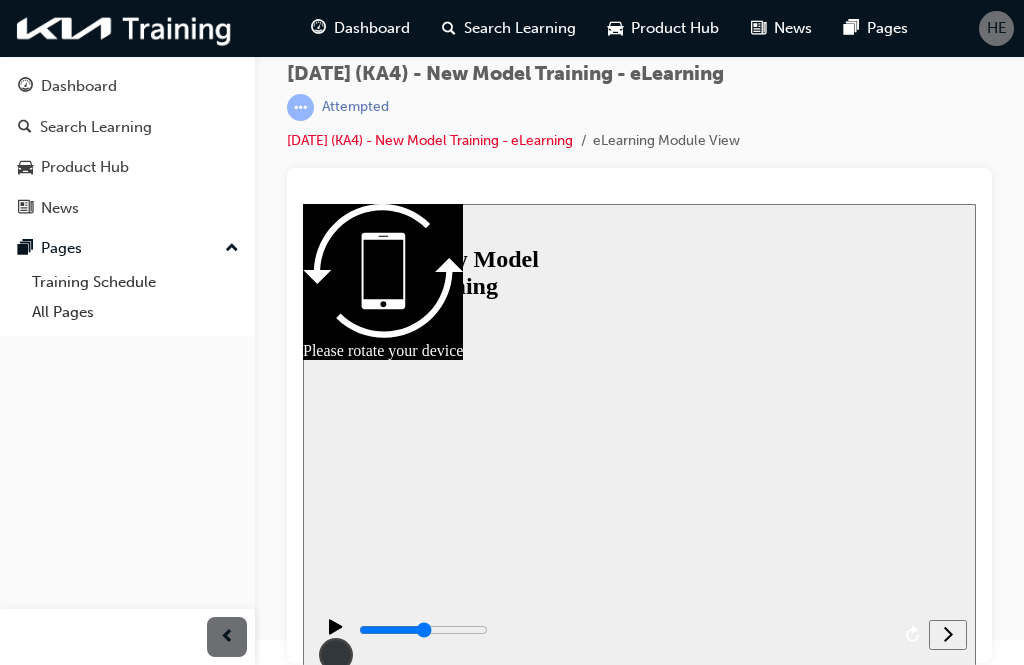 click on "Resume" at bounding box center (341, 796) 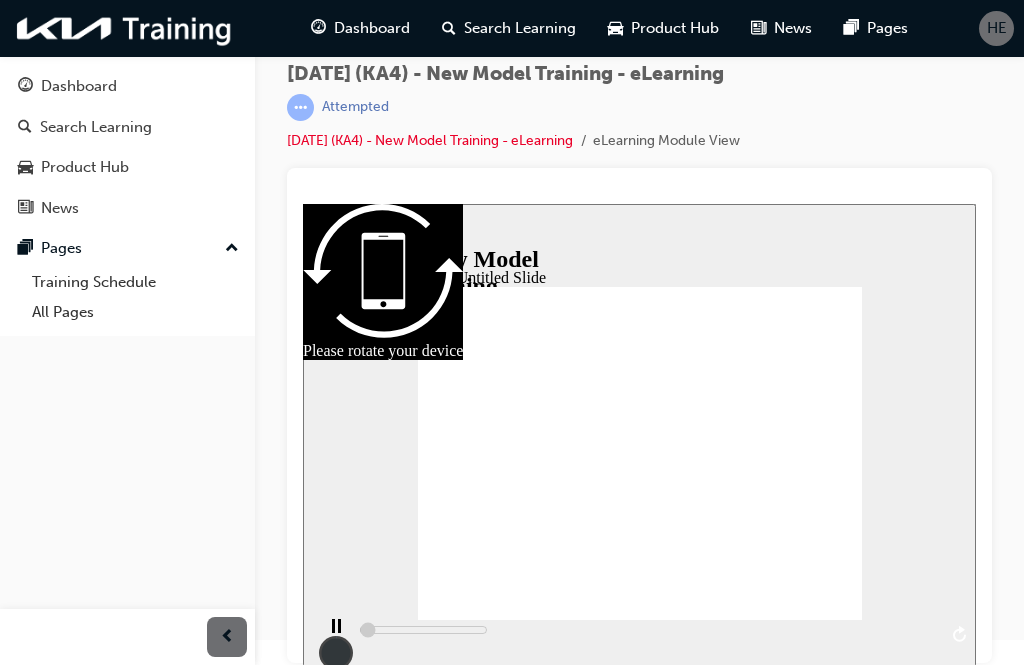 click at bounding box center (336, 636) 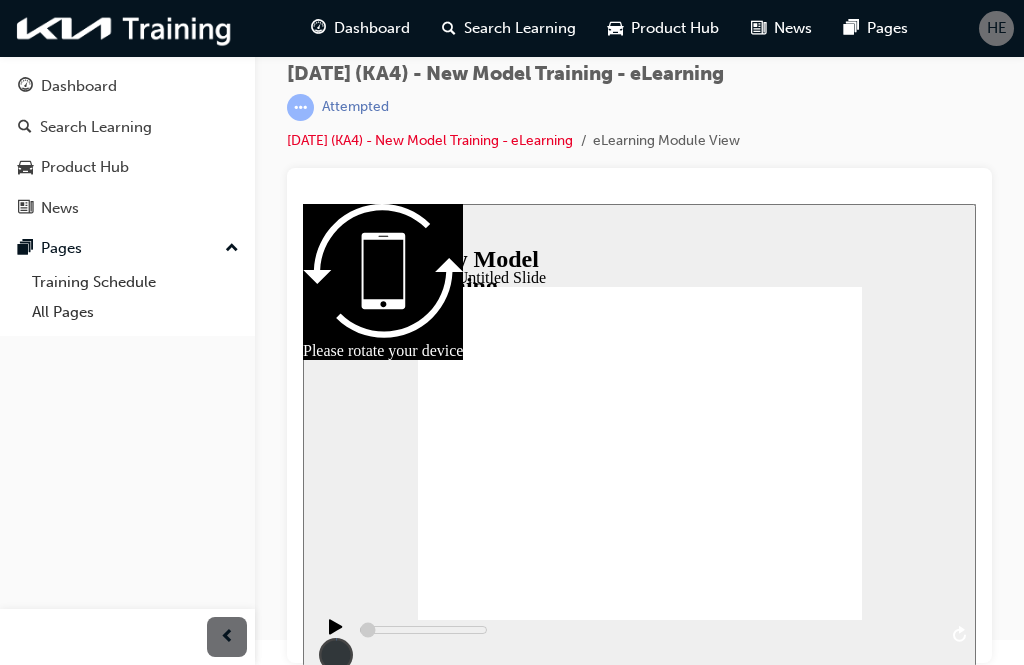 click 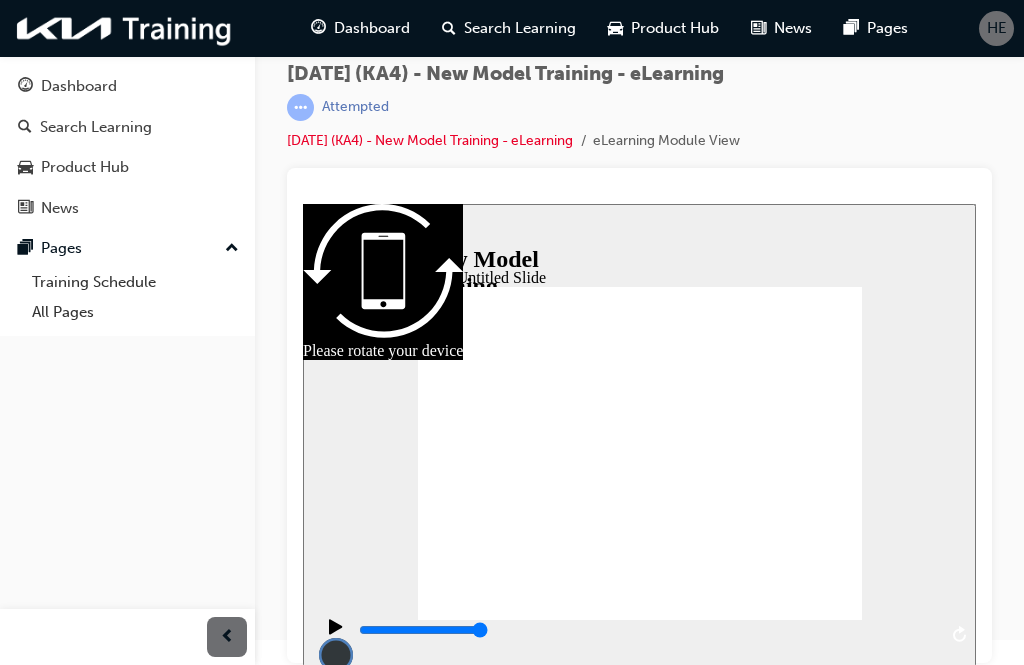 click 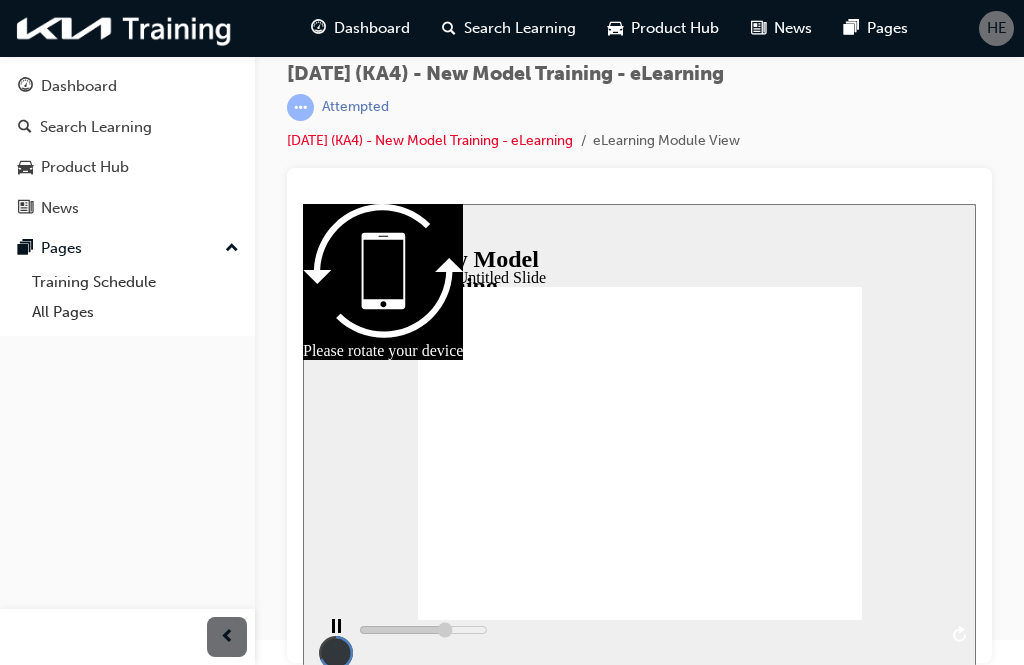 click 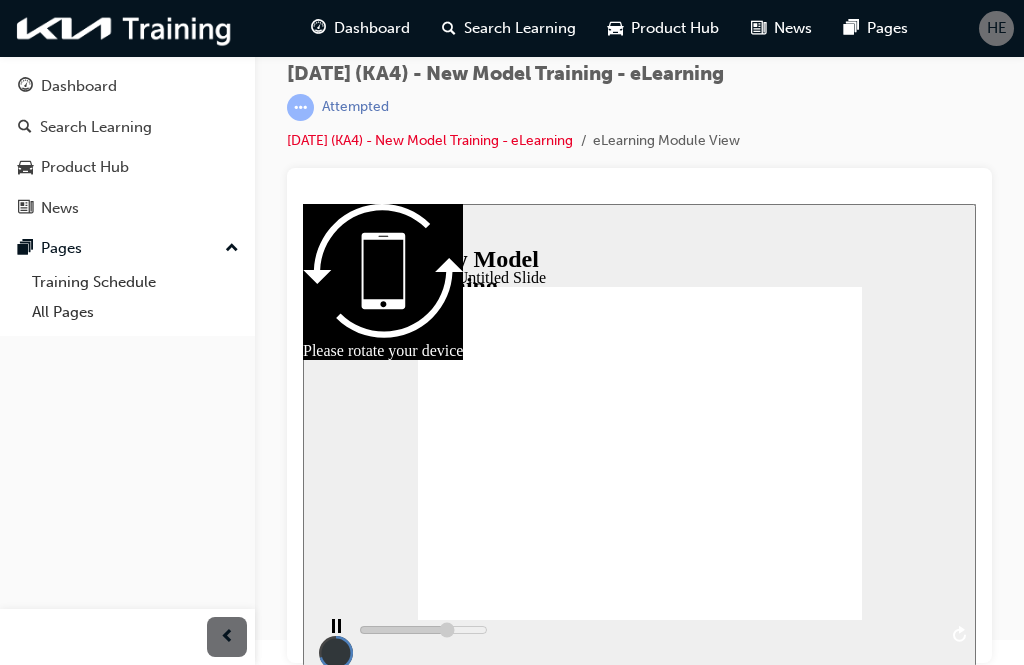 click 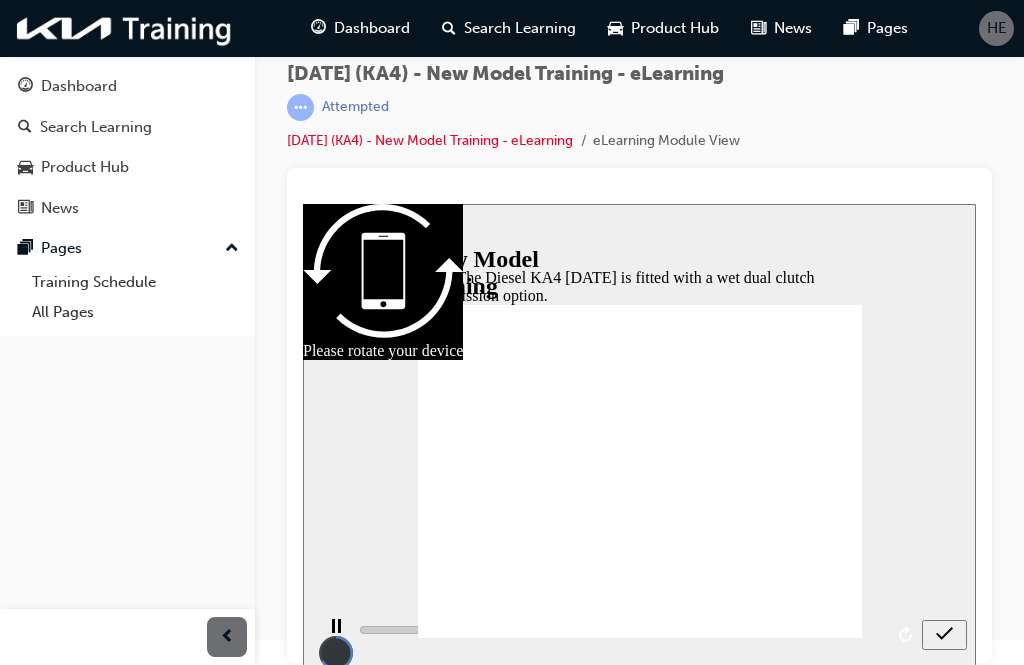 type on "3500" 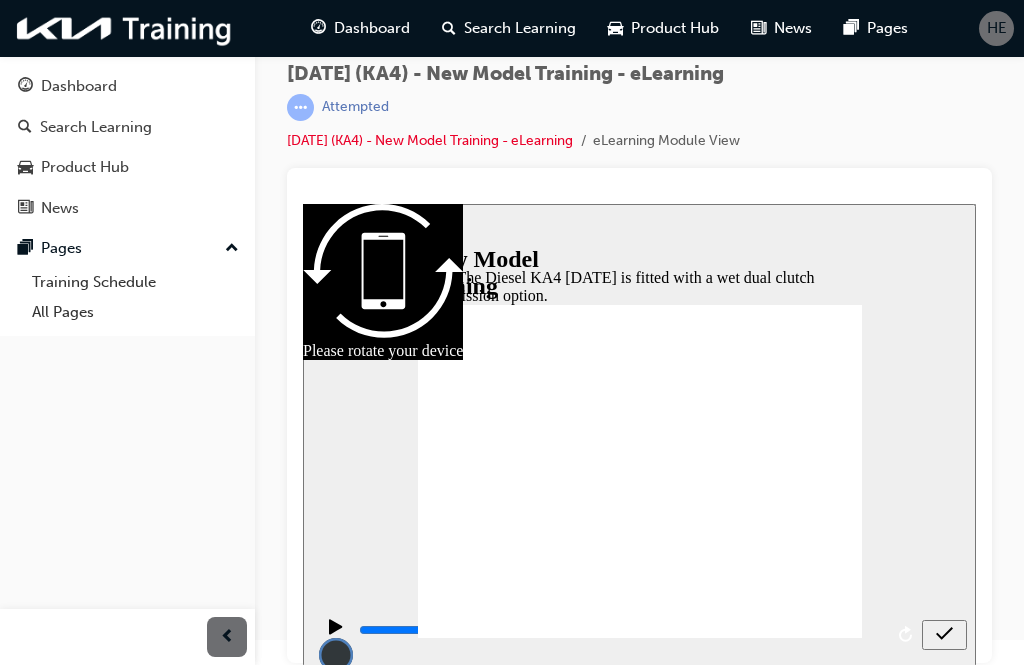 click at bounding box center (944, 635) 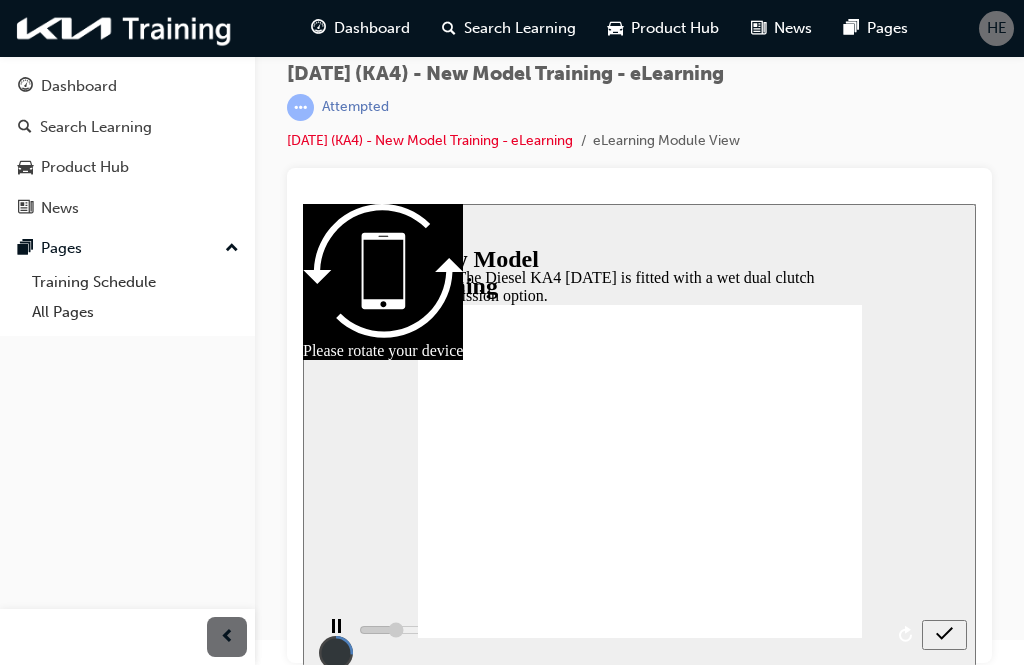 type on "5000" 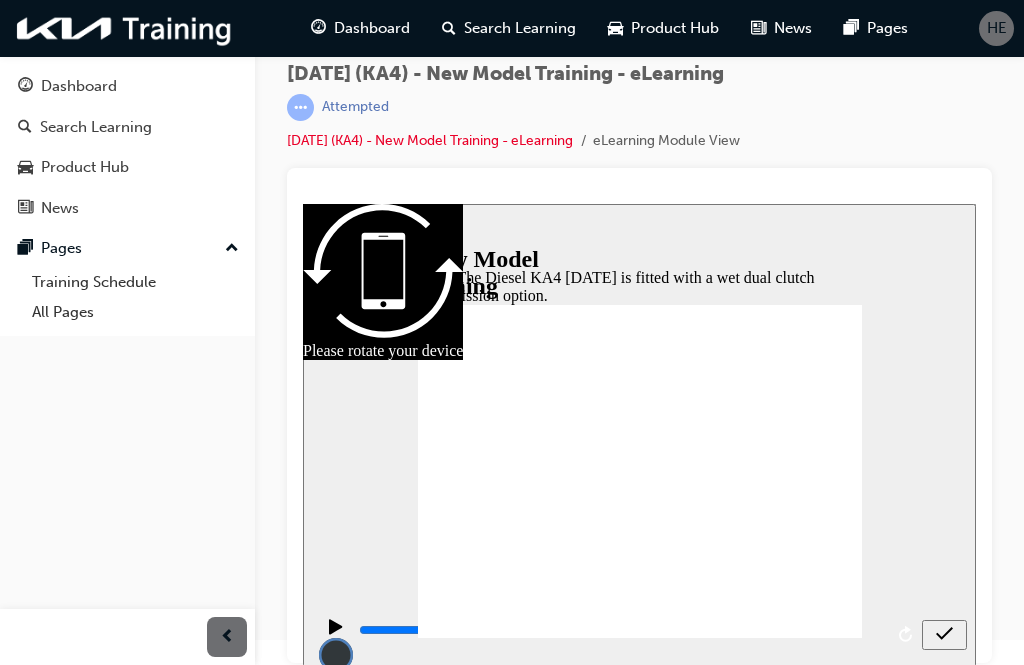 radio on "false" 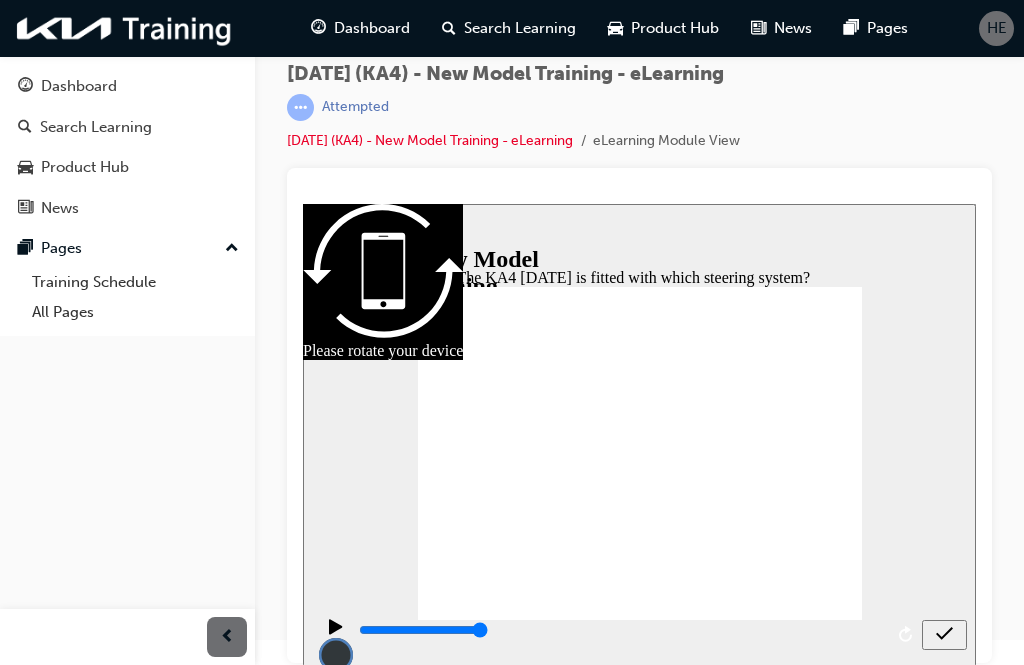 click at bounding box center [944, 635] 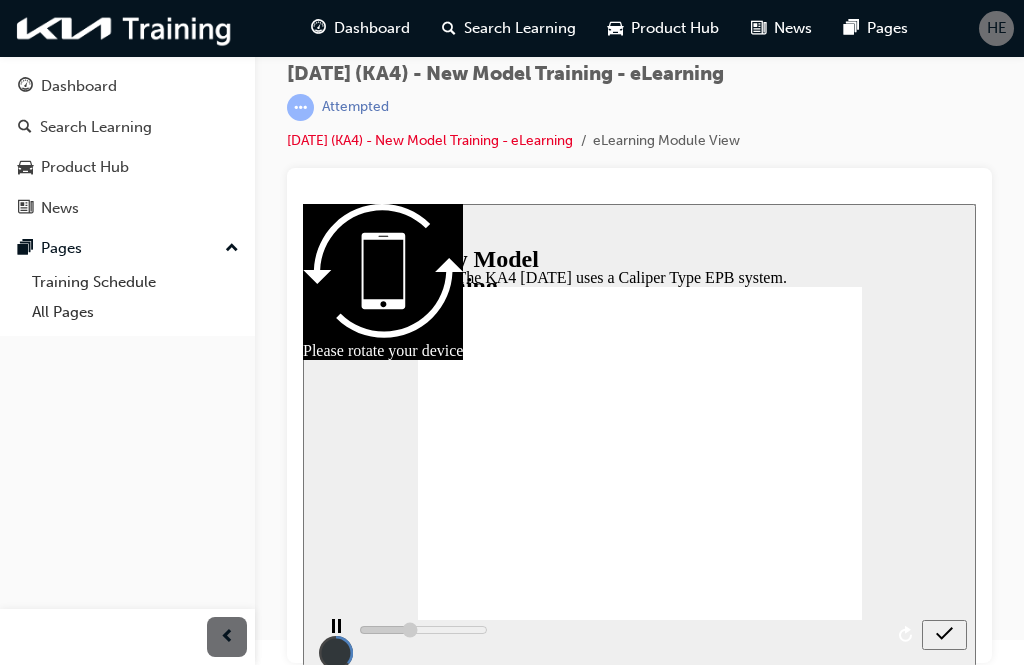 type on "2000" 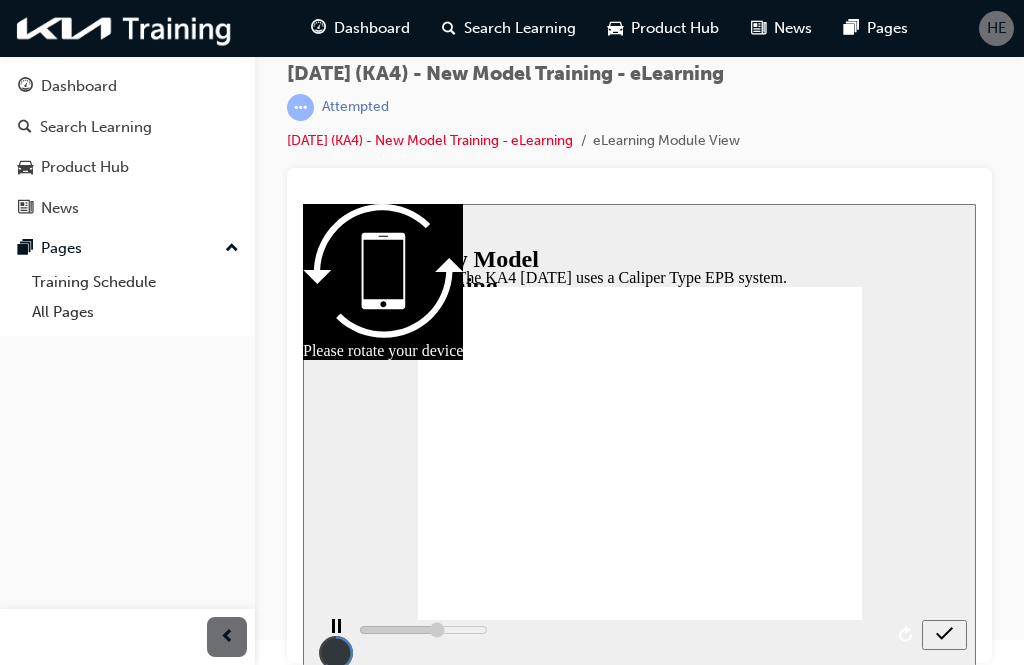 click 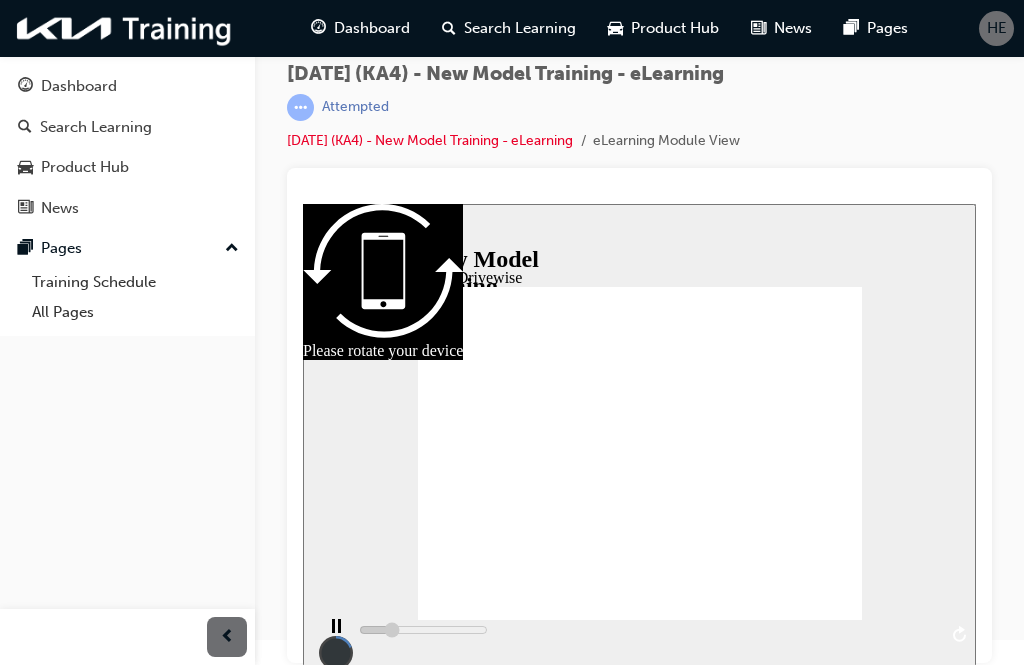 click 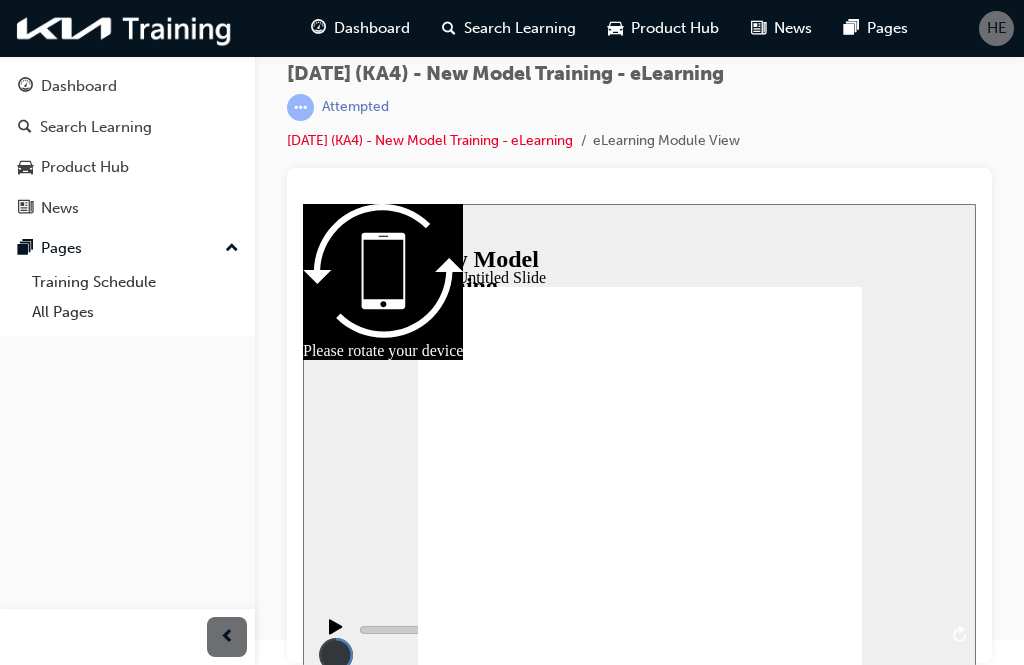 click on "slide: Untitled Slide KA4 [DATE] M4   Drive Wise next button.png KA4 [DATE] M4 Drive Wise 직선 연결선 3 Table with 4 columns and 14 rows Function Name Sensor Controls and features BCA Blind-spot Collision-avoidance Assist-Rear Rear radar,  front view camera Applies differential braking against a potential rear corner collision BCW Blind-spot Collision Warning Rear Radar Warns of a vehicle approaching from the rear DAW Driver Attention Warning Front view camera Detects and warns driver distraction (driving patterns) FCA Forward Collision-avoidance Assist Front view camera, front radar Applies emergency braking against a potential frontal collision HBA High Beam Assist Front view camera Adjusts the high/low beams adaptive to the brightness in the front next button.png ISLA Intelligent Speed Limit Assist Front view camera Assists setting and changing the SCC speed LDW Lane Departure Warning Front view camera Warns when the vehicle beings to move out of the lane LKA Lane Keeping Assist SEA Rear Radar" at bounding box center (639, 435) 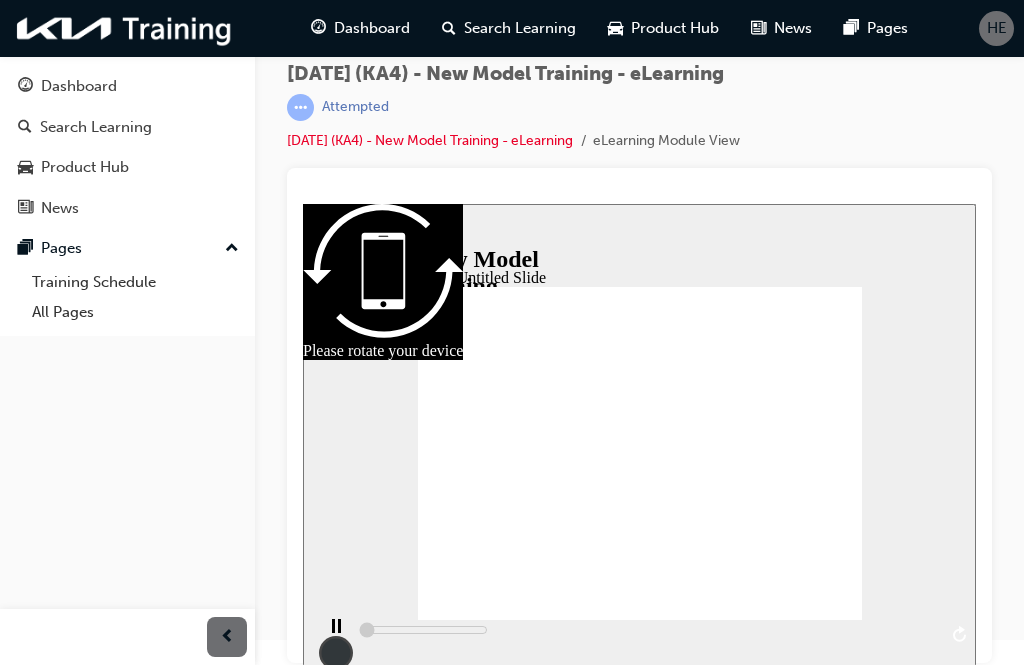 click on "slide: Untitled Slide 직선 연결선 3 Table with 4 columns and 14 rows Function Name Sensor Controls and features BCA Blind-spot Collision-avoidance Assist-Rear Rear radar,  front view camera Applies differential braking against a potential rear corner collision BCW Blind-spot Collision Warning Rear Radar Warns of a vehicle approaching from the rear DAW Driver Attention Warning Front view camera Detects and warns driver distraction (driving patterns) FCA Forward Collision-avoidance Assist Front view camera, front radar Applies emergency braking against a potential frontal collision HBA High Beam Assist Front view camera Adjusts the high/low beams adaptive to the brightness in the front next button.png ISLA Intelligent Speed Limit Assist Front view camera Assists setting and changing the SCC speed LDW Lane Departure Warning Front view camera Warns when the vehicle beings to move out of the lane LKA Lane Keeping Assist Front view camera Applies steering intervention when the vehicle is moving out of the lane" at bounding box center (639, 435) 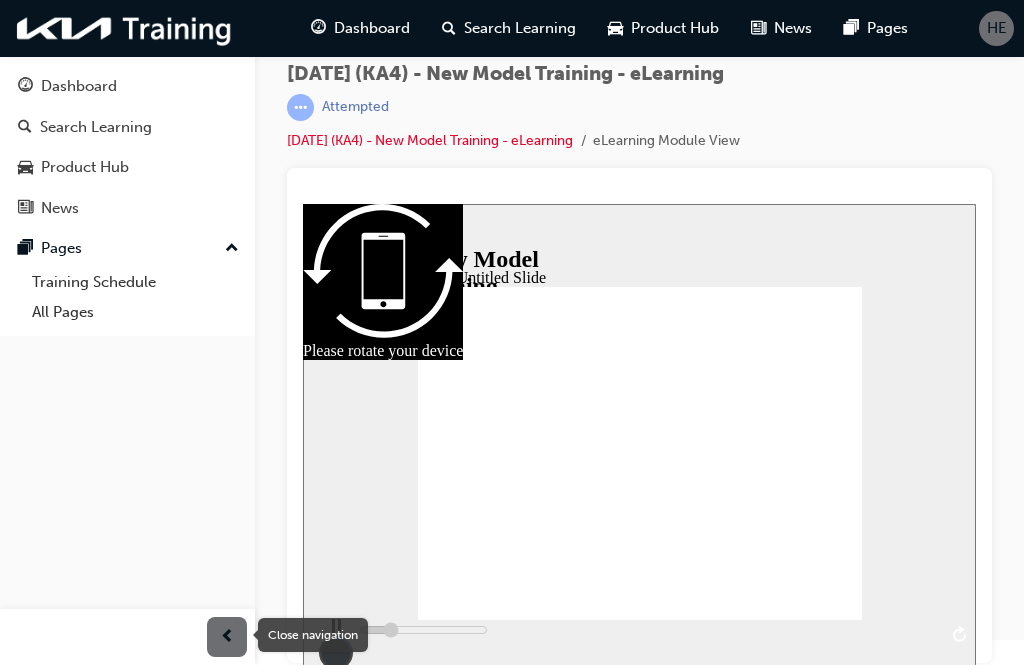 click at bounding box center (227, 637) 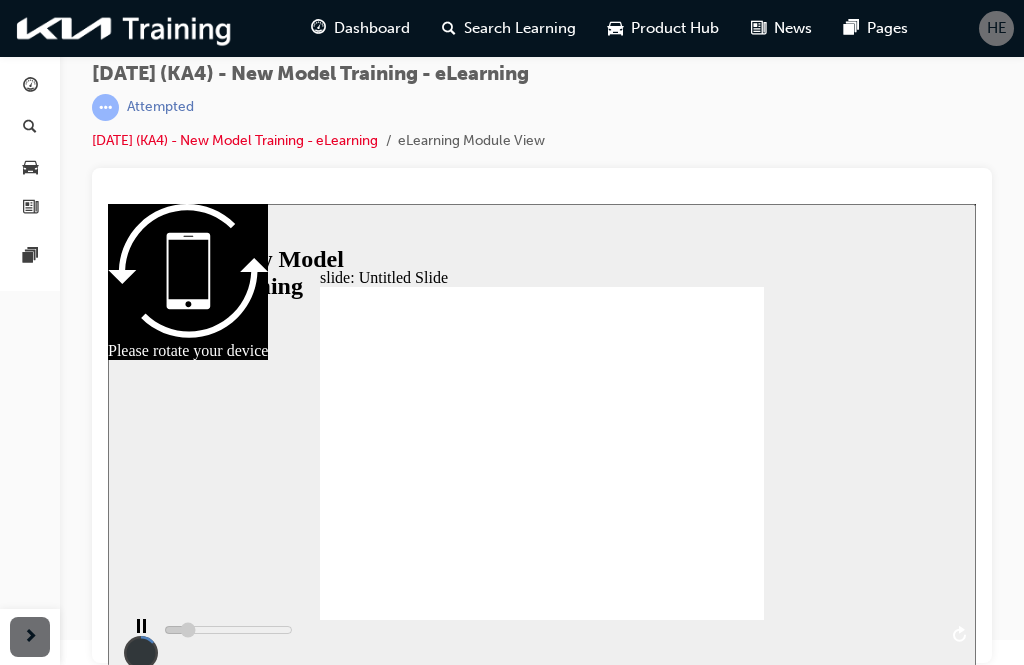 click at bounding box center [133, 236] 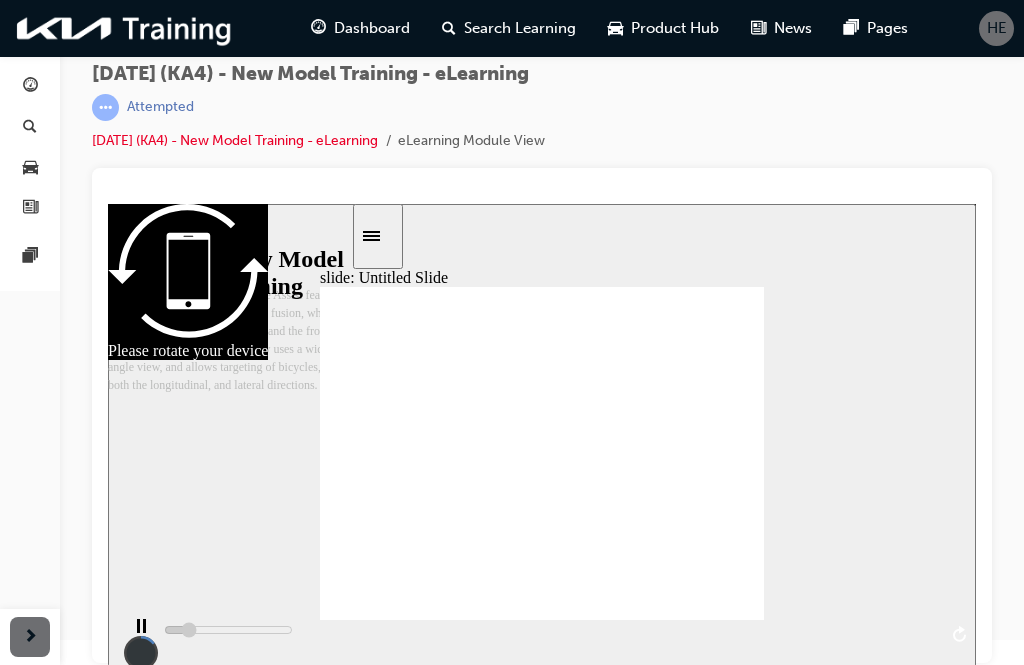 click on "Notes" at bounding box center [152, 236] 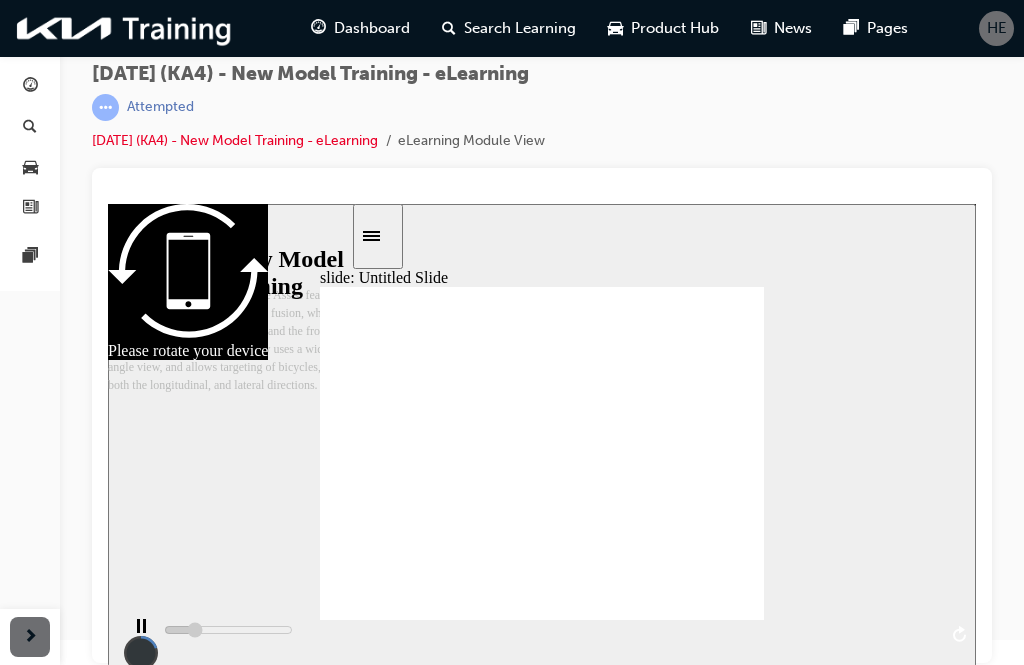 click at bounding box center [378, 236] 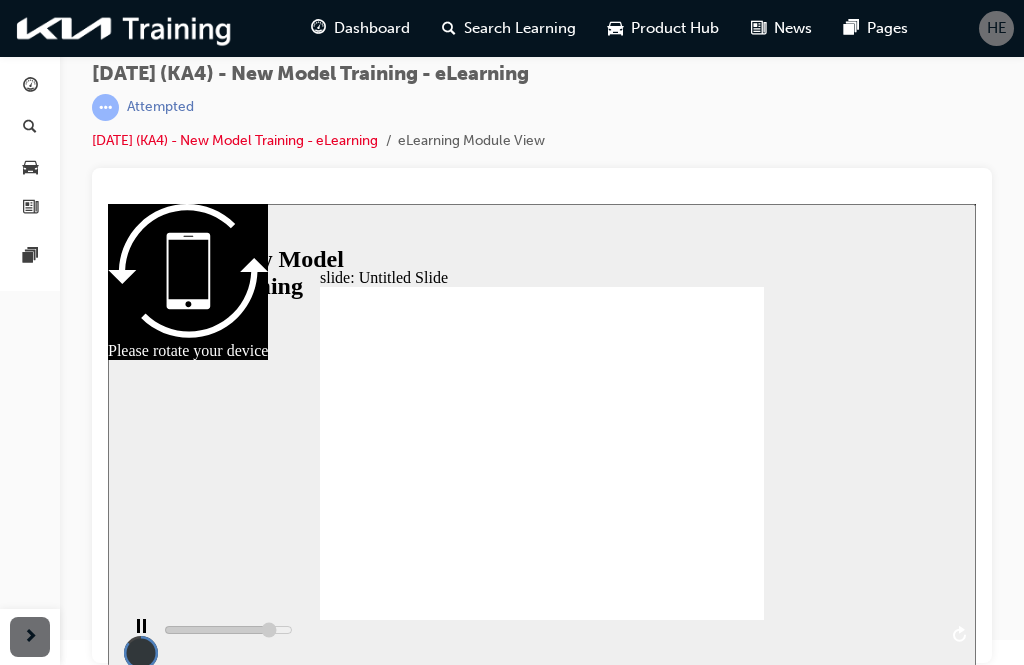 click at bounding box center [542, 204] 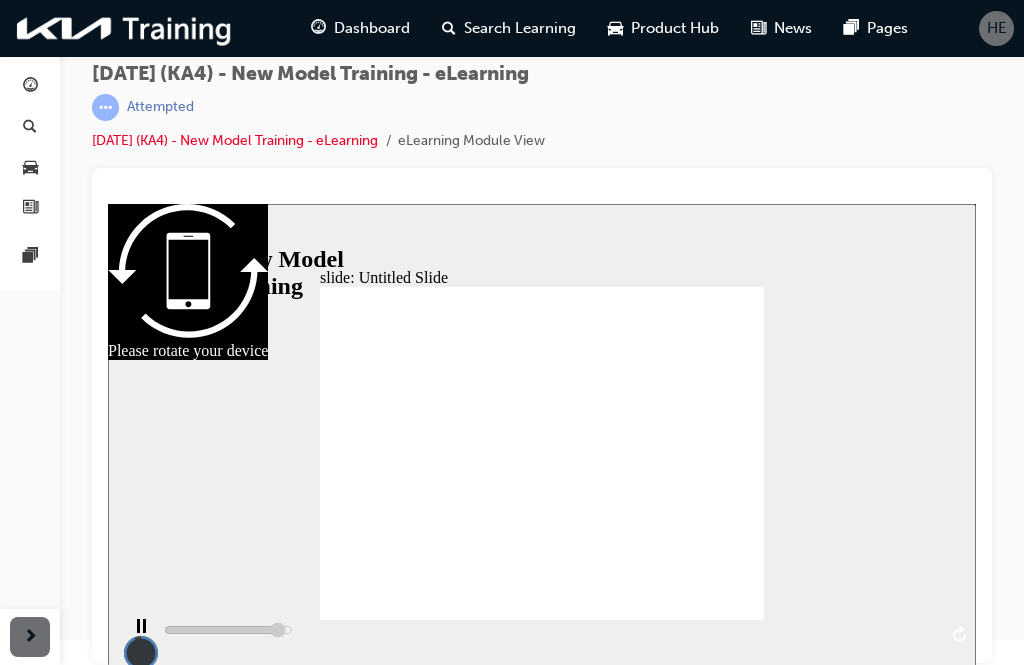click 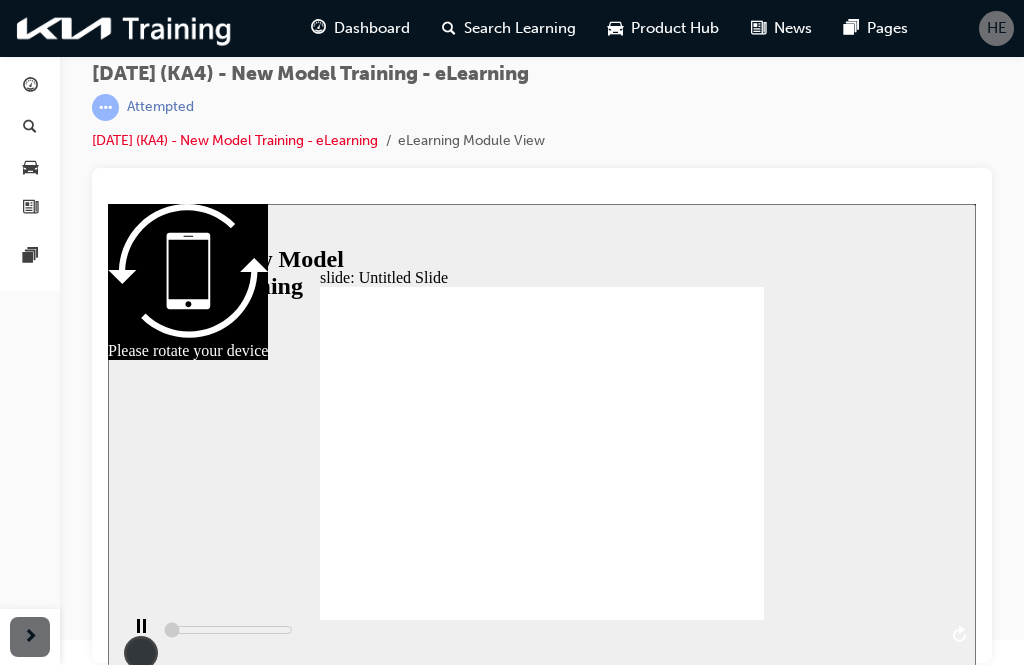 click at bounding box center (542, 1164) 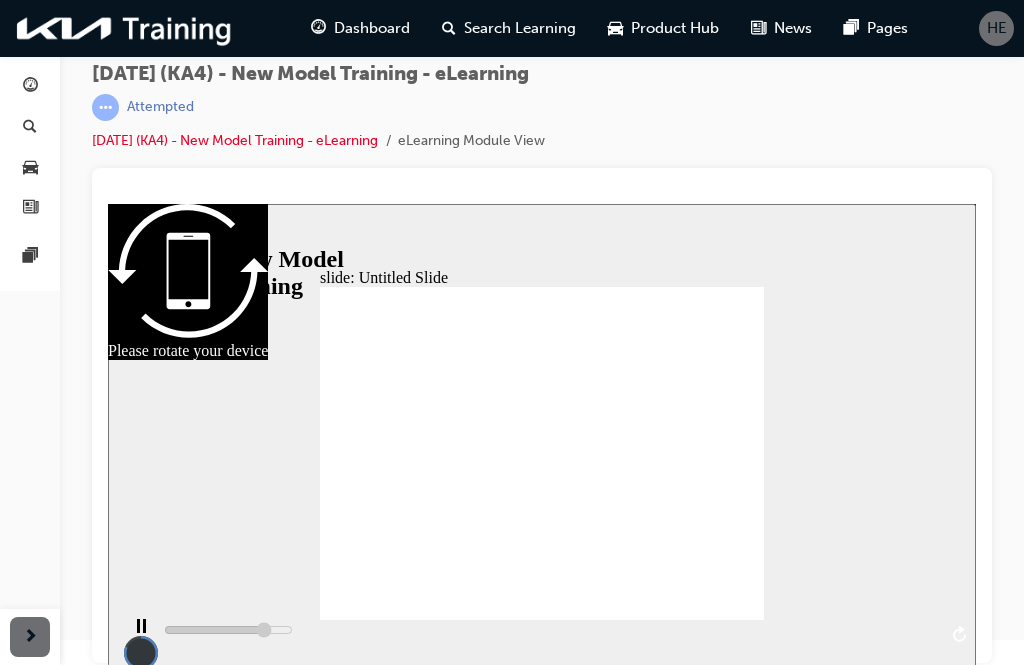click 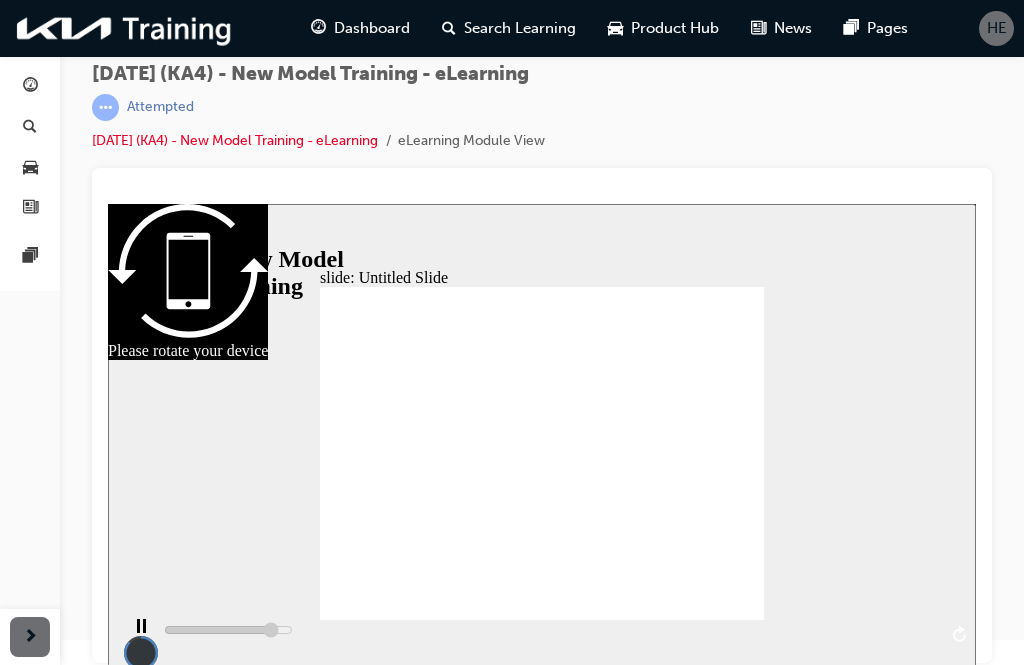click 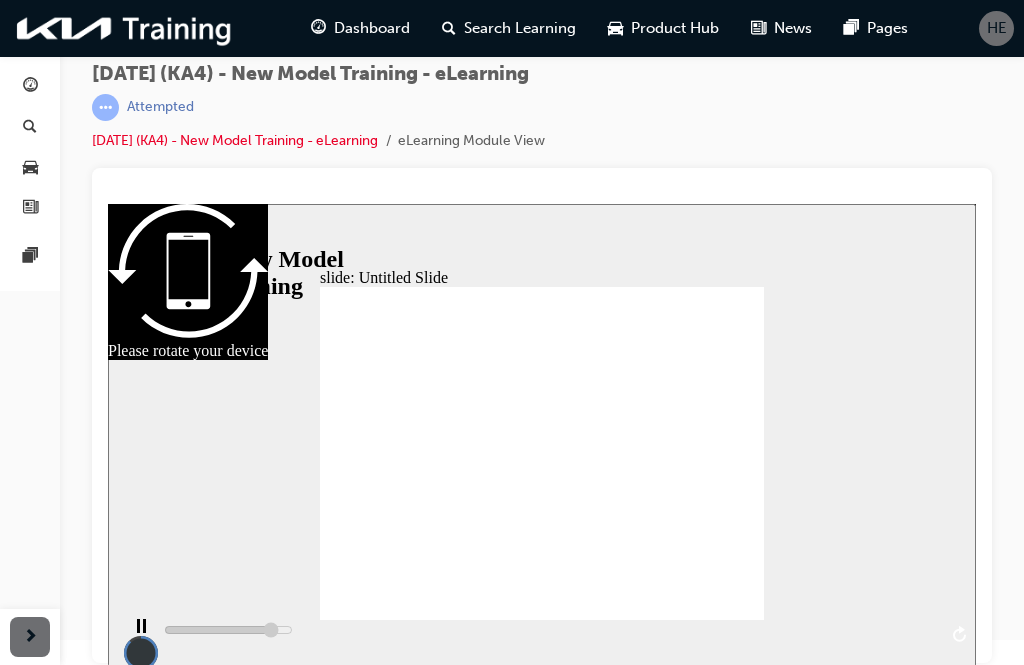 click 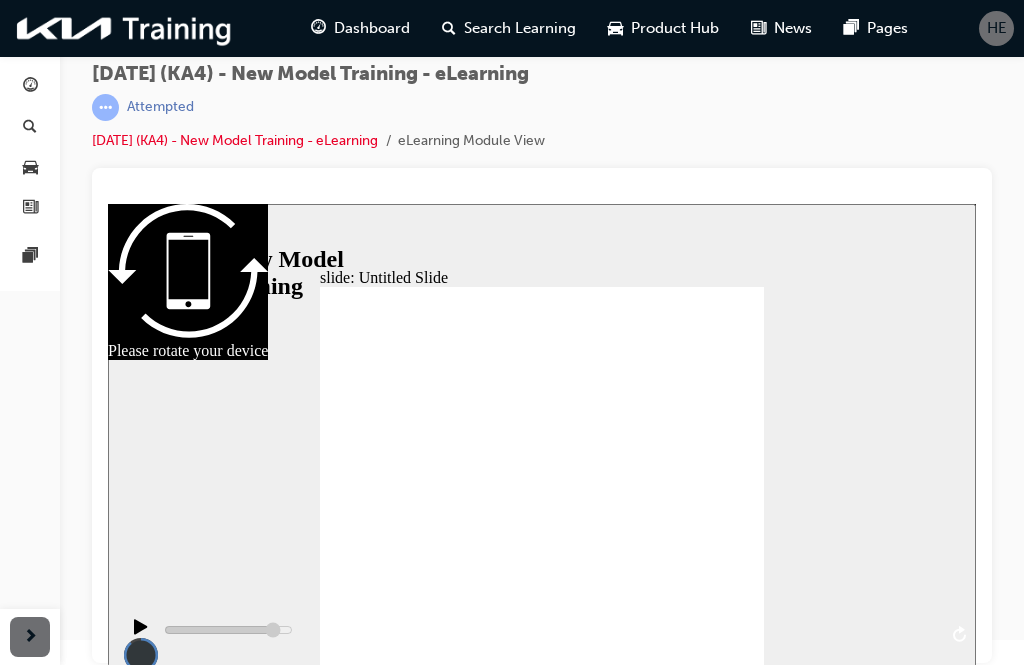 click at bounding box center [542, 1497] 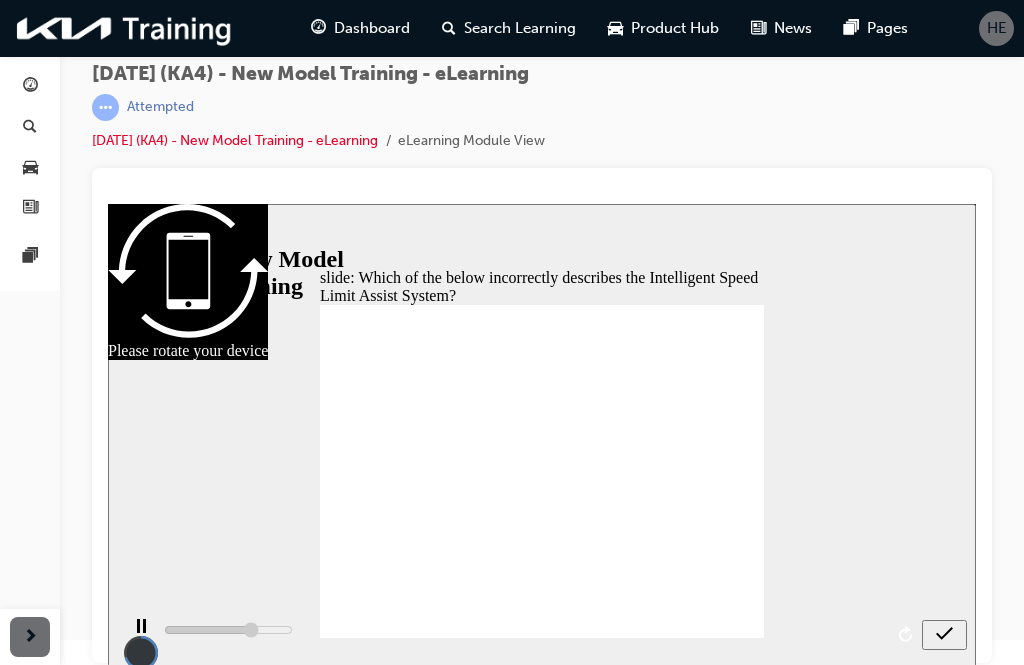 type on "3600" 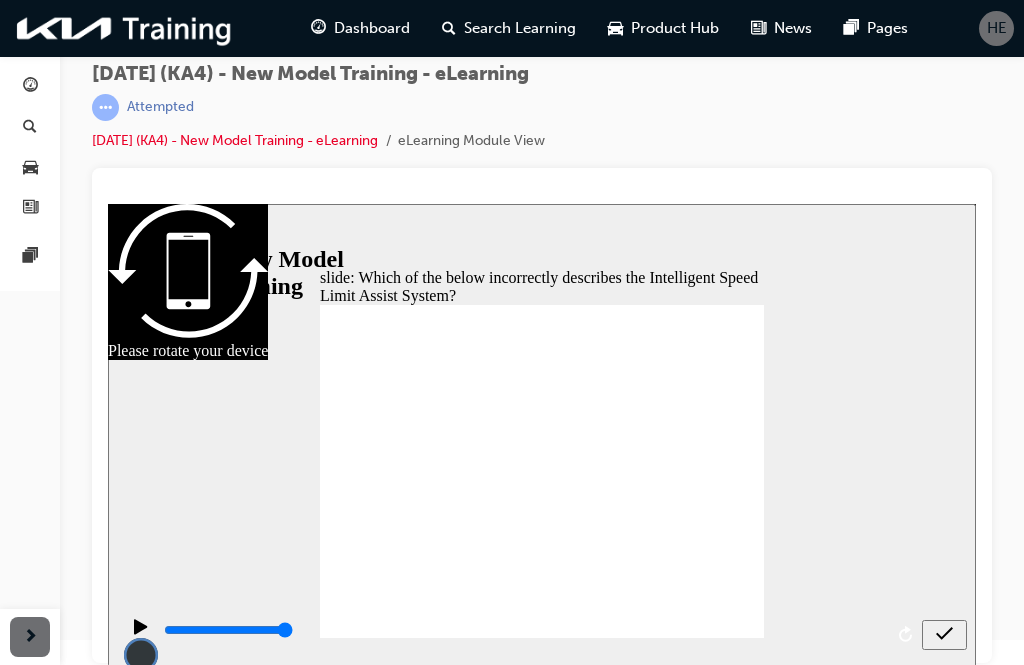 click at bounding box center [944, 635] 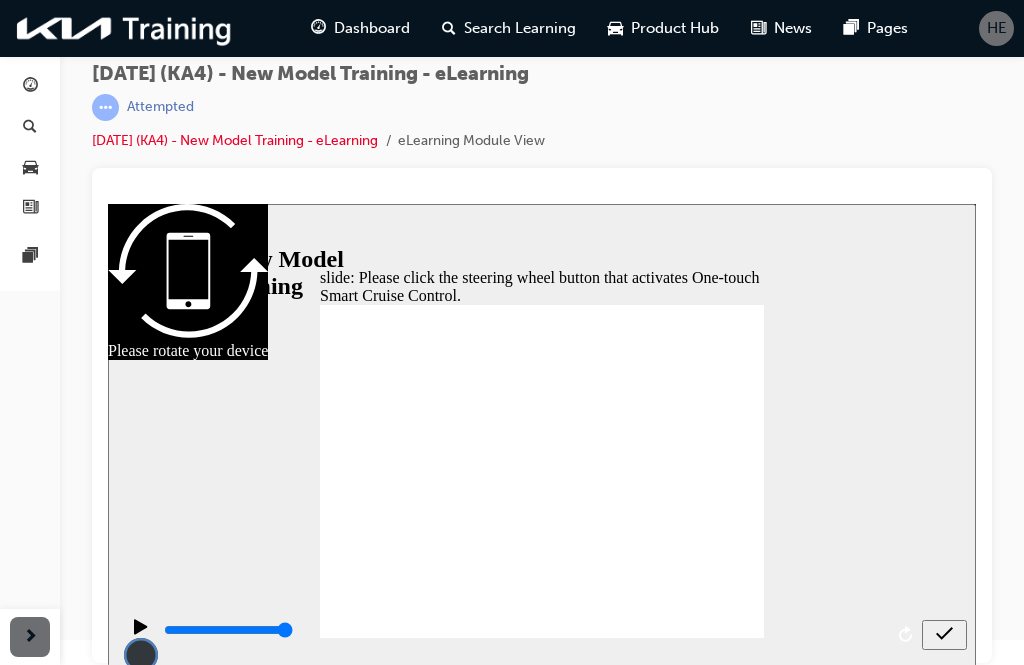 click 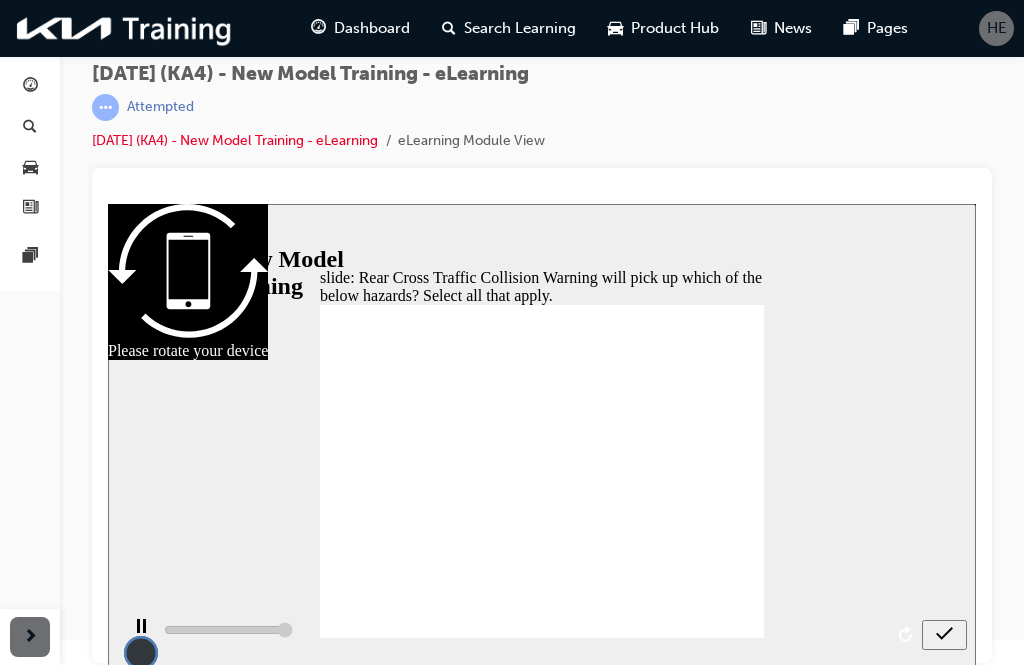 type on "5000" 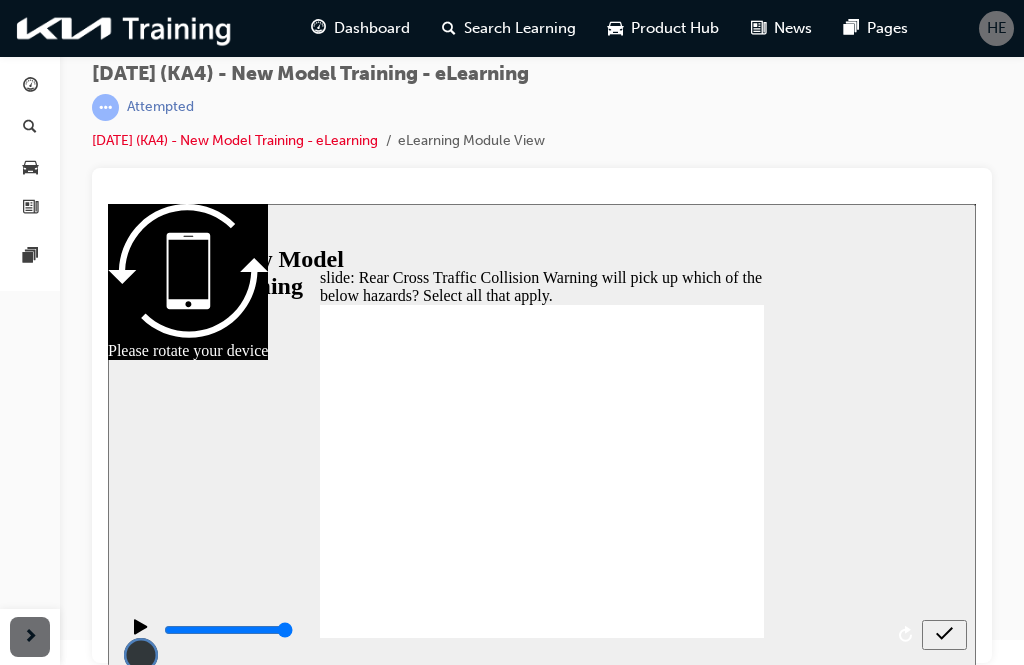 checkbox on "true" 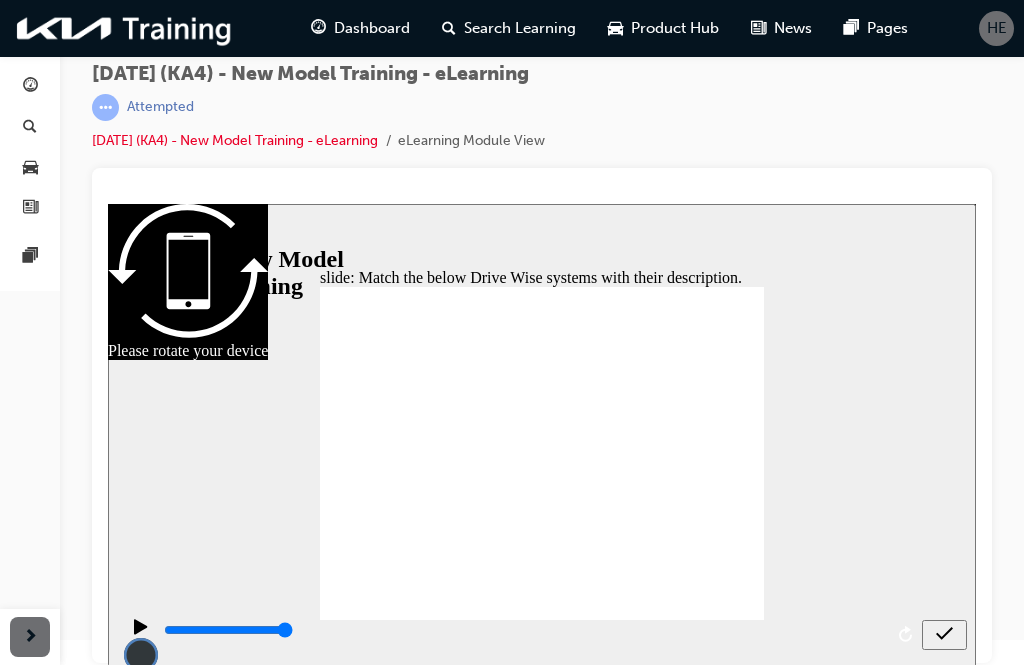 click on "2
1.75
1.5
1.25
Normal
0.75
0.5
0.25" at bounding box center [542, 634] 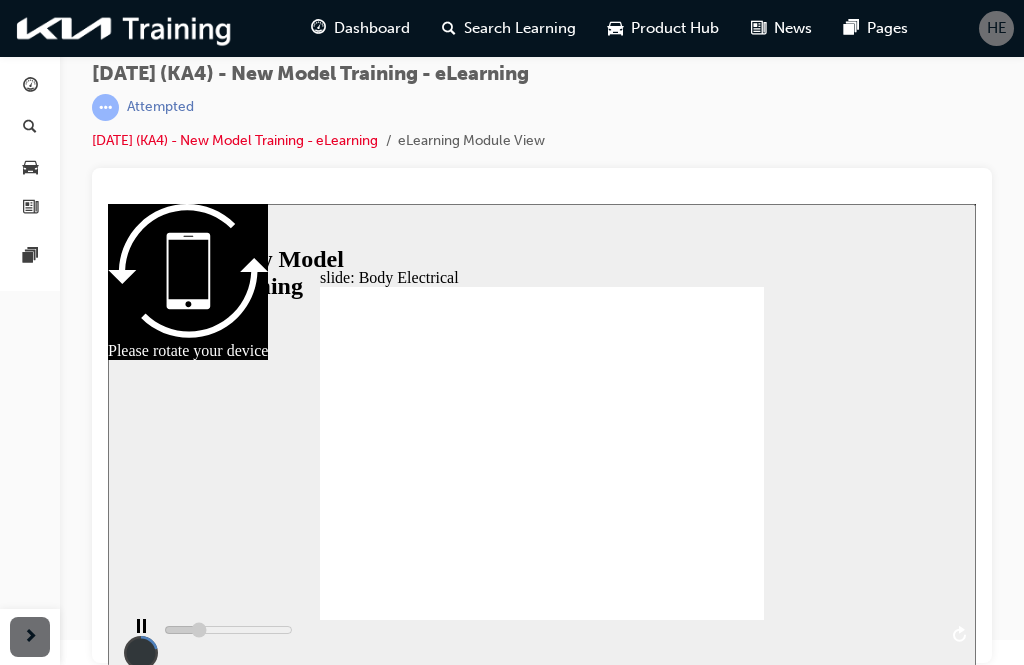 click 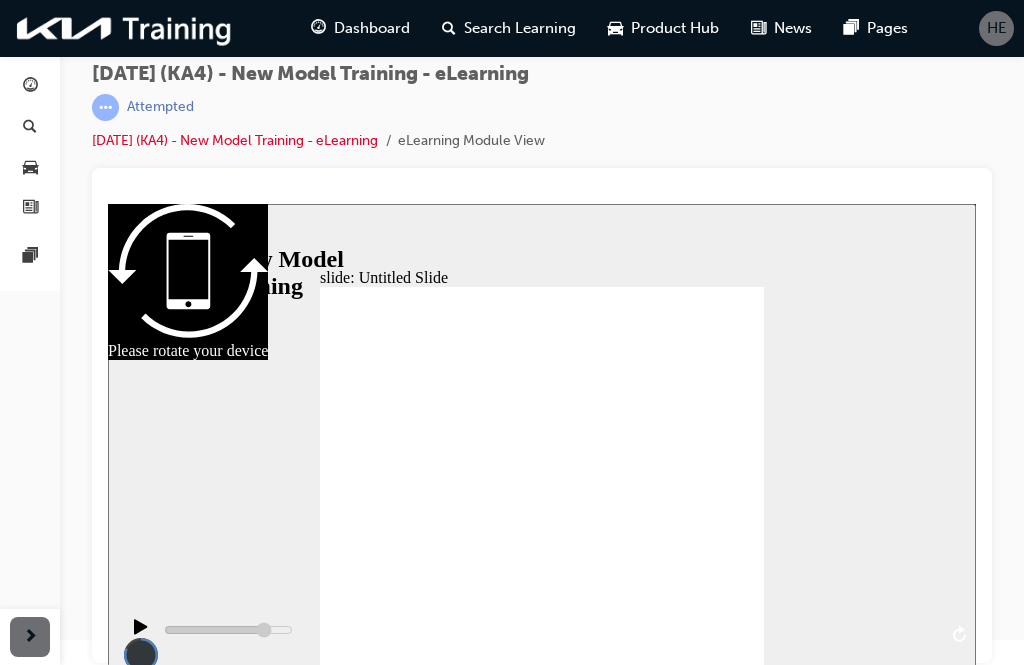 click at bounding box center (542, 1497) 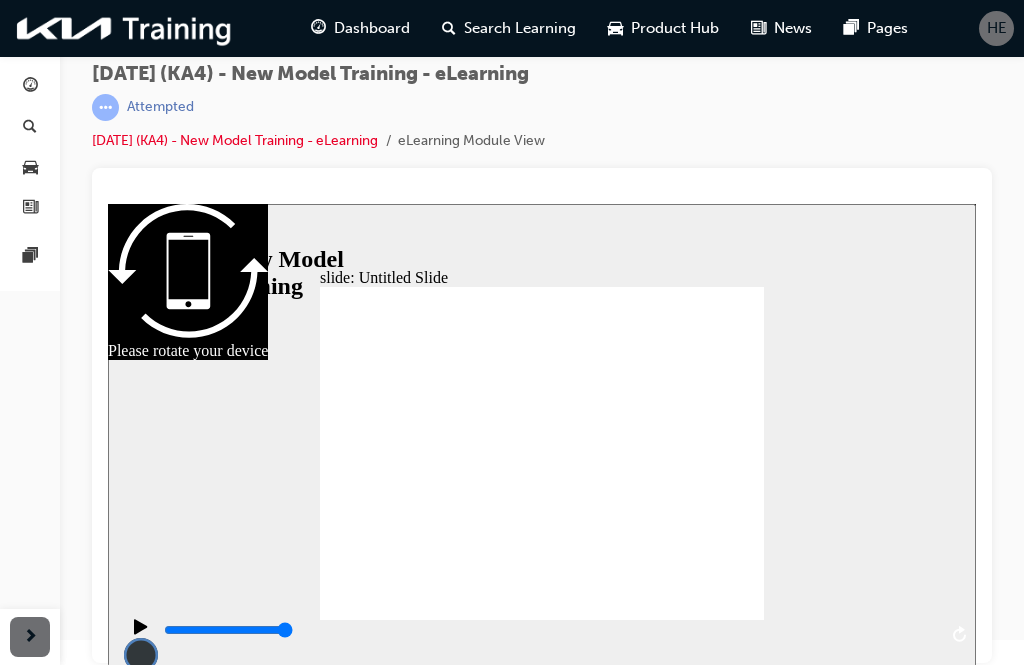 click on "slide: Untitled Slide 직선 연결선 3 ▶ CAN FD : Flexible Data Rate   • The speed increases to 2000 Kbps and the data size changes in the data field only Base CAN frame   Arbitration 직선 연결선 586 Data frame (8 bytes) back button.png Image 82.emf Oval 1 CAN FD frame   직선 연결선 584 직선 연결선 588 32 Bytes 직선 연결선 598 직선 연결선 600 Applied CAN  FD frame   ▶  CAN FD : Flexible Data Rate  ü The speed increases to 2000 Kbps and the data size changes in the data field only Base  CAN  frame   CAN FD  frame   Applied CAN  FD frame   Data frame (8 bytes) 32 Bytes Arbitration
2
1.75 1.5 1.25 Normal 0.75" at bounding box center (542, 435) 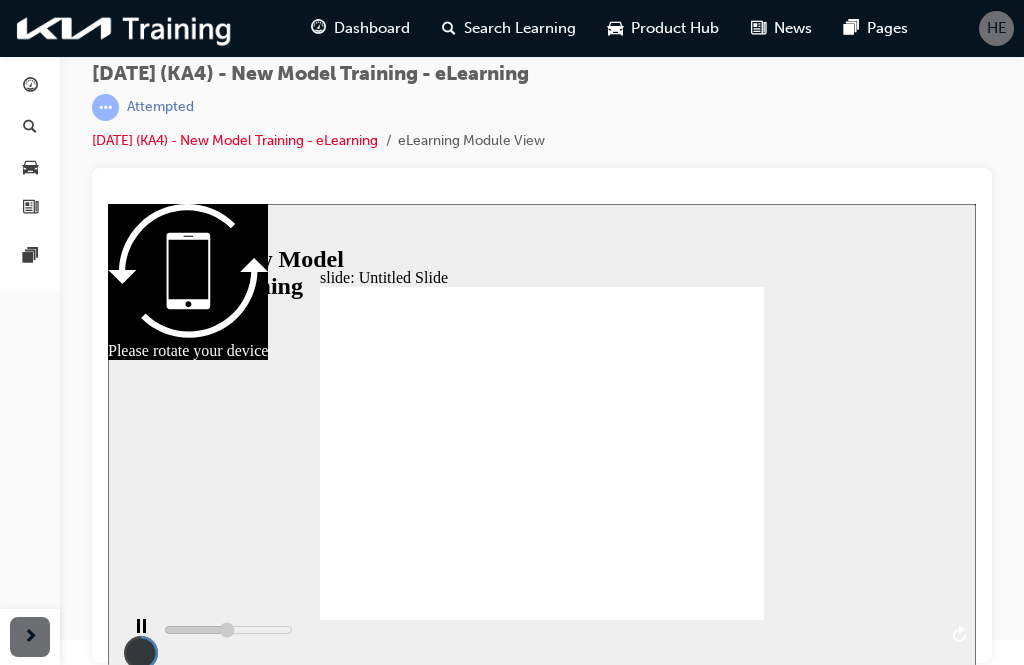 click on "slide: Untitled Slide 직선 연결선 3 ▶ ICU Major Functions 3rd-gen parasitic  current block system 1 모서리가 둥근 직사각형 45 · Power distribution · Switch input · Relay output · Lamp output SJB  (Smart Junction Box) 모서리가 둥근 직사각형 86 Uses the battery sensor SOC data / latch relay back button.png next button.png 그룹 2 타원 59 ICU USM (user setting mode)  custom profile 모서리가 둥근 직사각형 43 2 오른쪽 화살표 36 ·6-channel gateway ·Secure communications CGW   (central gateway) 모서리가 둥근 직사각형 88 Electronic child lock and SEA 3 ·Steering wheel heater ·Rear windshield defogger ·  Door lock/unlock ·  Interior lamps 모서리가 둥근 직사각형 69 Doors remain locked if the child lock is released while a vehicle is approaching Some of the IBU functions 모서리가 둥근 직사각형 89 SJB  (Smart Junction Box) CGW  (central gateway) Some of the IBU functions · Power distribution · Switch input defogger 1 ICU" at bounding box center (542, 435) 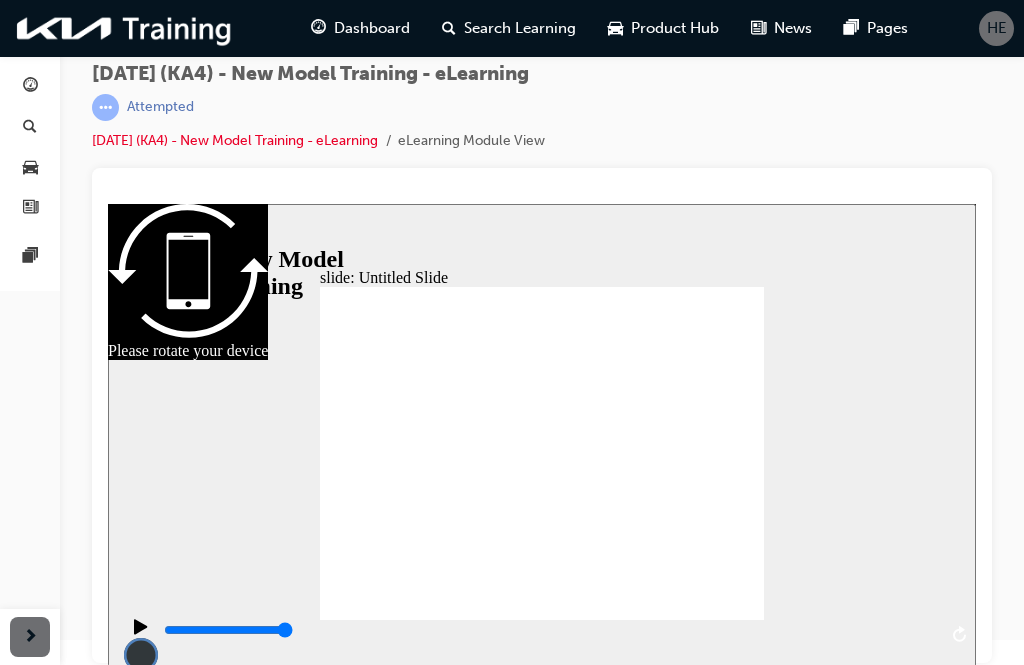 click 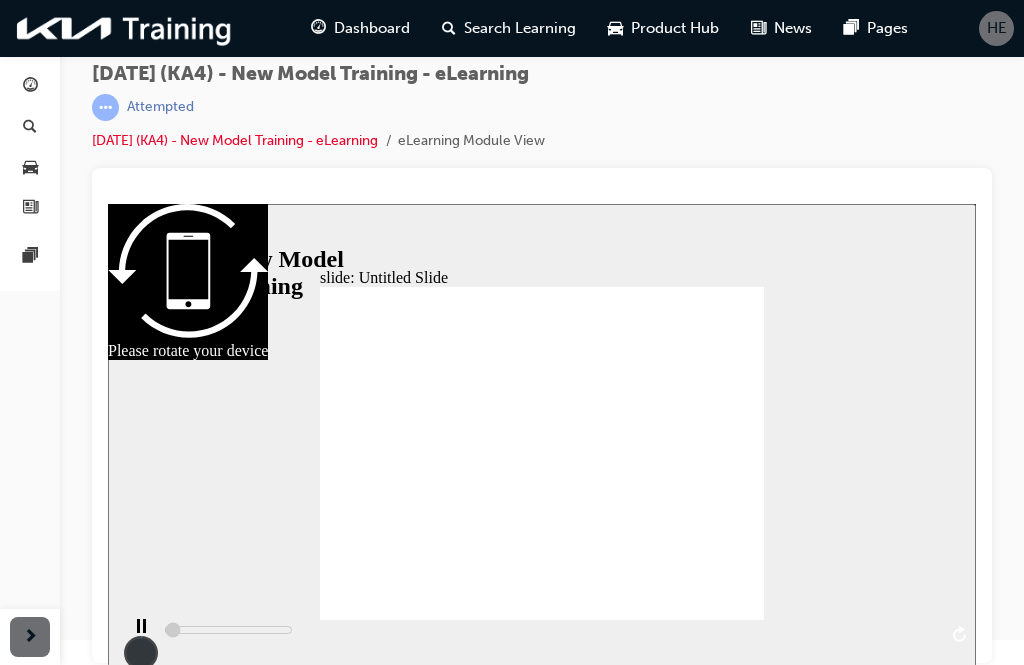 click at bounding box center [542, 1164] 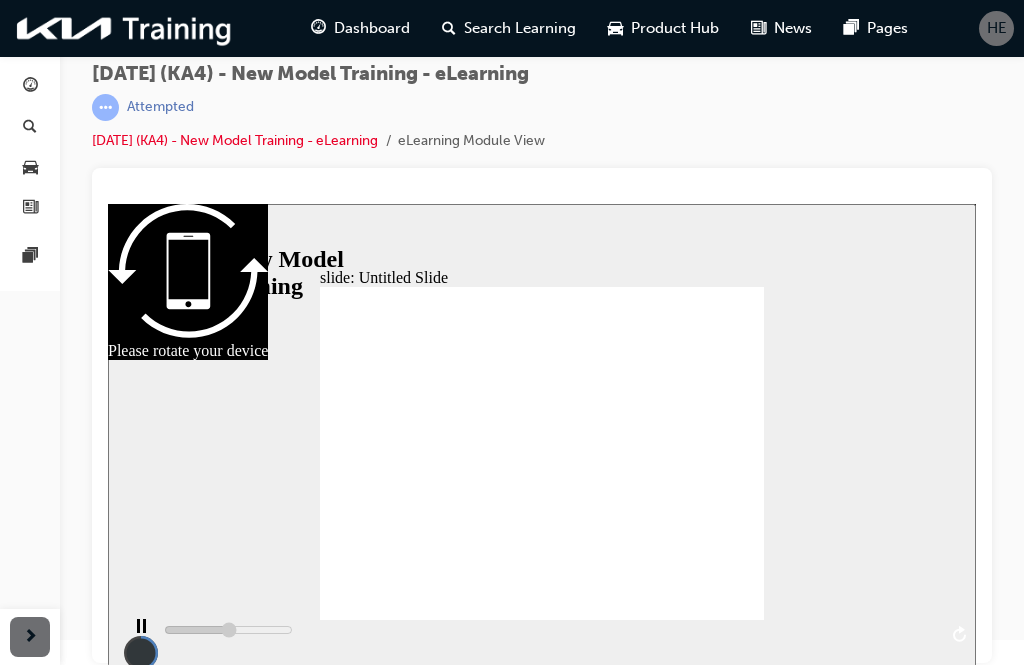 click on "slide: Untitled Slide 직선 연결선 3 ▶ Remote Start using a smart key •  Improved convenience with cooling/heating vehicle interior before driving back button.png next button.png ▶  Remote Start using a smart key Ø  Improved convenience with cooling/heating vehicle interior before driving
2
1.75
1.5
1.25
Normal
0.75
0.5
0.25" at bounding box center [542, 435] 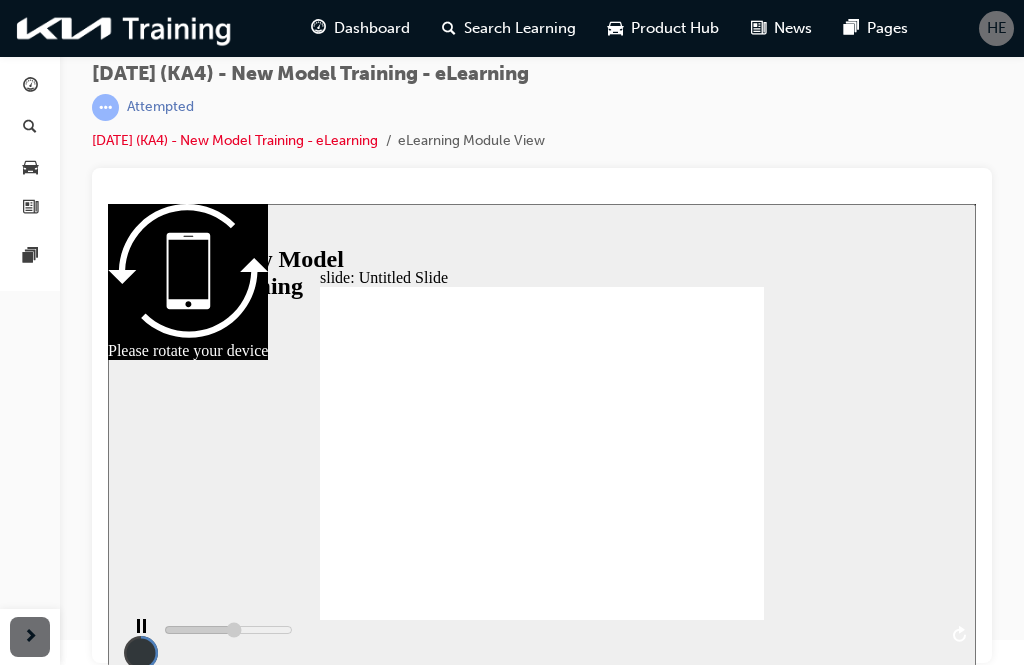 click on "slide: Untitled Slide 직선 연결선 3 ▶ Remote Start using a smart key •  Improved convenience with cooling/heating vehicle interior before driving back button.png next button.png ▶  Remote Start using a smart key Ø  Improved convenience with cooling/heating vehicle interior before driving
2
1.75
1.5
1.25
Normal
0.75
0.5
0.25" at bounding box center (542, 435) 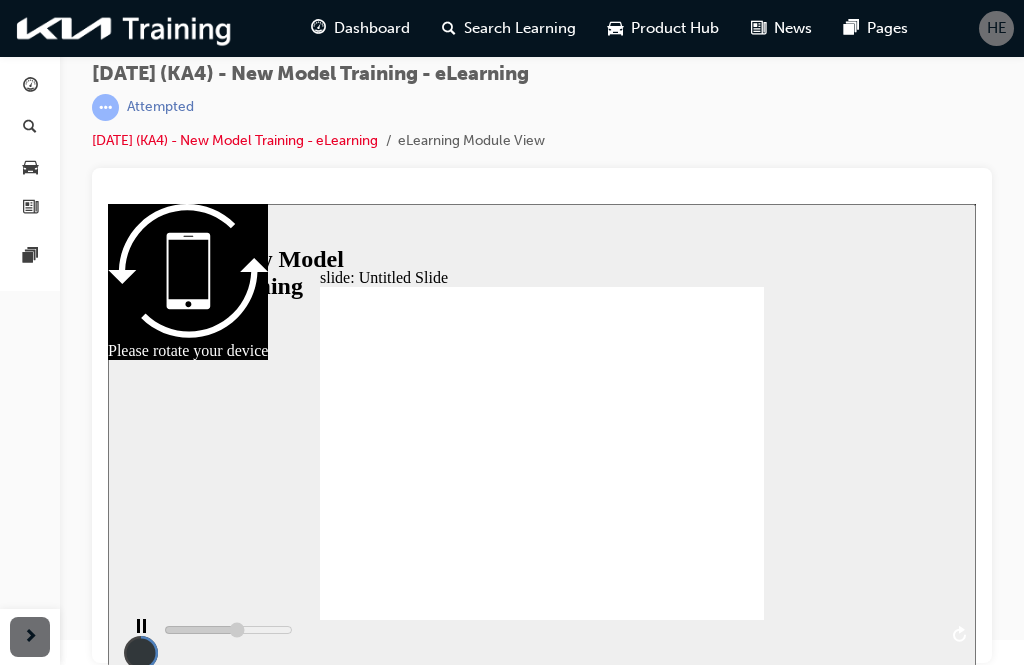 click on "slide: Untitled Slide 직선 연결선 3 ▶ Remote Start using a smart key •  Improved convenience with cooling/heating vehicle interior before driving back button.png next button.png ▶  Remote Start using a smart key Ø  Improved convenience with cooling/heating vehicle interior before driving
2
1.75
1.5
1.25
Normal
0.75
0.5
0.25" at bounding box center [542, 435] 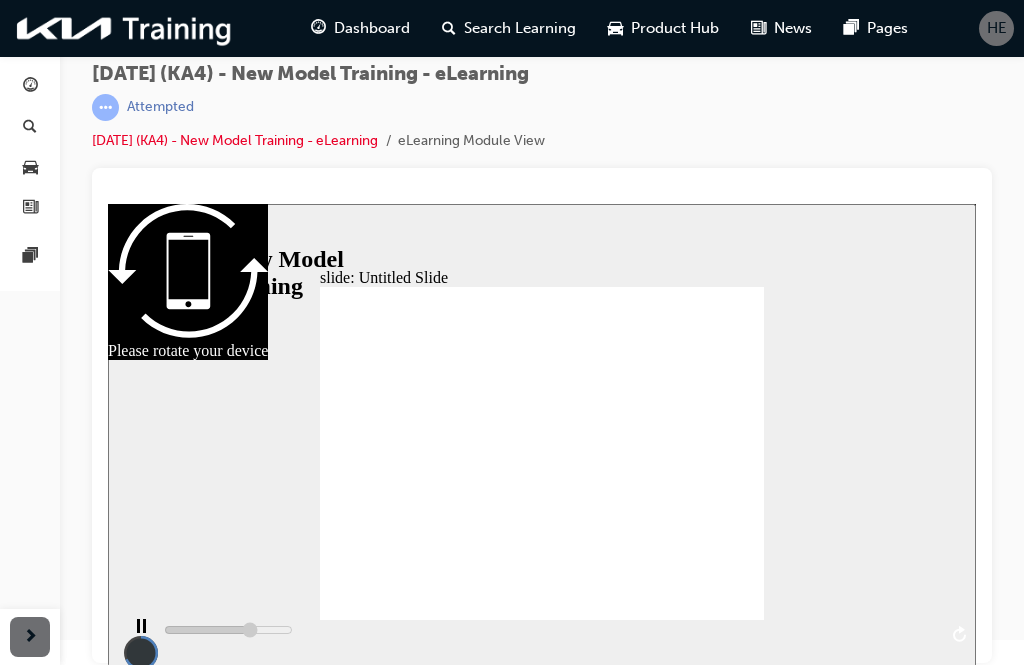 click 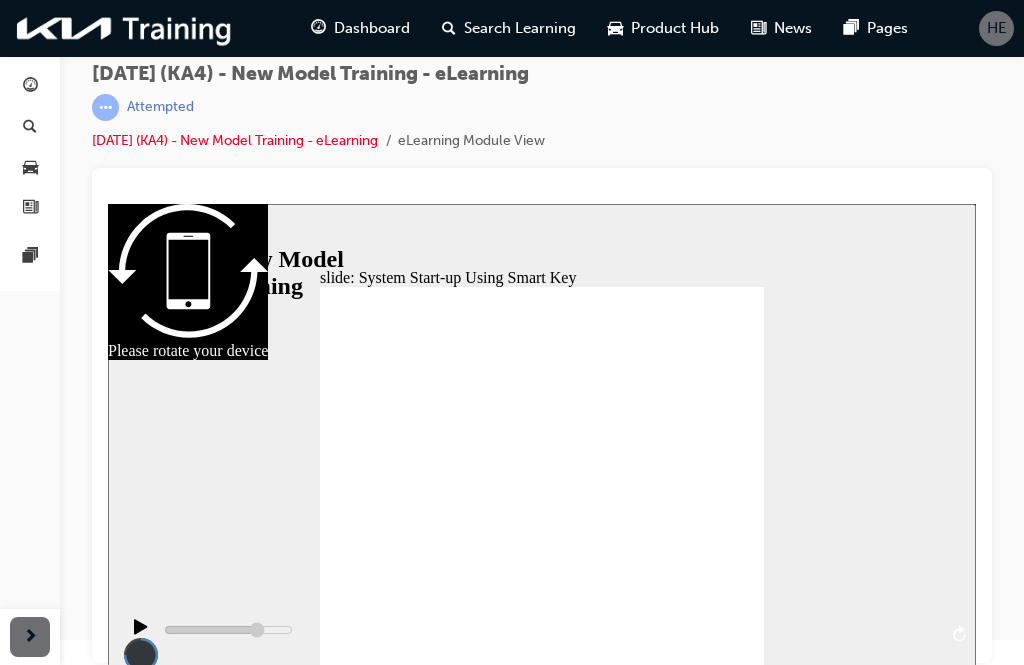 click at bounding box center (542, 1497) 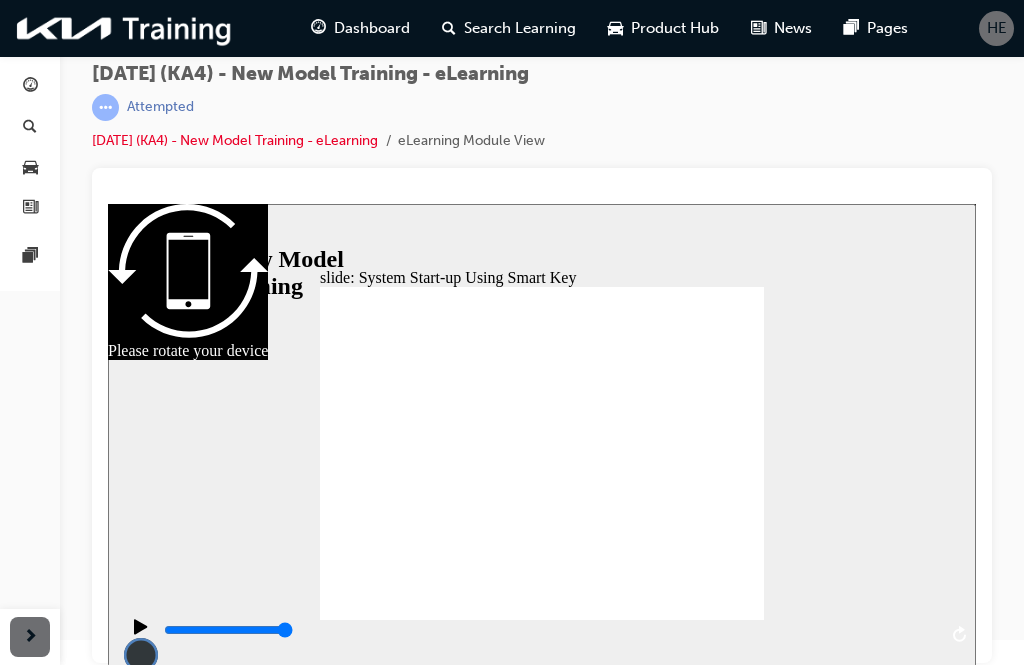 click on "slide: System Start-up Using Smart Key 직선 연결선 3 ▶ Starting Circuit (SBW) Click for ETM back button.png ▶  Starting Circuit (SBW) Click for ETM
2
1.75
1.5
1.25
Normal
0.75
0.5
0.25
Notes
If the duty signal is 80%, it is determined that the gear position is in Park. However, if the duty signal is 20%, it is read as not park." at bounding box center [542, 435] 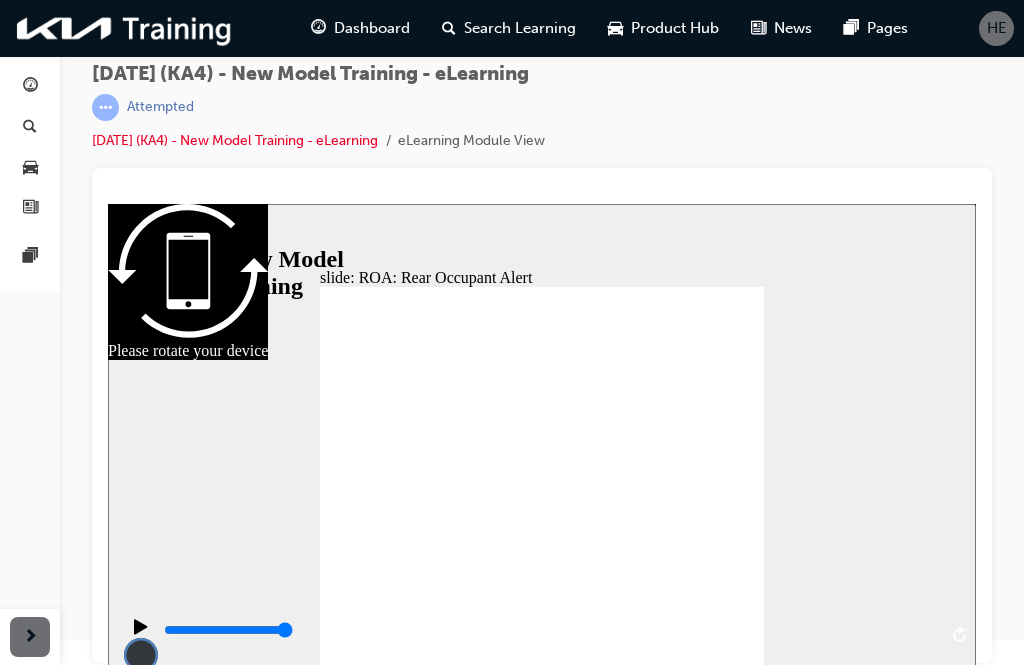 click at bounding box center [542, 1513] 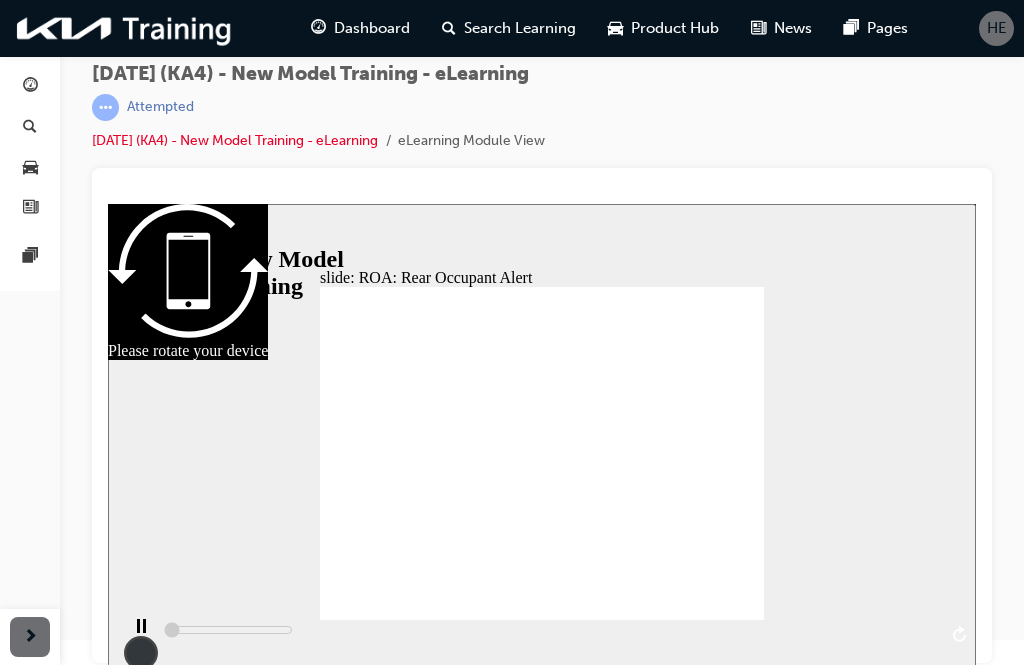 click on "slide: ROA: Rear Occupant Alert Rectangle 1 ROA: Rear Occupant Alert 직선 연결선 3 ▶ Rear Occupant Alert  •   Prevents passengers from being left in the back of the car. 타원 5 그룹 6 Check rear seats.   “OK: Turns off the alert” 직사각형 8 back button.png next button.png 타원 10 Rectangle 2 Rectangle 13 Rectangle 12 ROA: Rear Occupant Alert ▶  Rear Occupant Alert  Ø   Prevents passengers from being left in the back of the car. Check rear  seats. “OK:  Turns off  the alert”
2
1.75
1.5
1.25
Normal
0.75" at bounding box center (542, 435) 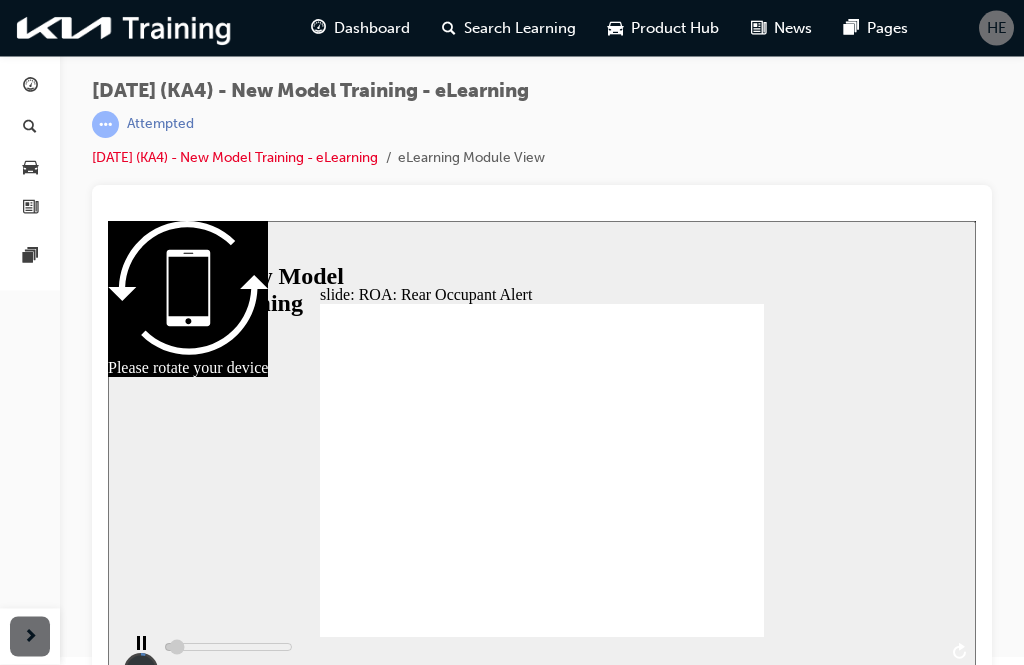 scroll, scrollTop: 8, scrollLeft: 0, axis: vertical 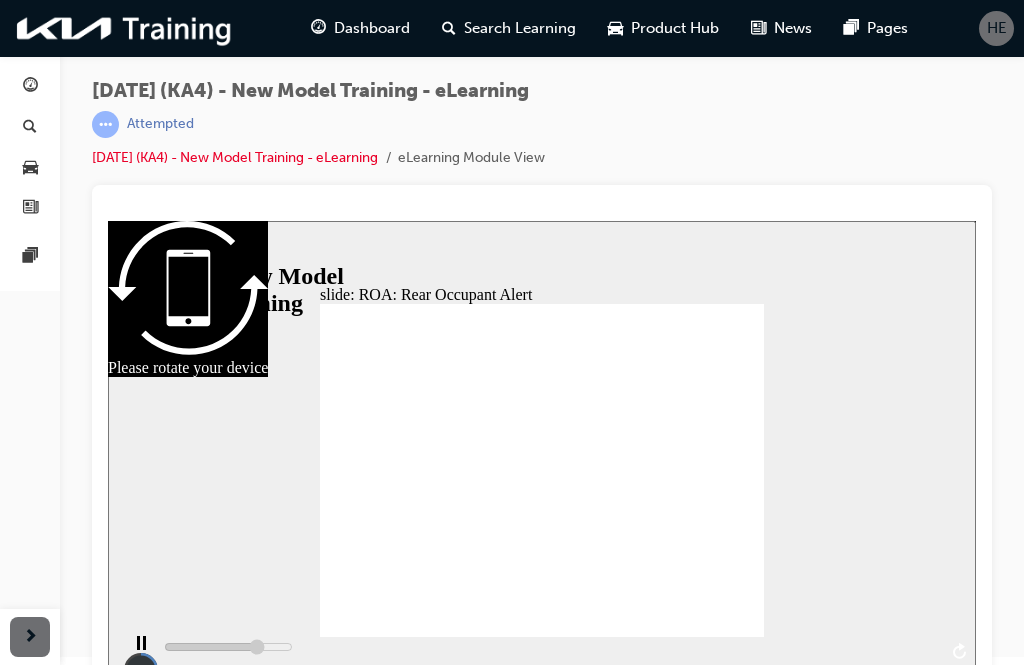 click at bounding box center [542, 221] 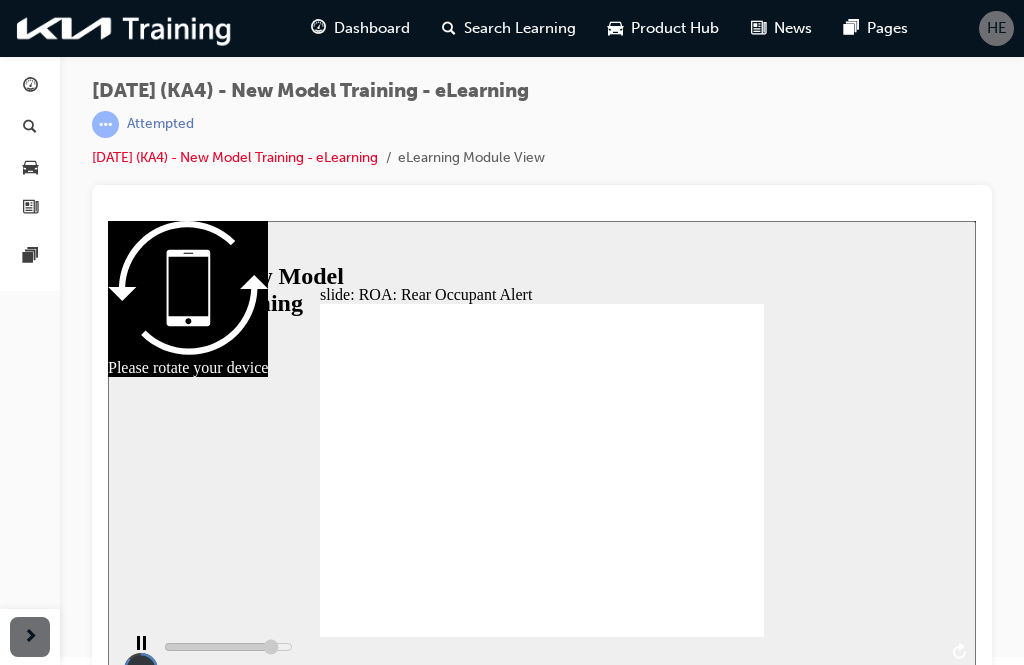 scroll, scrollTop: 25, scrollLeft: 0, axis: vertical 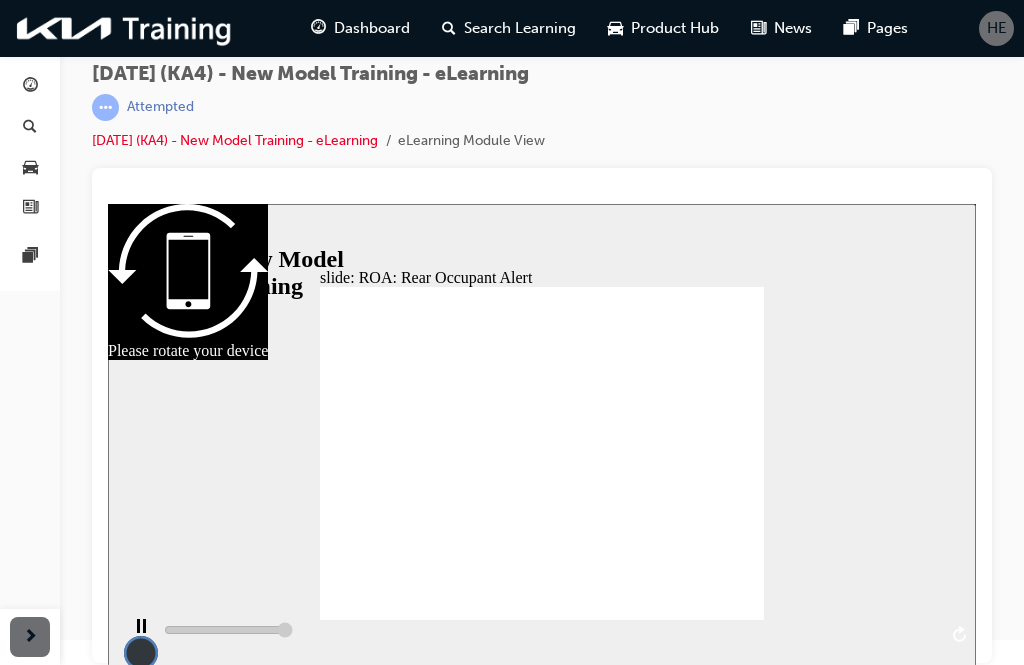 click 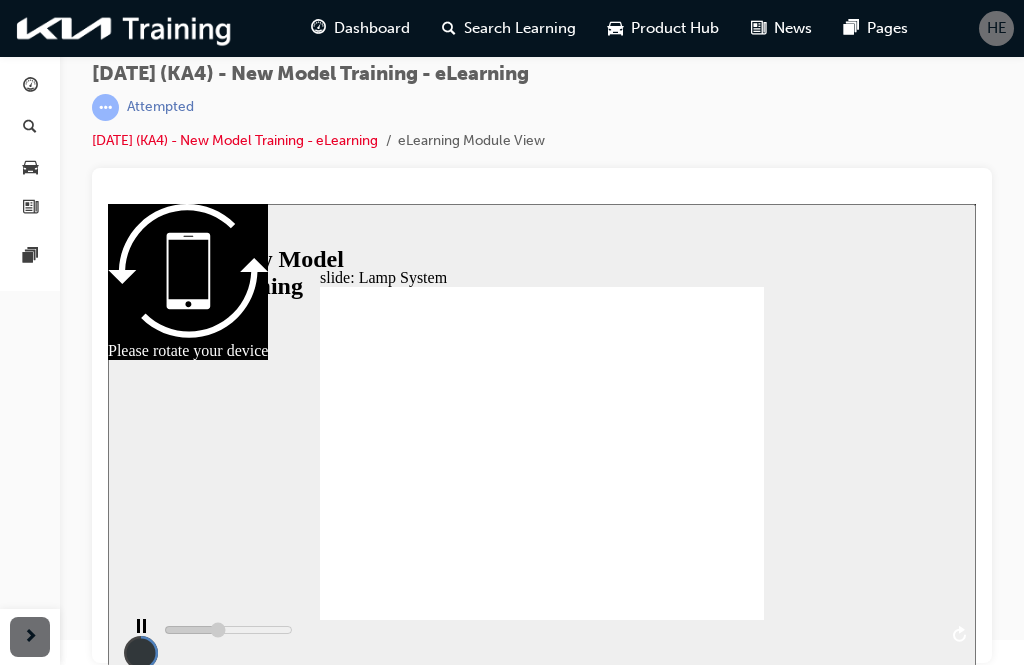 click at bounding box center [30, 637] 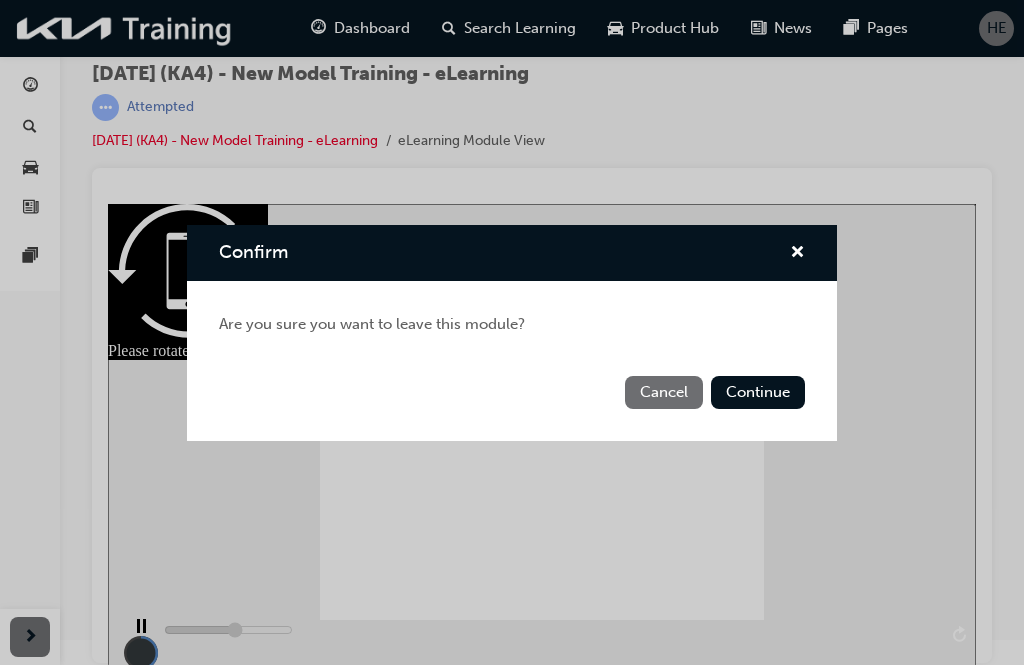 click on "Cancel" at bounding box center (664, 392) 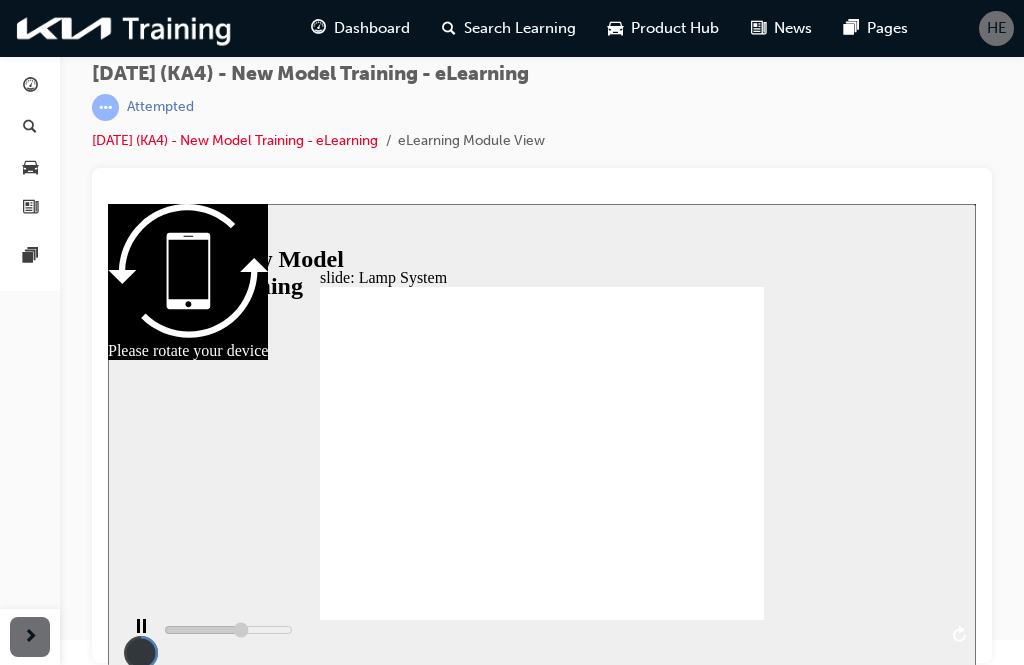 click at bounding box center (542, 1164) 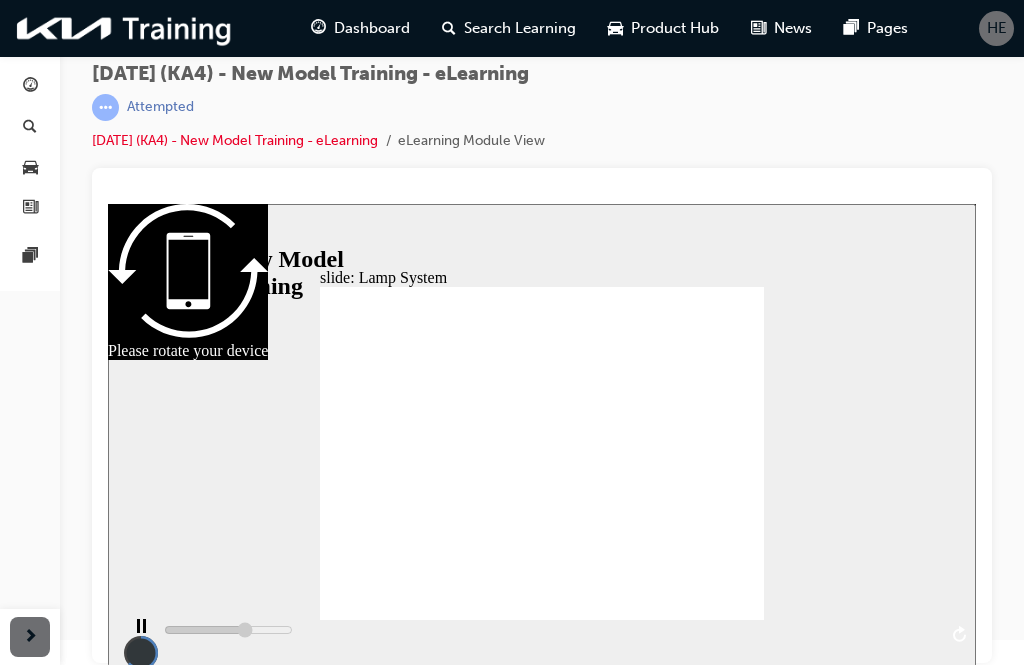 click 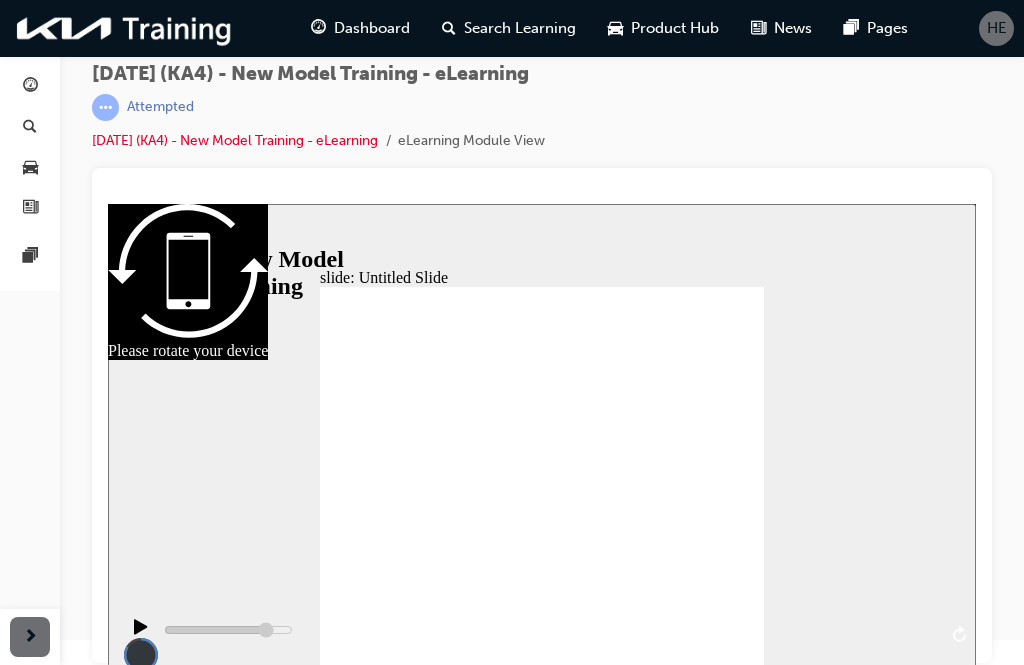 click at bounding box center (542, 1497) 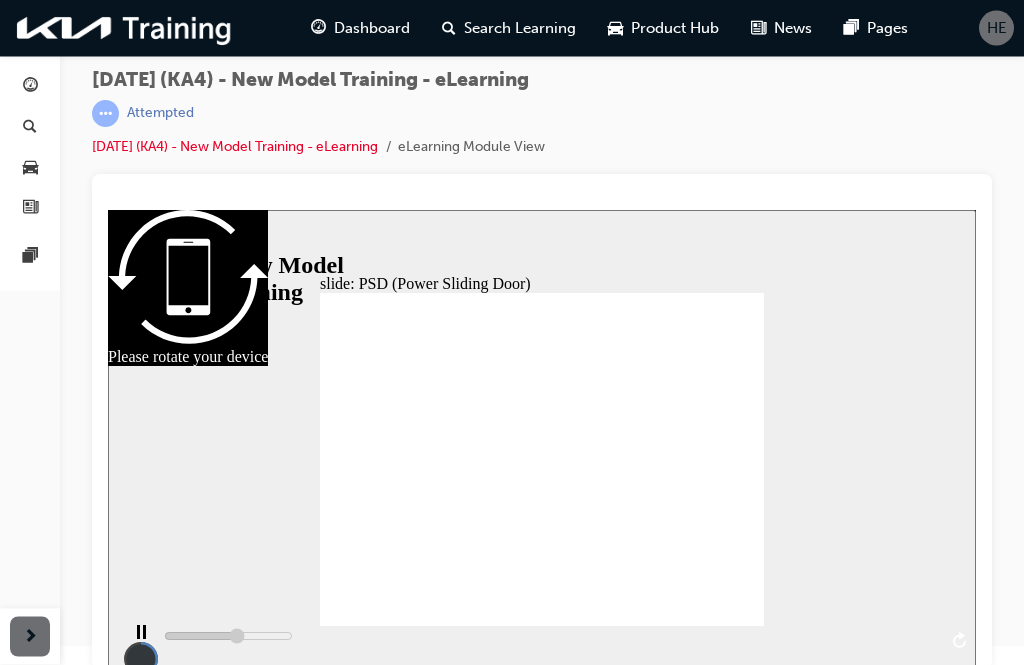 scroll, scrollTop: 25, scrollLeft: 0, axis: vertical 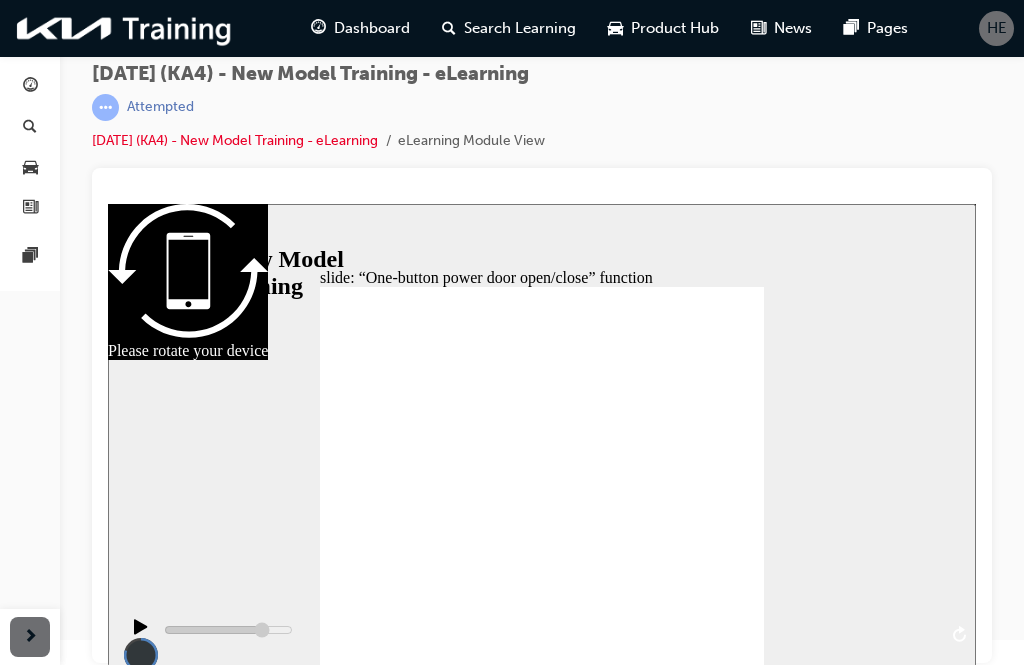 click at bounding box center [542, 1497] 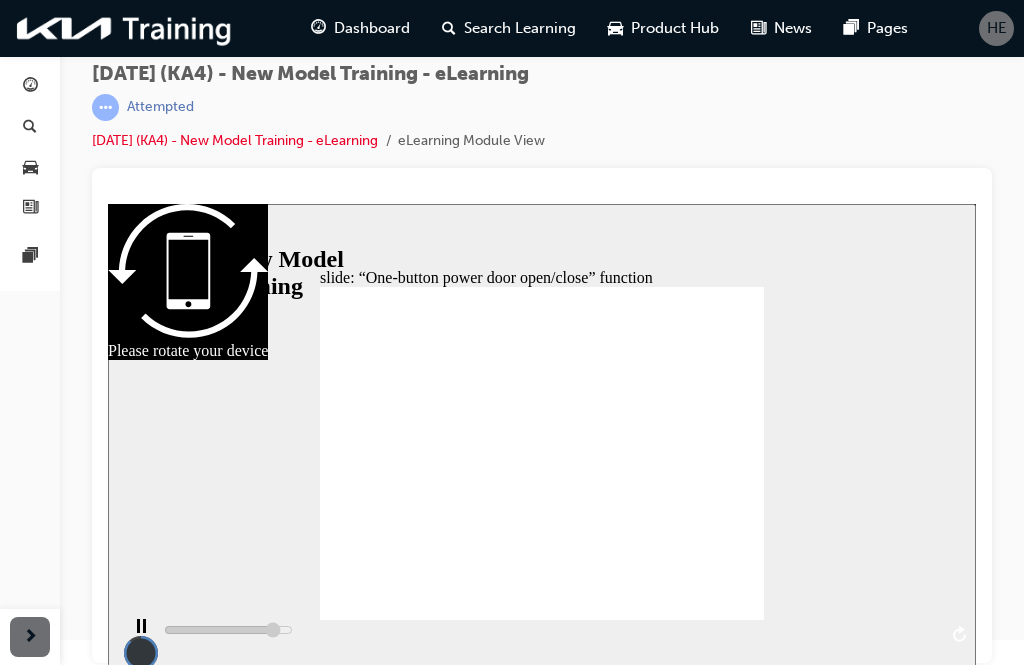 type on "21400" 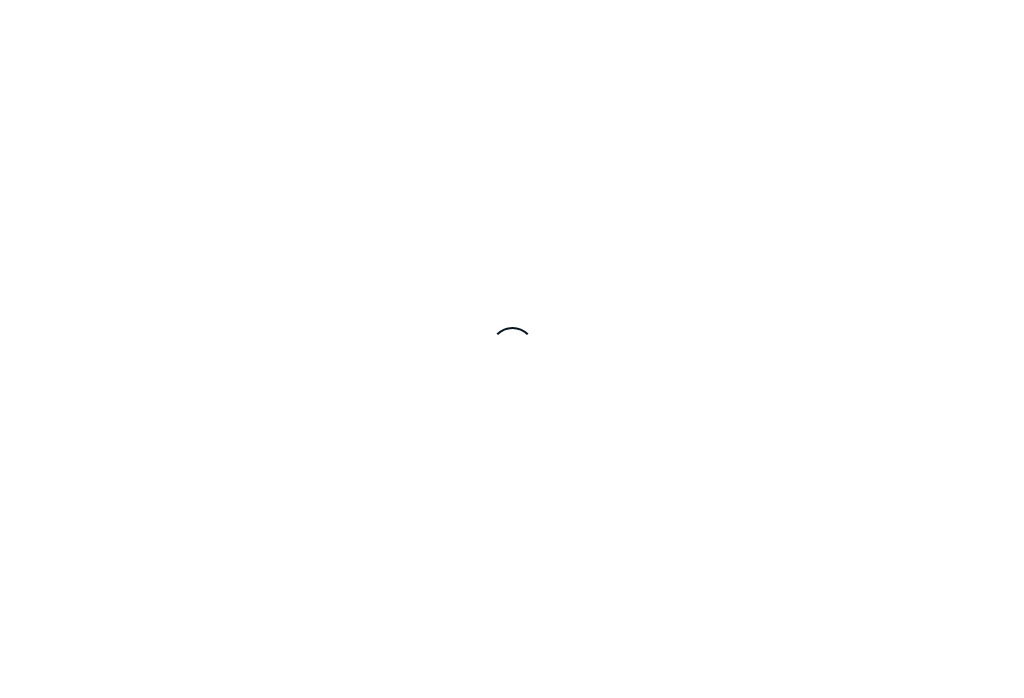 scroll, scrollTop: 0, scrollLeft: 0, axis: both 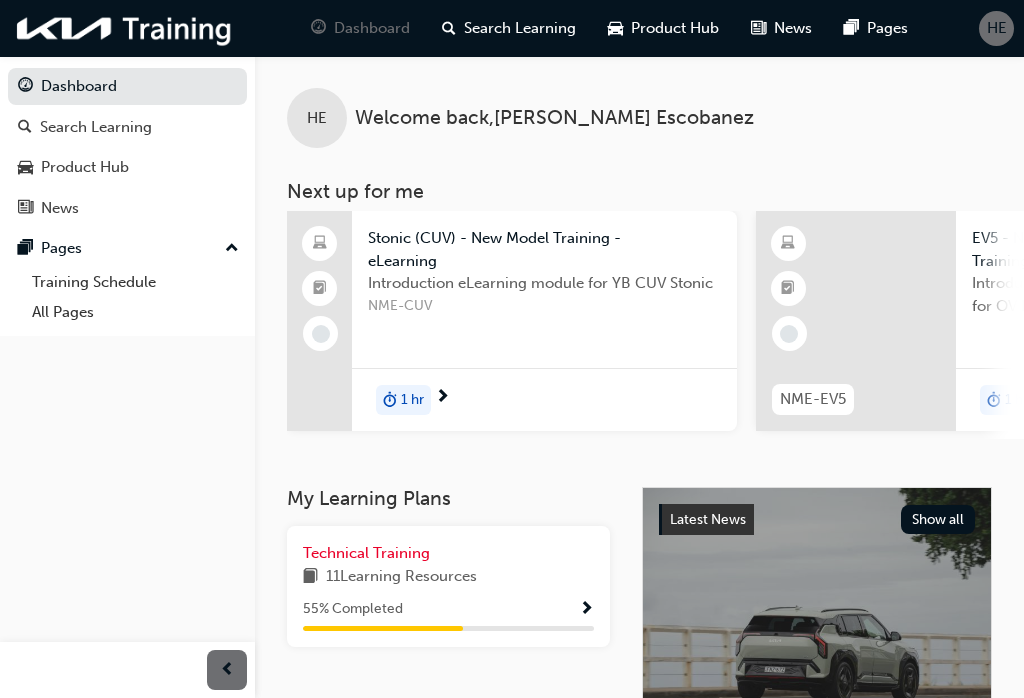 click on "11  Learning Resources" at bounding box center (448, 577) 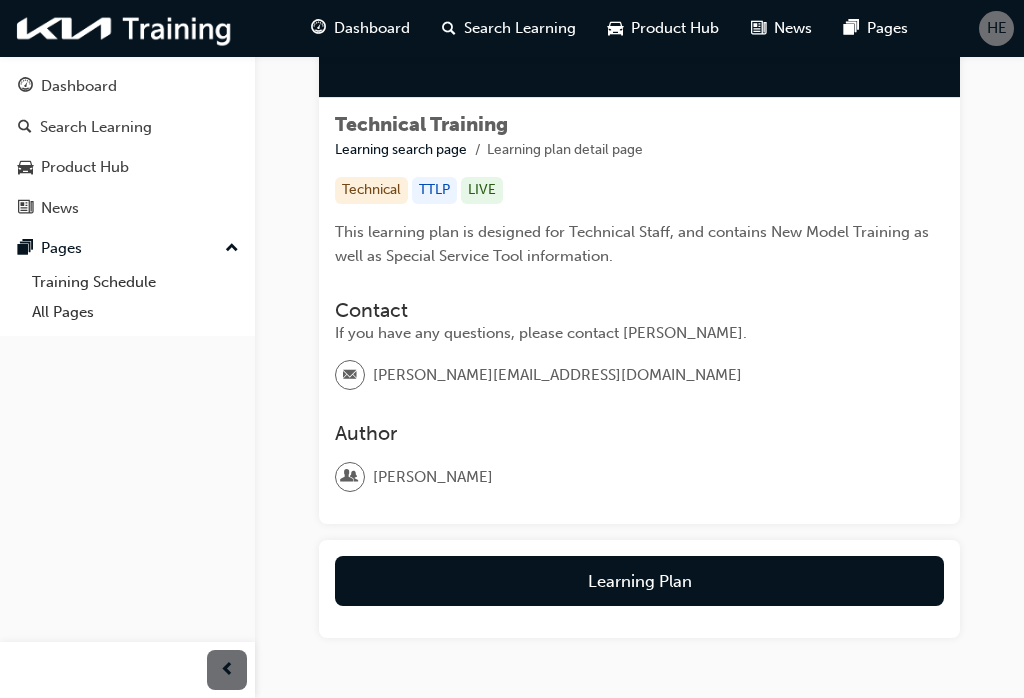scroll, scrollTop: 328, scrollLeft: 0, axis: vertical 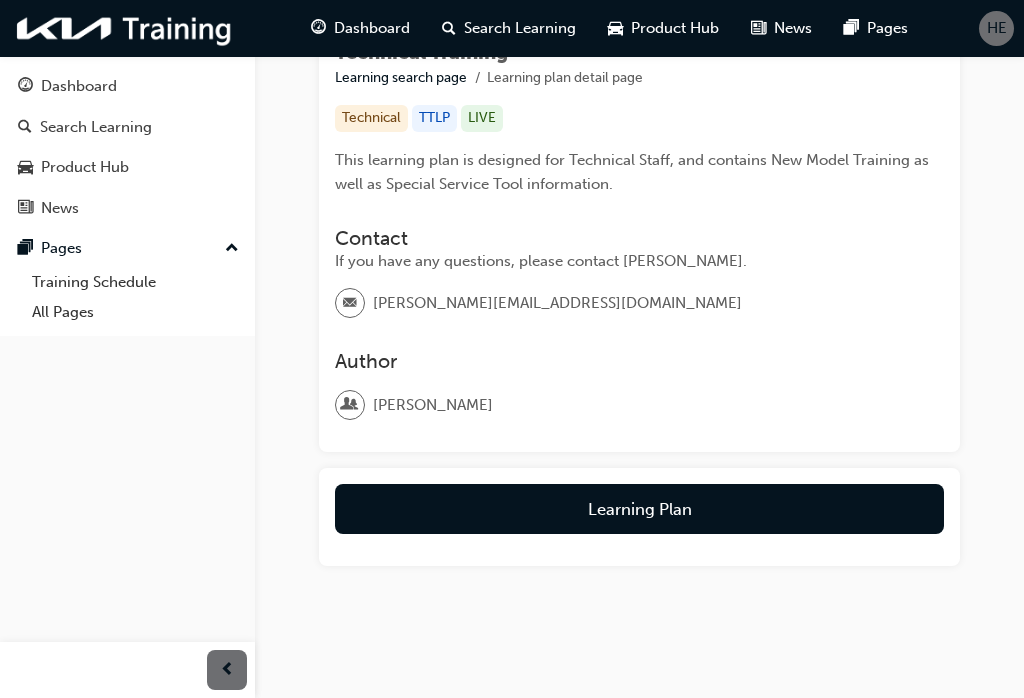 click on "Learning Plan" at bounding box center [639, 509] 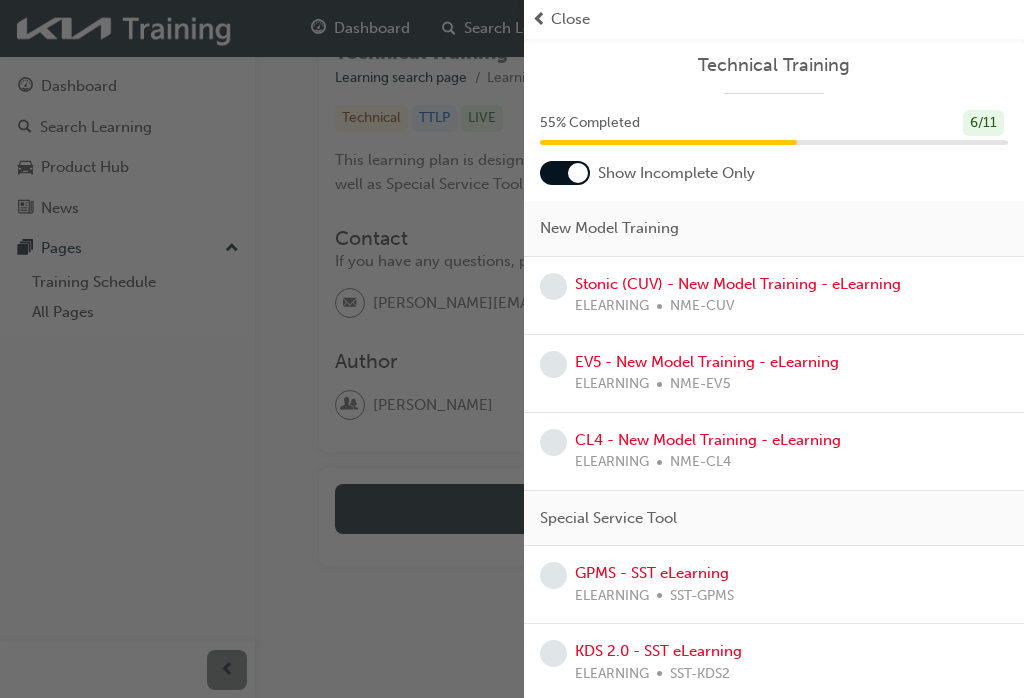 click on "Close" at bounding box center (570, 19) 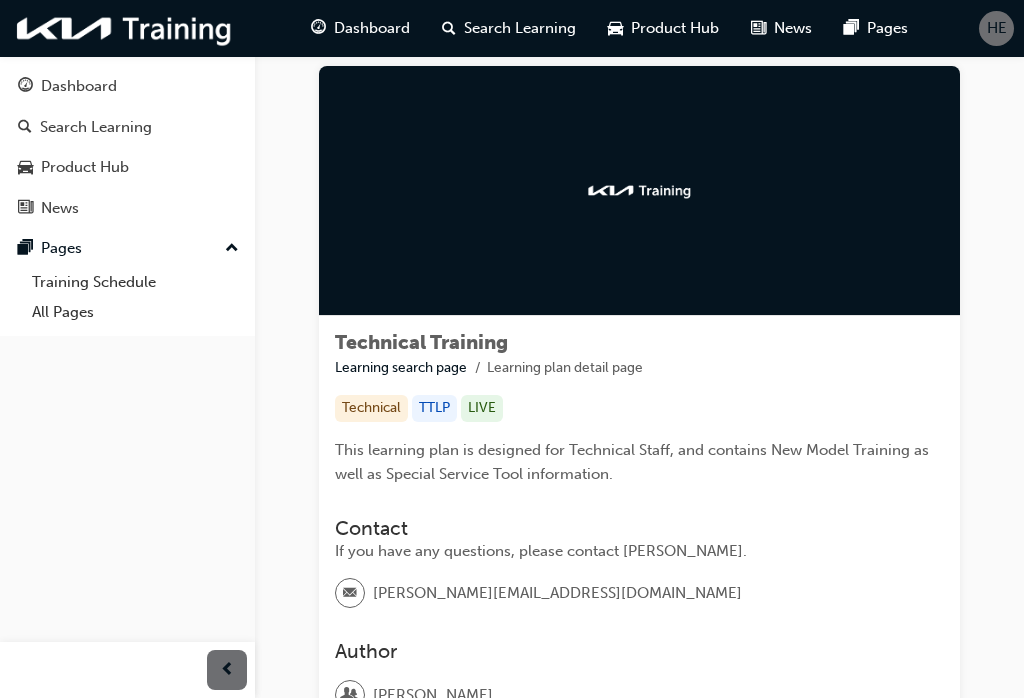 scroll, scrollTop: 0, scrollLeft: 0, axis: both 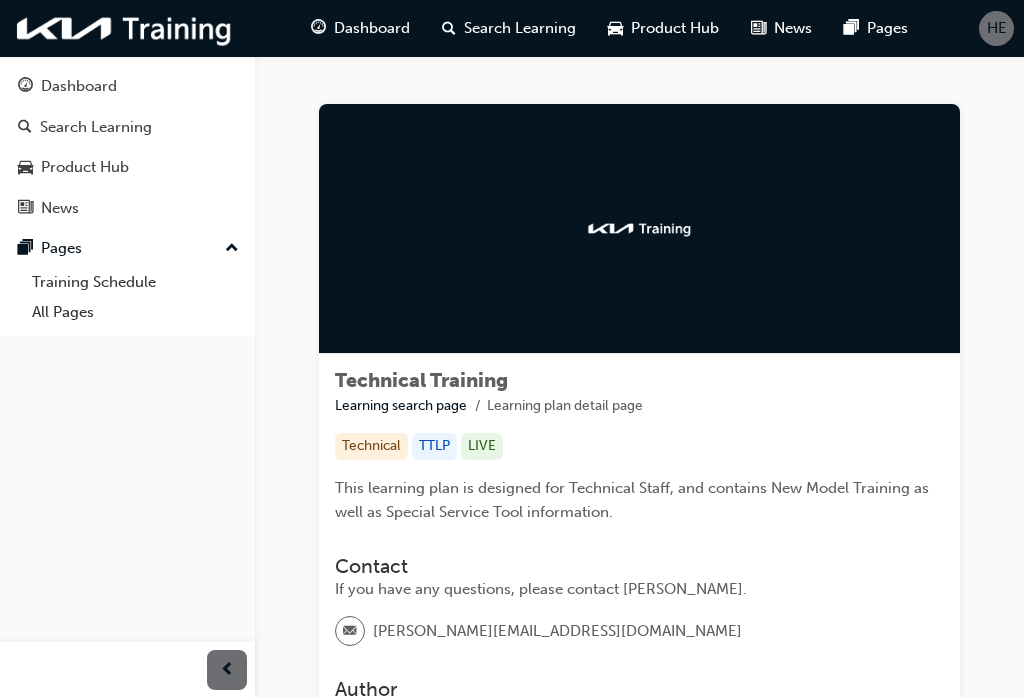 click on "HE" at bounding box center [996, 28] 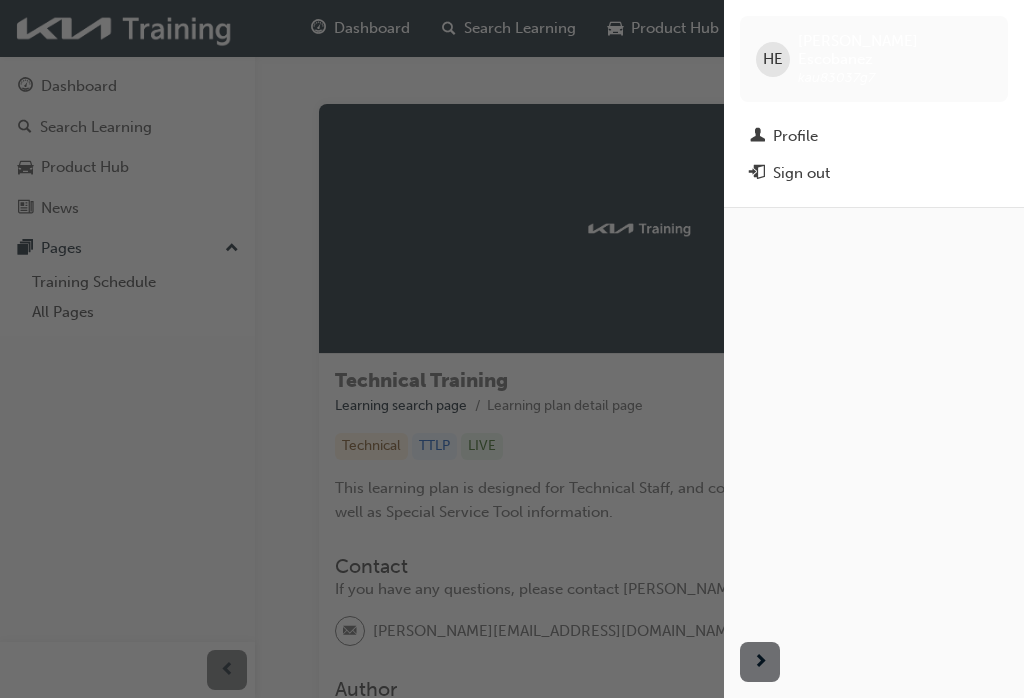 click at bounding box center (362, 349) 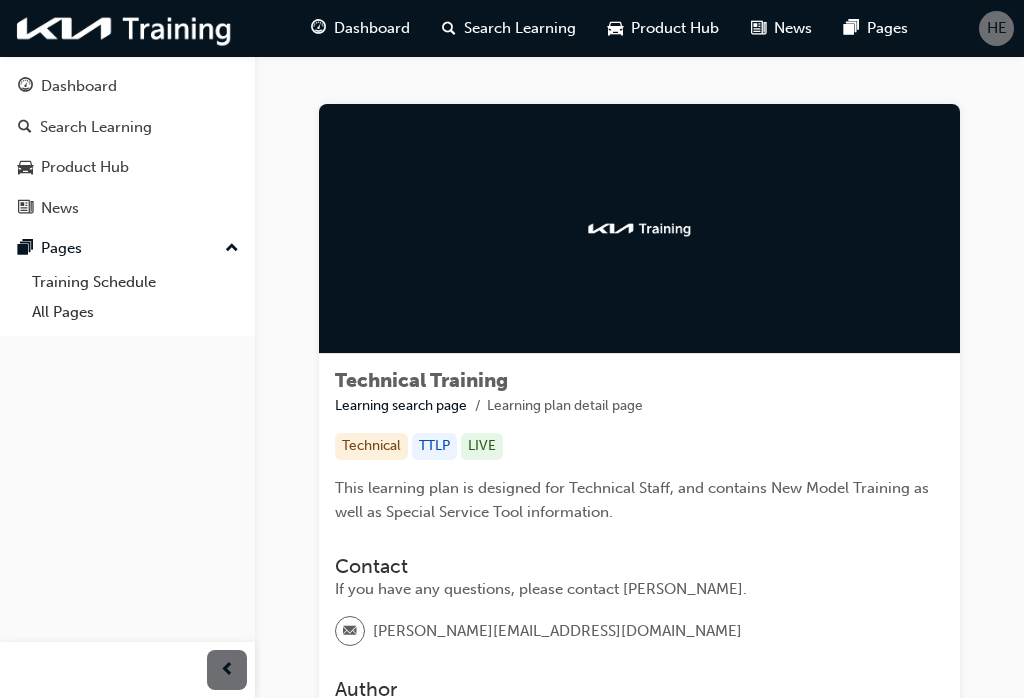 click on "Dashboard" at bounding box center [372, 28] 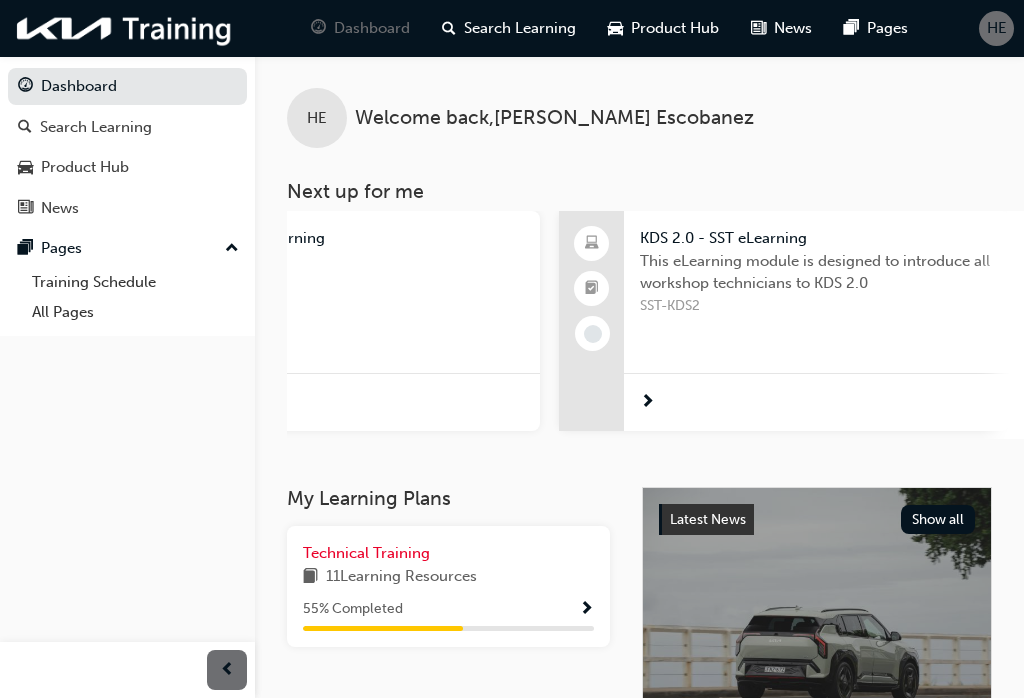 scroll, scrollTop: 0, scrollLeft: 1603, axis: horizontal 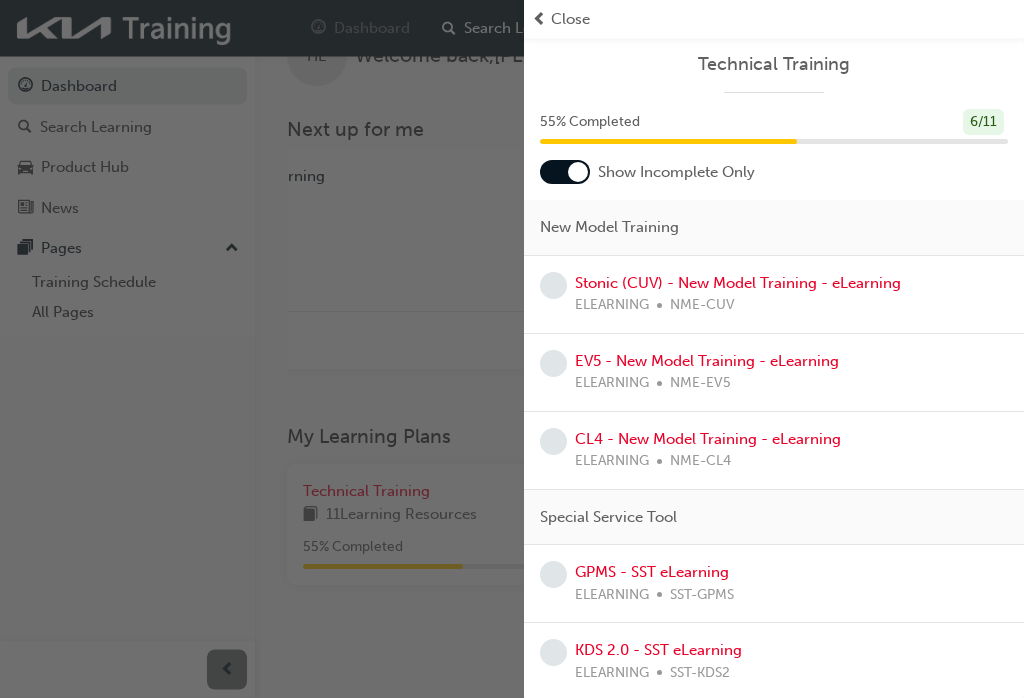 click at bounding box center [262, 349] 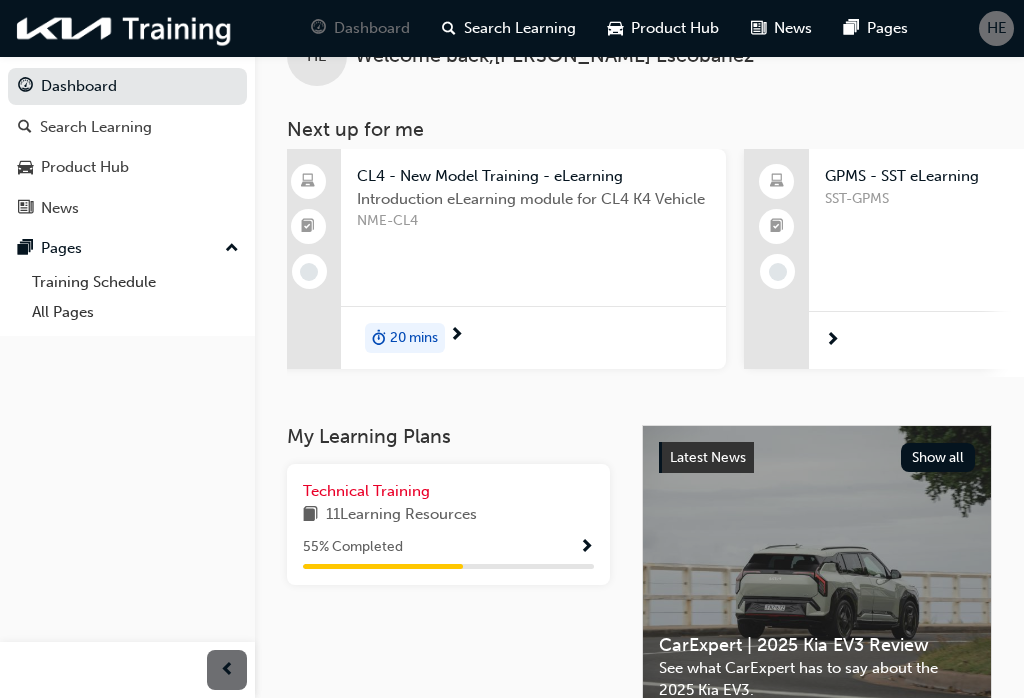scroll, scrollTop: 0, scrollLeft: 940, axis: horizontal 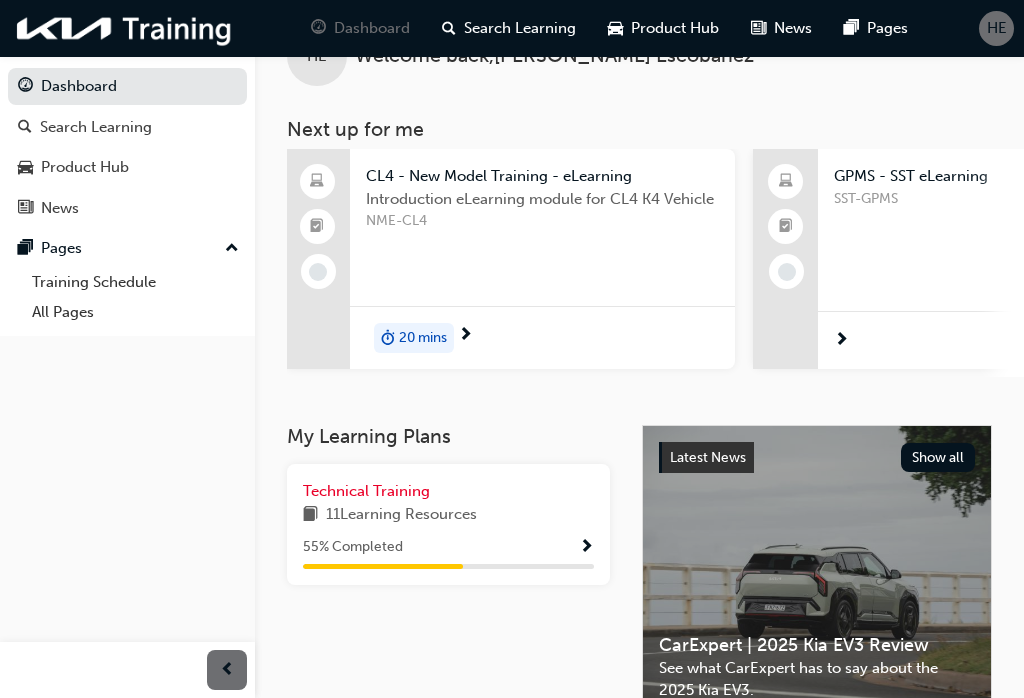 click on "NME-CL4" at bounding box center (542, 221) 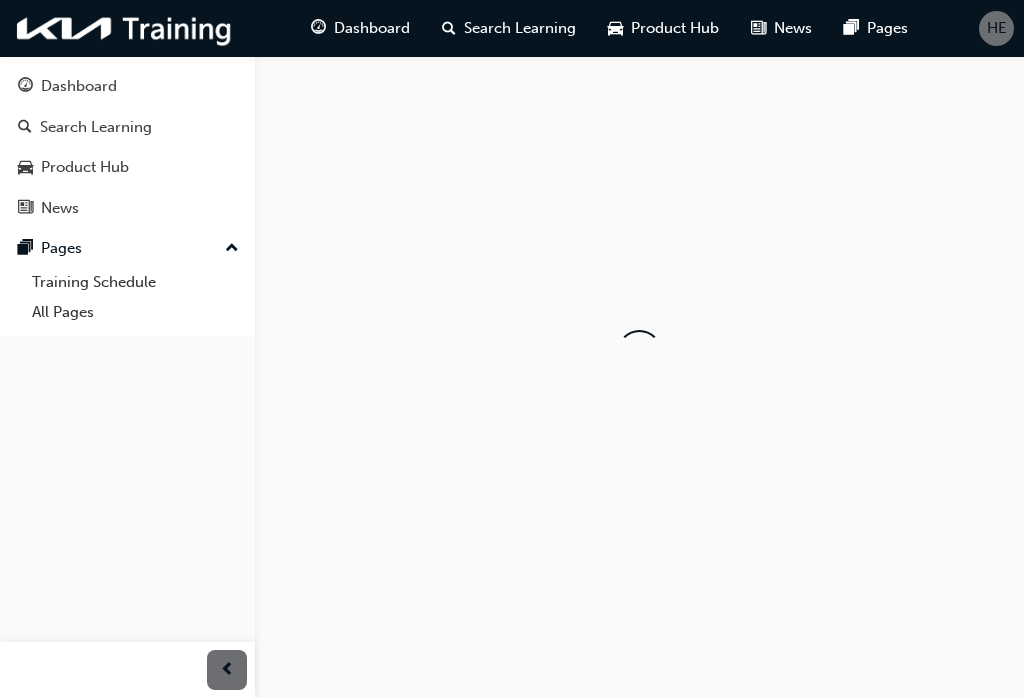 scroll, scrollTop: 0, scrollLeft: 0, axis: both 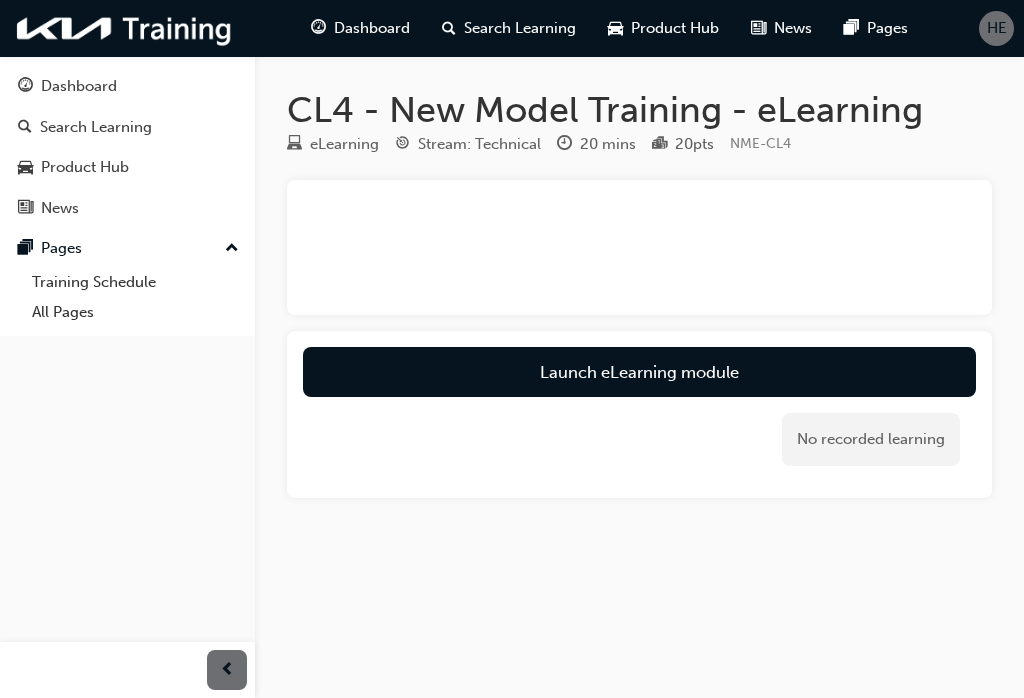 click on "Launch eLearning module" at bounding box center (639, 372) 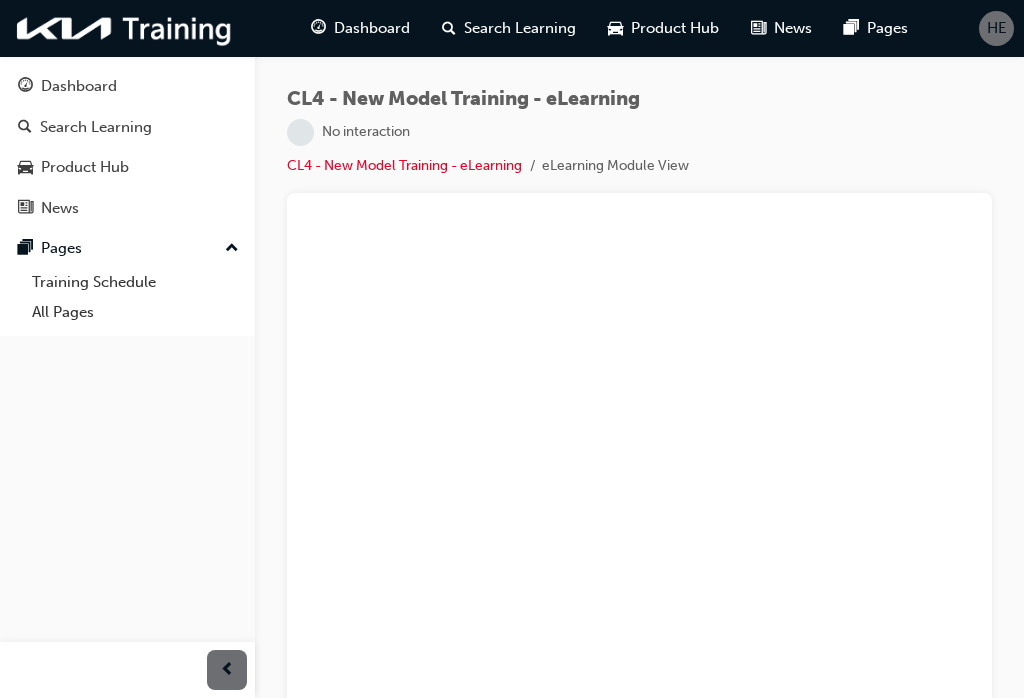 scroll, scrollTop: 25, scrollLeft: 0, axis: vertical 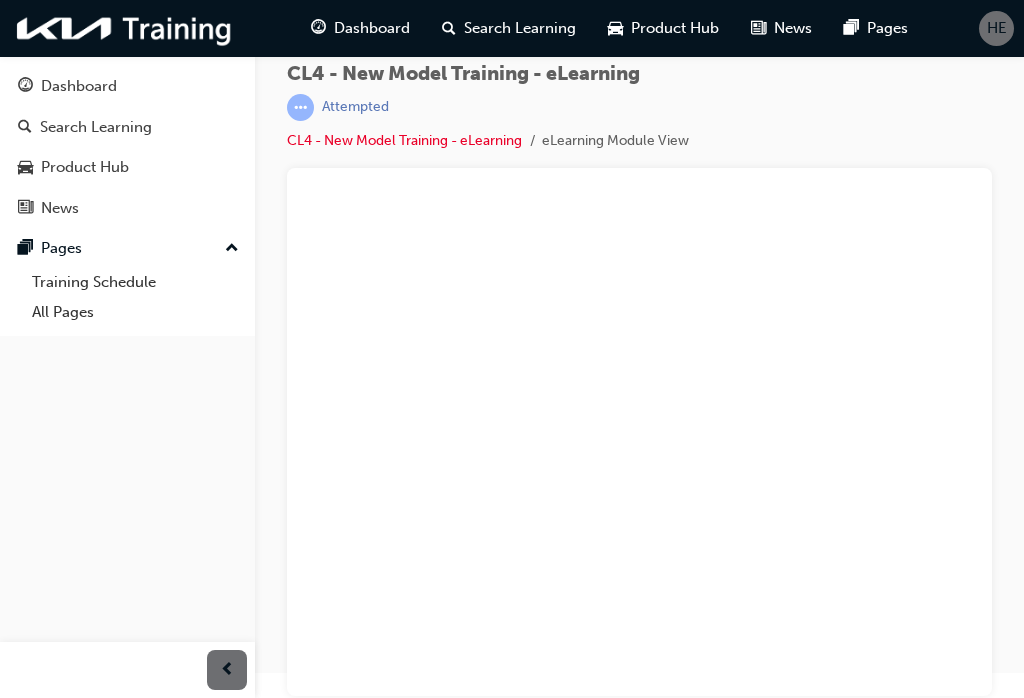 click on "Dashboard Search Learning Product Hub News Pages Pages Training Schedule All Pages" at bounding box center (127, 324) 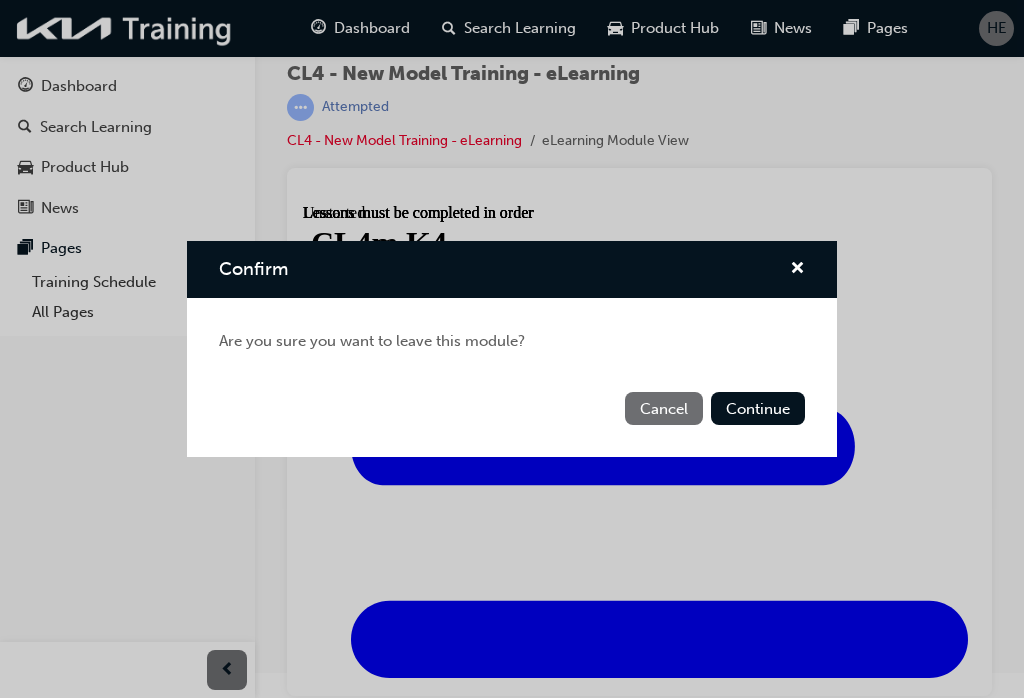 scroll, scrollTop: 0, scrollLeft: 0, axis: both 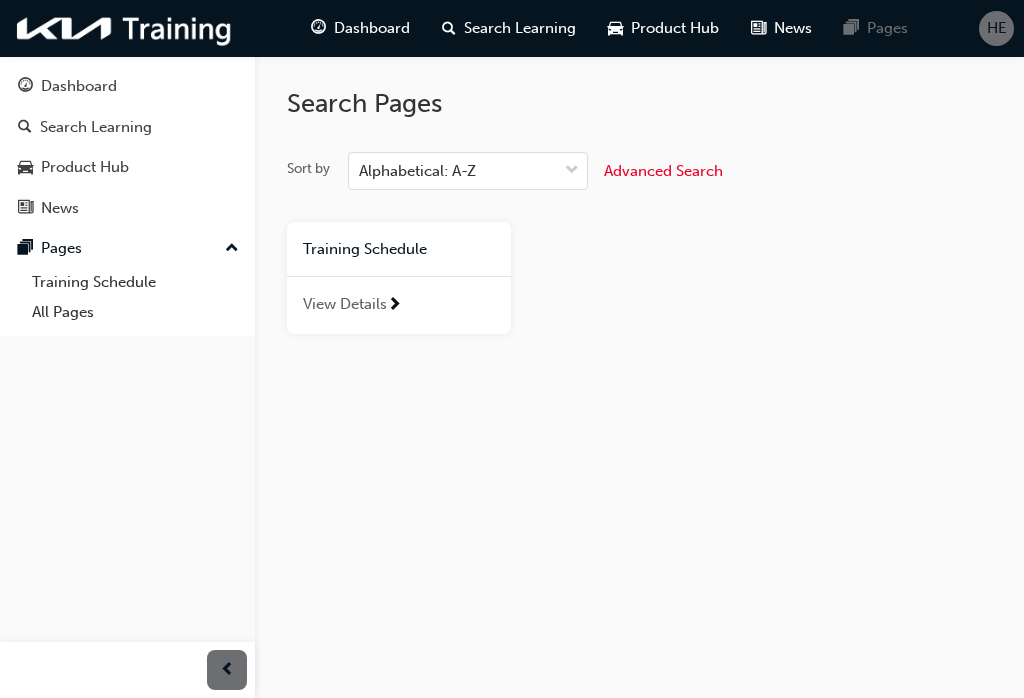 click on "Training Schedule" at bounding box center (399, 249) 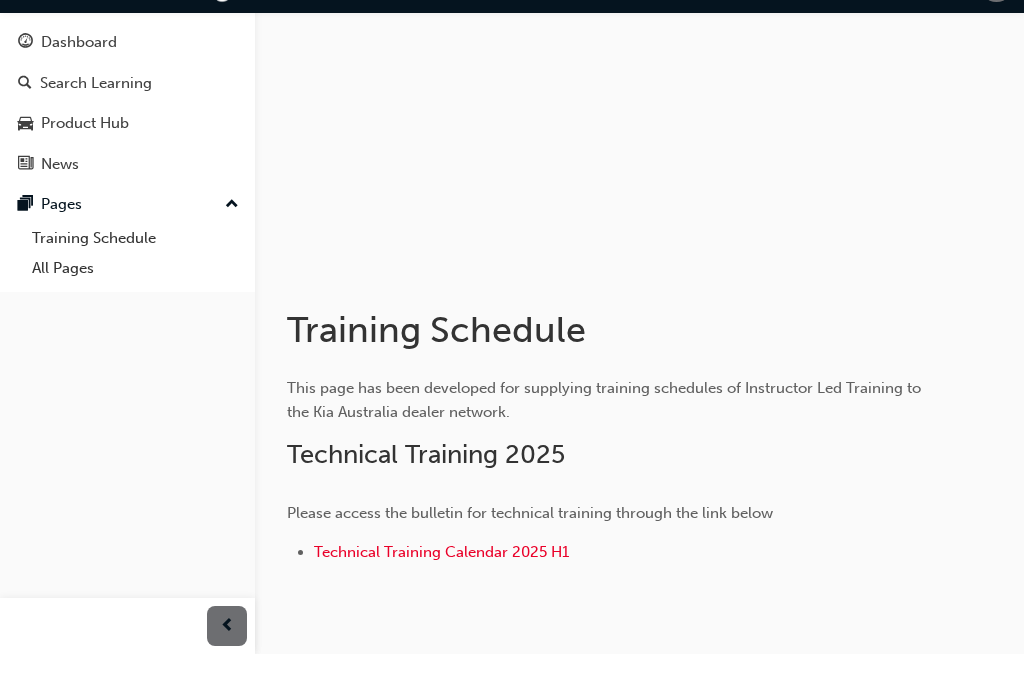 scroll, scrollTop: 61, scrollLeft: 0, axis: vertical 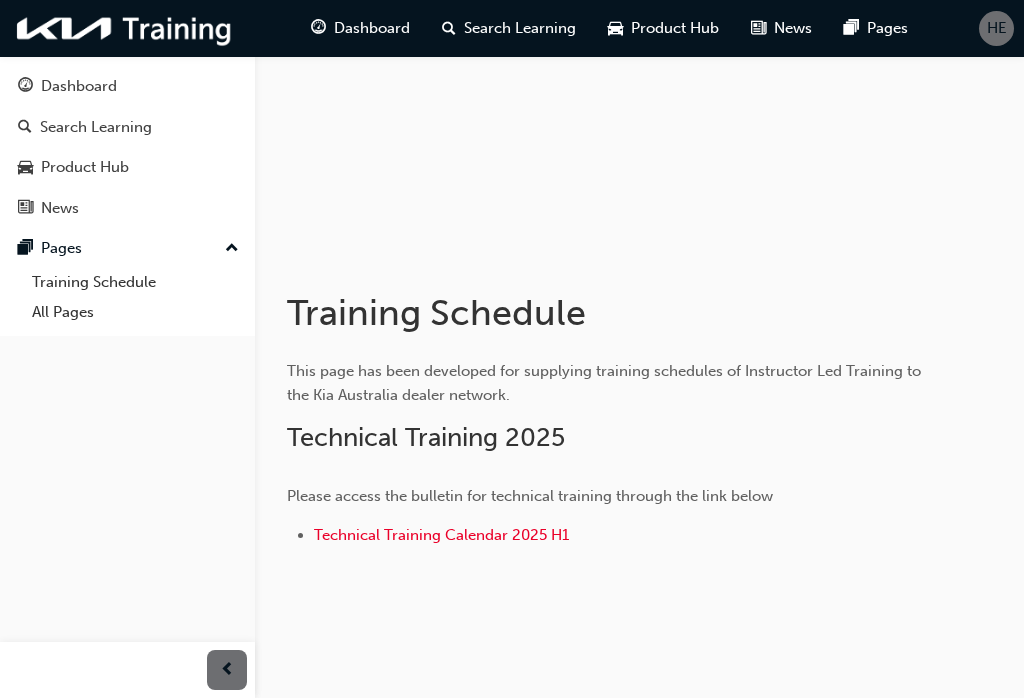 click on "Pages" at bounding box center (127, 248) 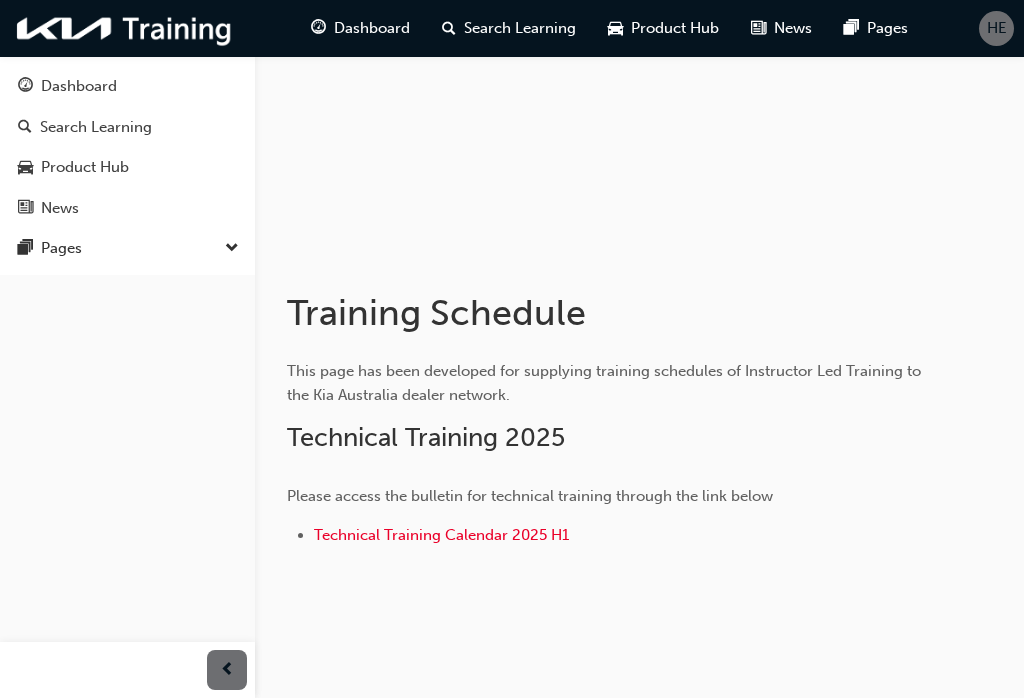click at bounding box center (25, 249) 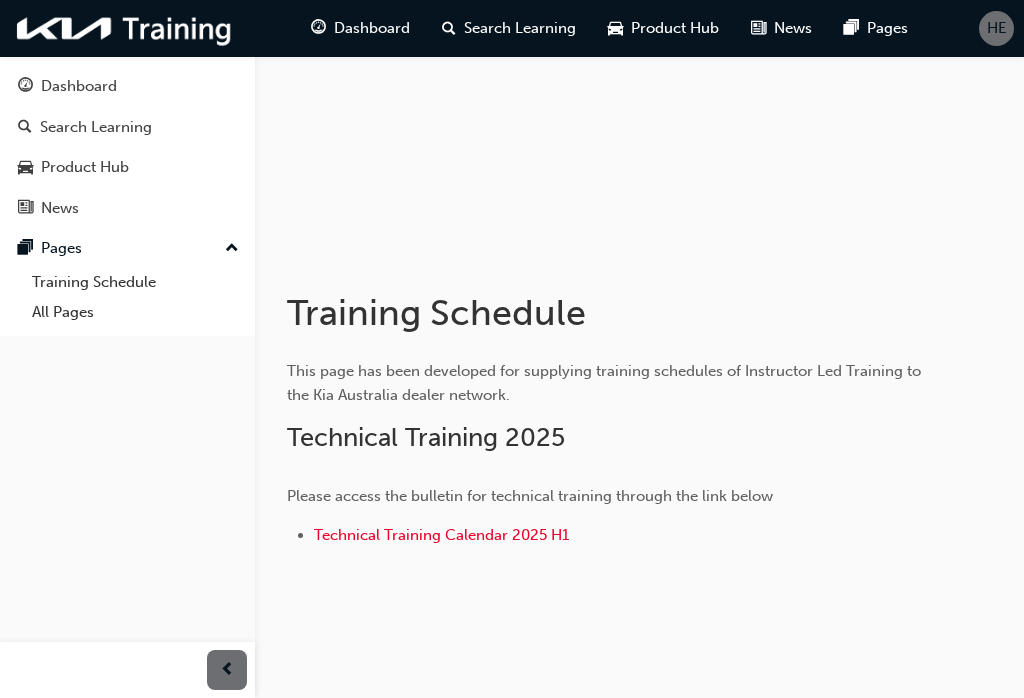 click on "Training Schedule" at bounding box center [135, 282] 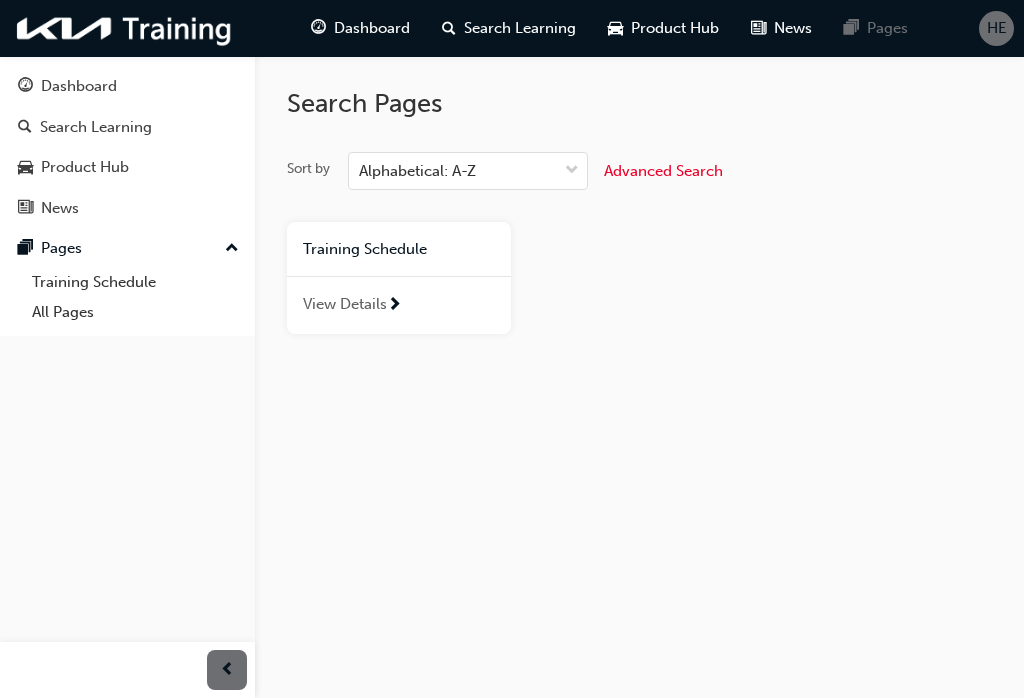 scroll, scrollTop: 0, scrollLeft: 0, axis: both 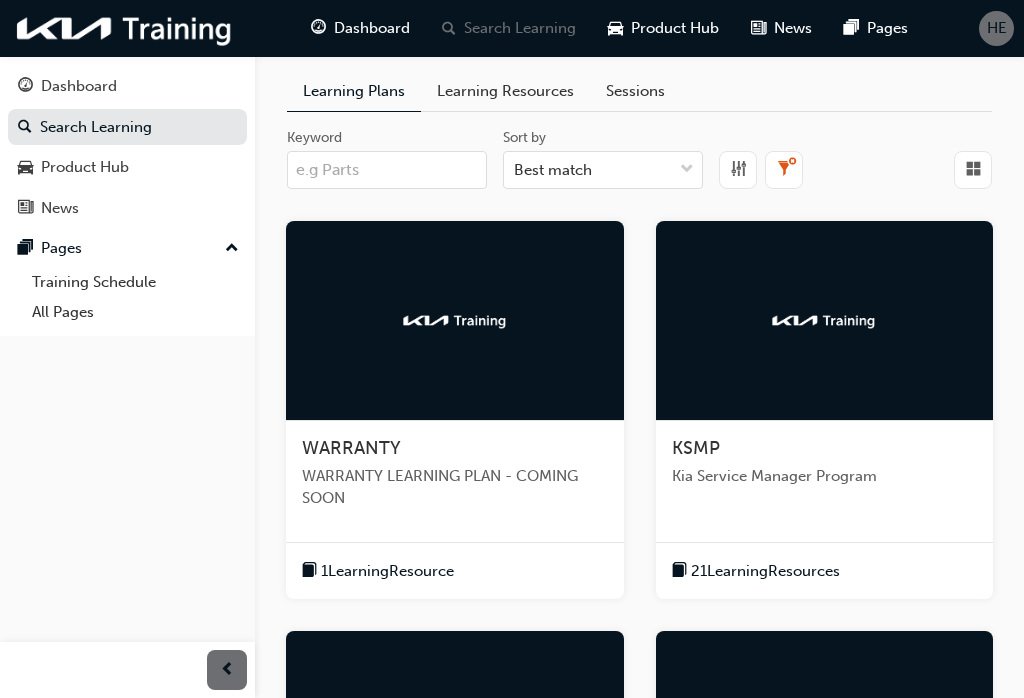 click on "Dashboard Search Learning Product Hub News Pages" at bounding box center (127, 147) 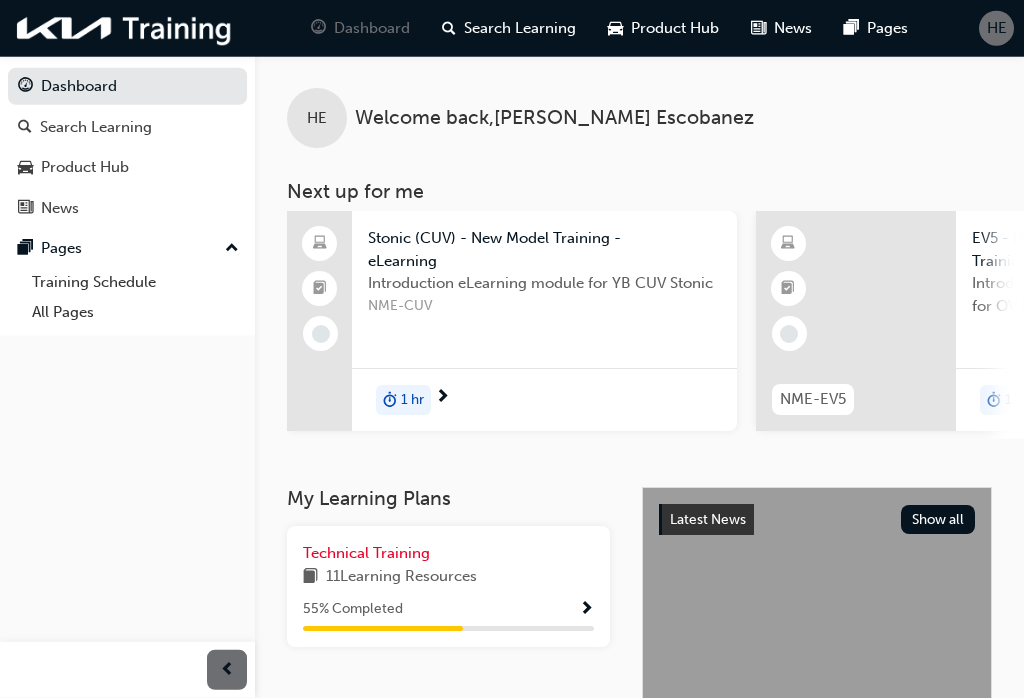 scroll, scrollTop: 15, scrollLeft: 0, axis: vertical 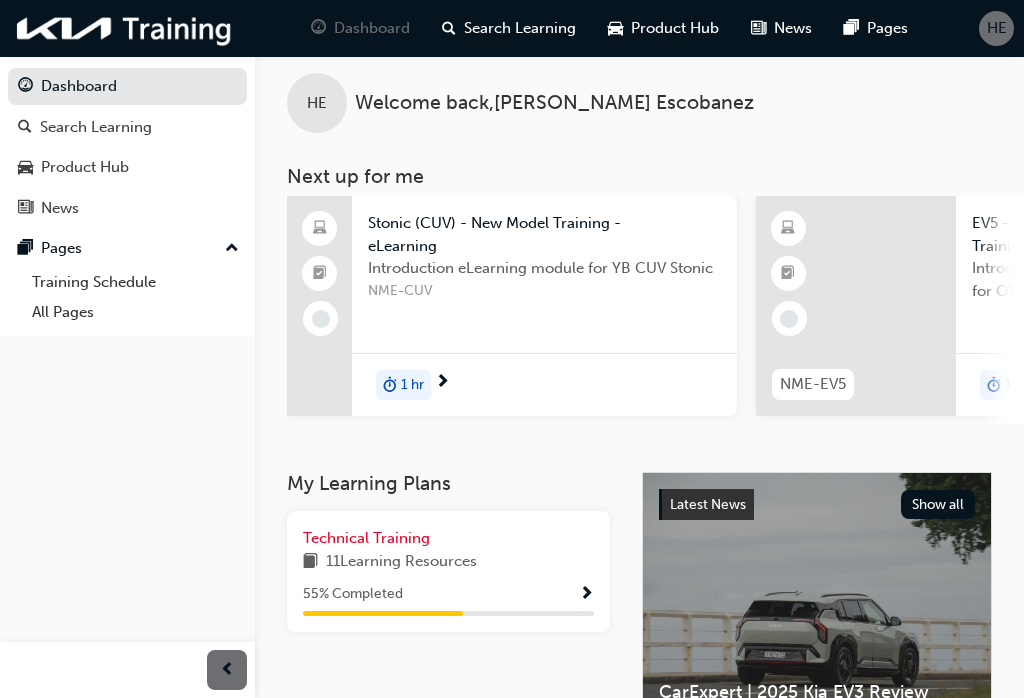 click on "HE" at bounding box center (996, 28) 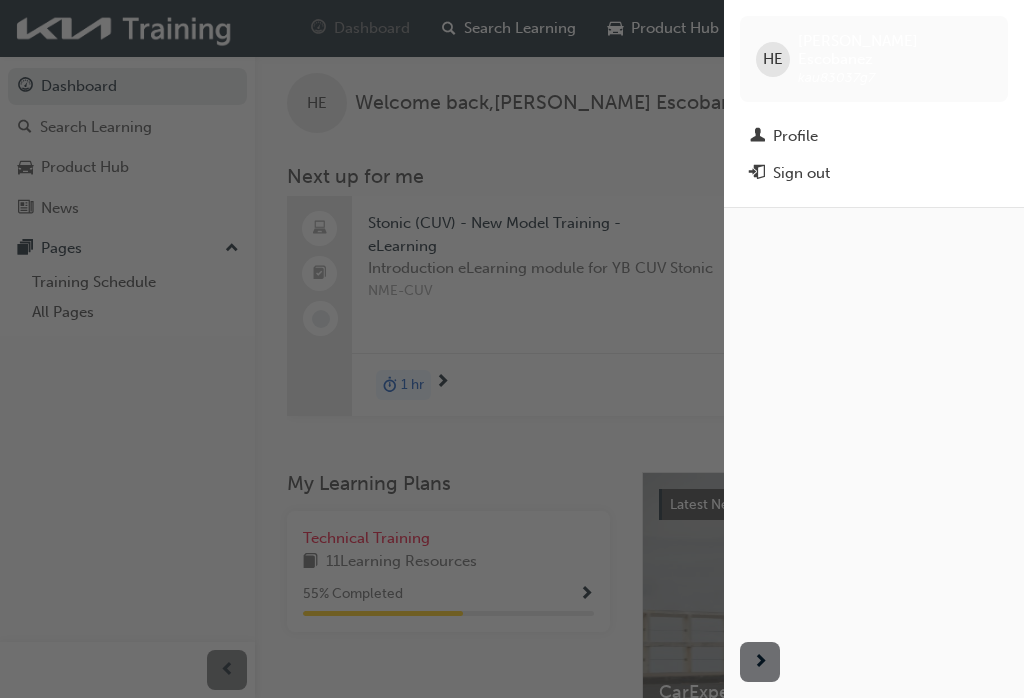 click on "Profile" at bounding box center (795, 136) 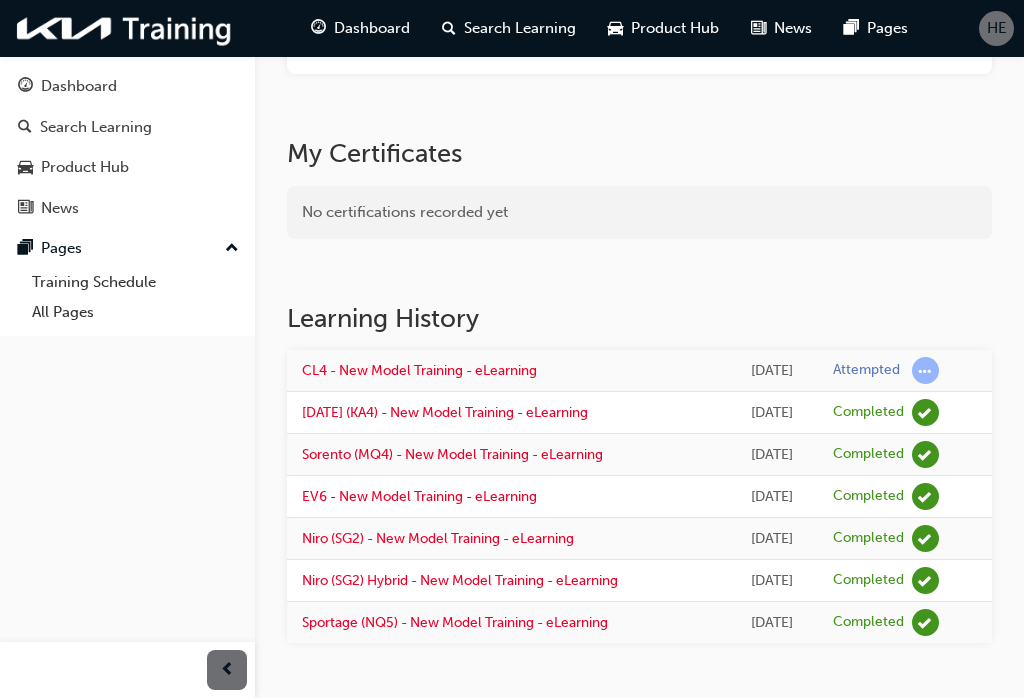 scroll, scrollTop: 342, scrollLeft: 0, axis: vertical 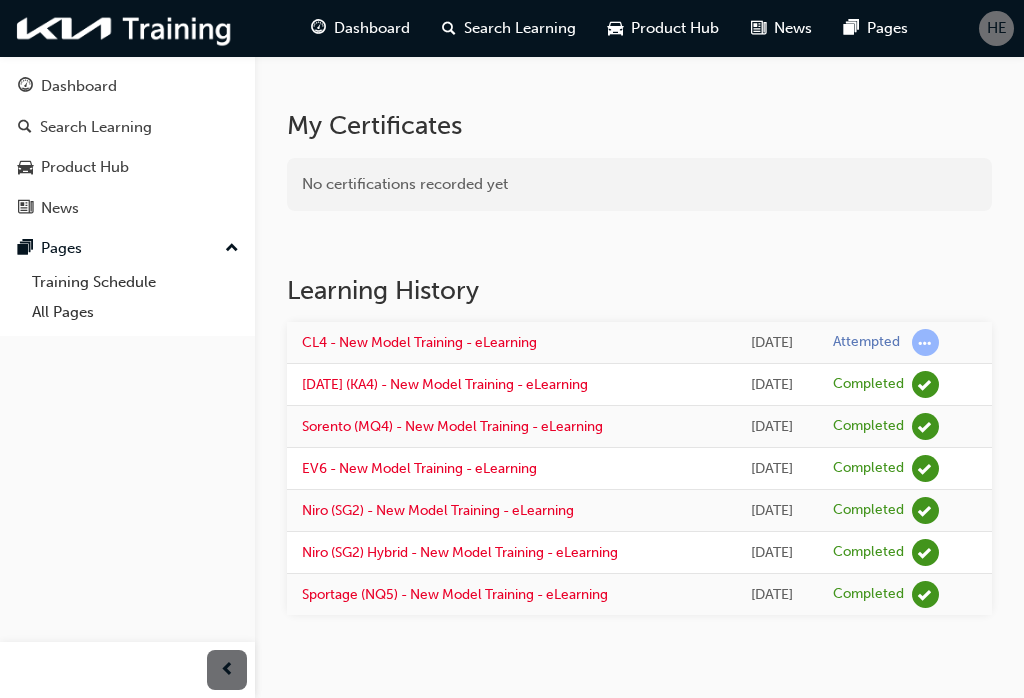 click at bounding box center (925, 342) 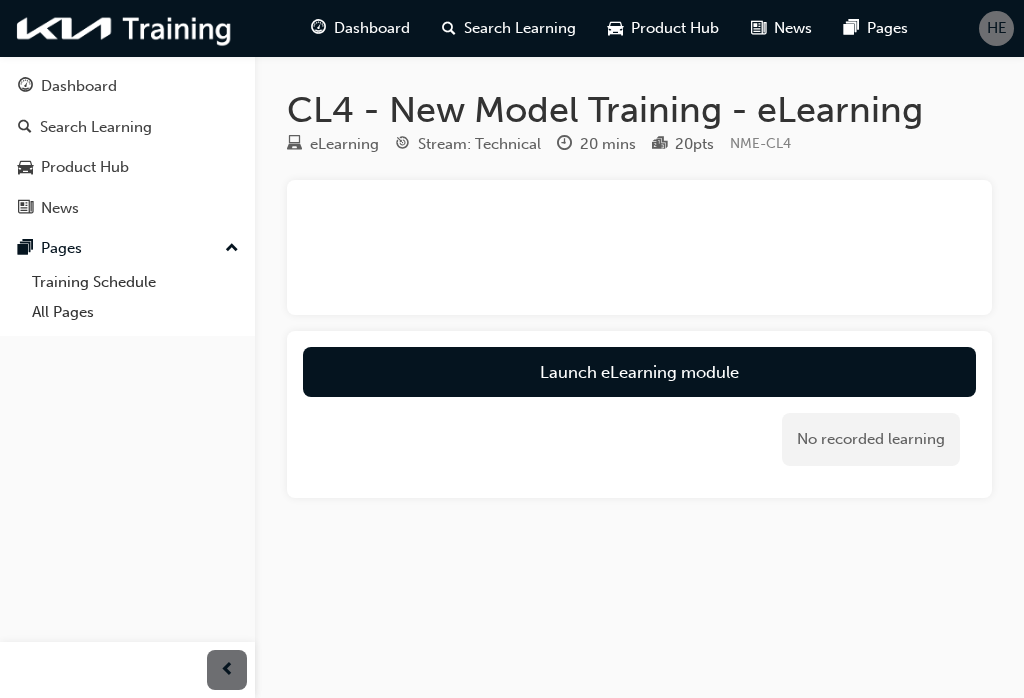 scroll, scrollTop: 0, scrollLeft: 0, axis: both 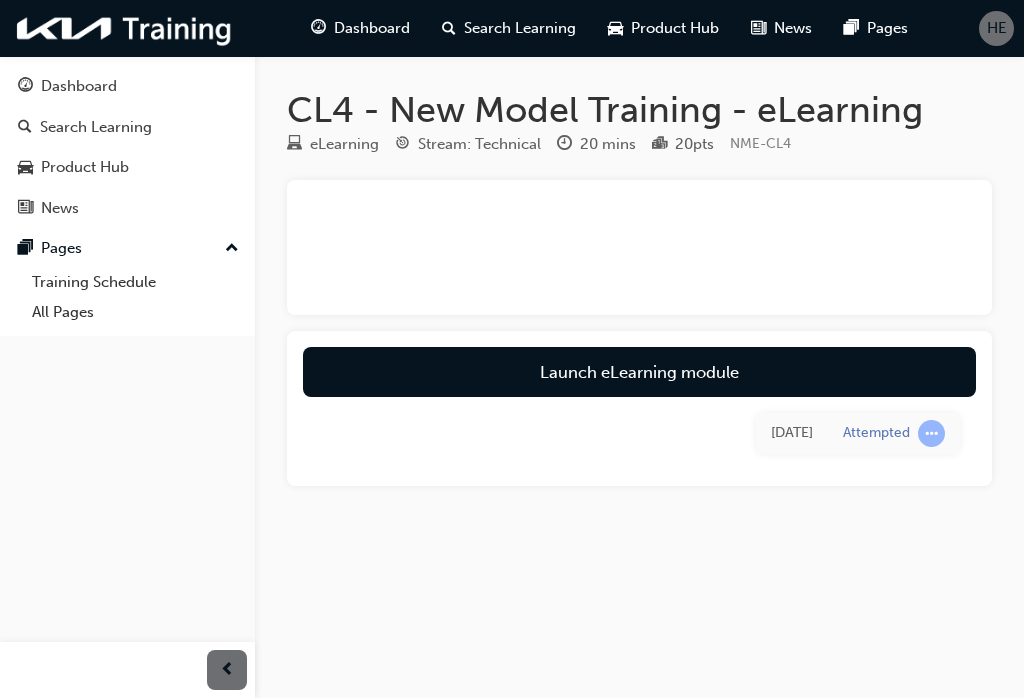 click on "Launch eLearning module" at bounding box center [639, 372] 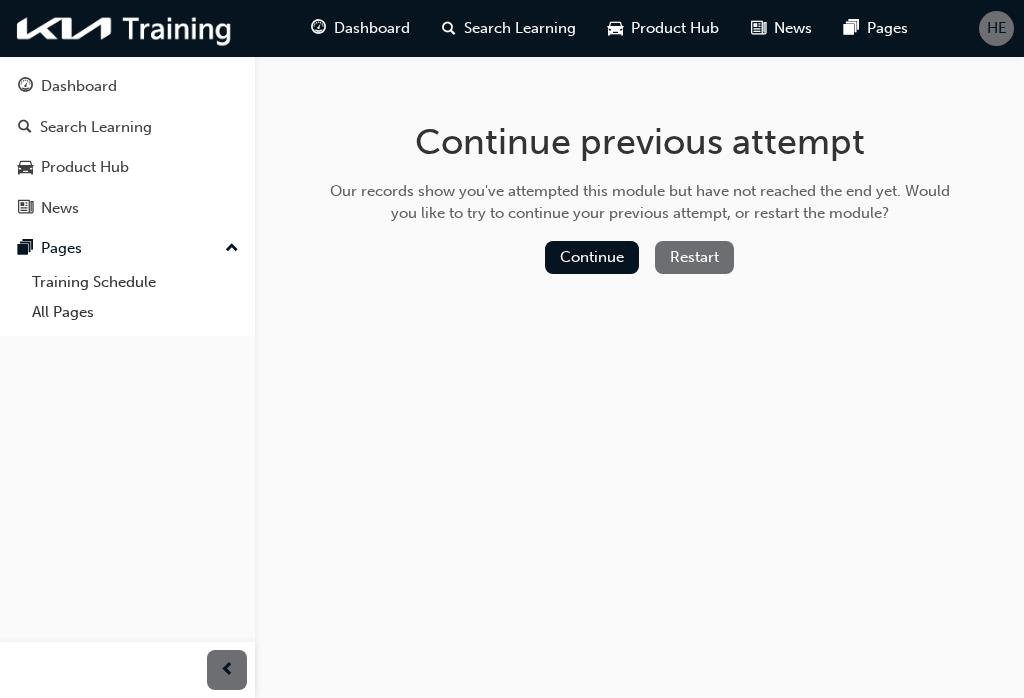 click on "Continue" at bounding box center (592, 257) 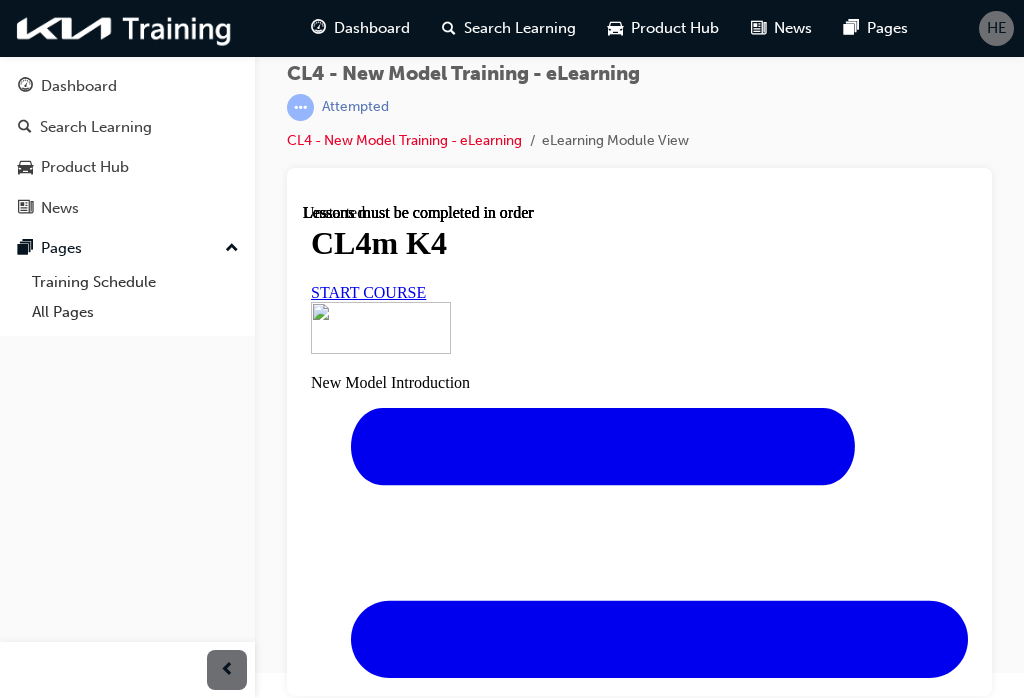 scroll, scrollTop: 0, scrollLeft: 0, axis: both 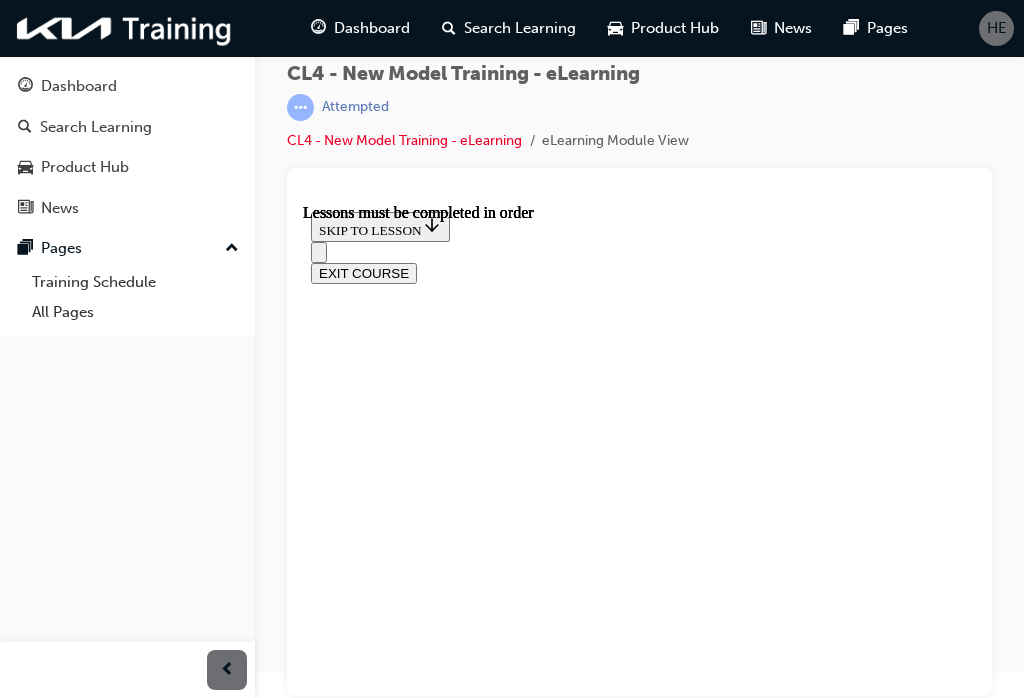 click on "CL4 - New Model Training - eLearning | Attempted CL4 - New Model Training - eLearning eLearning Module View" at bounding box center [639, 115] 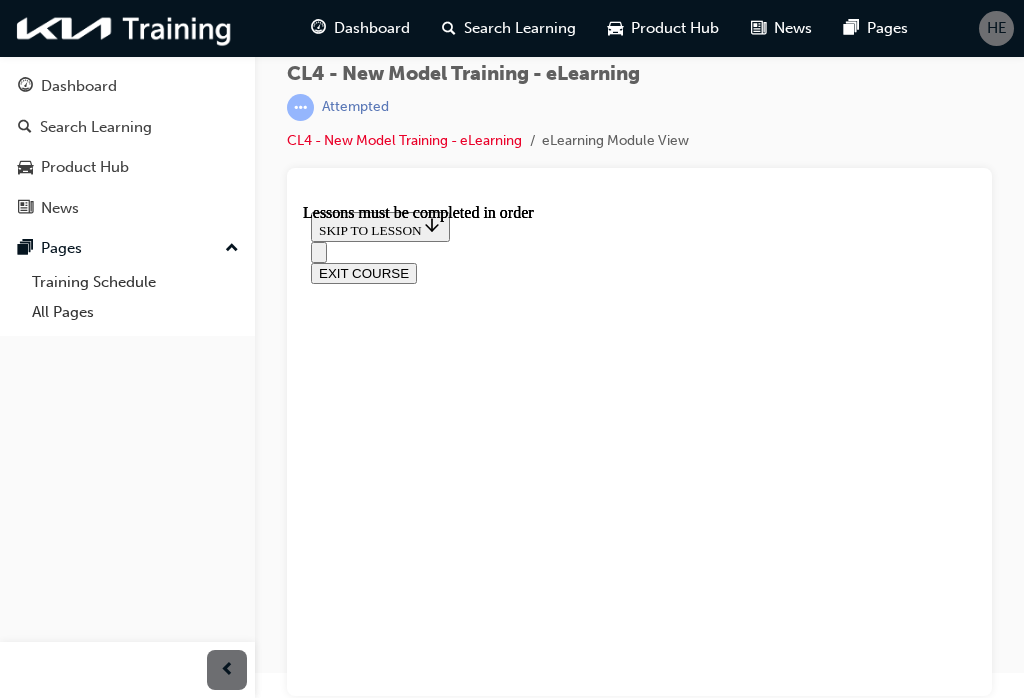 scroll, scrollTop: 0, scrollLeft: 0, axis: both 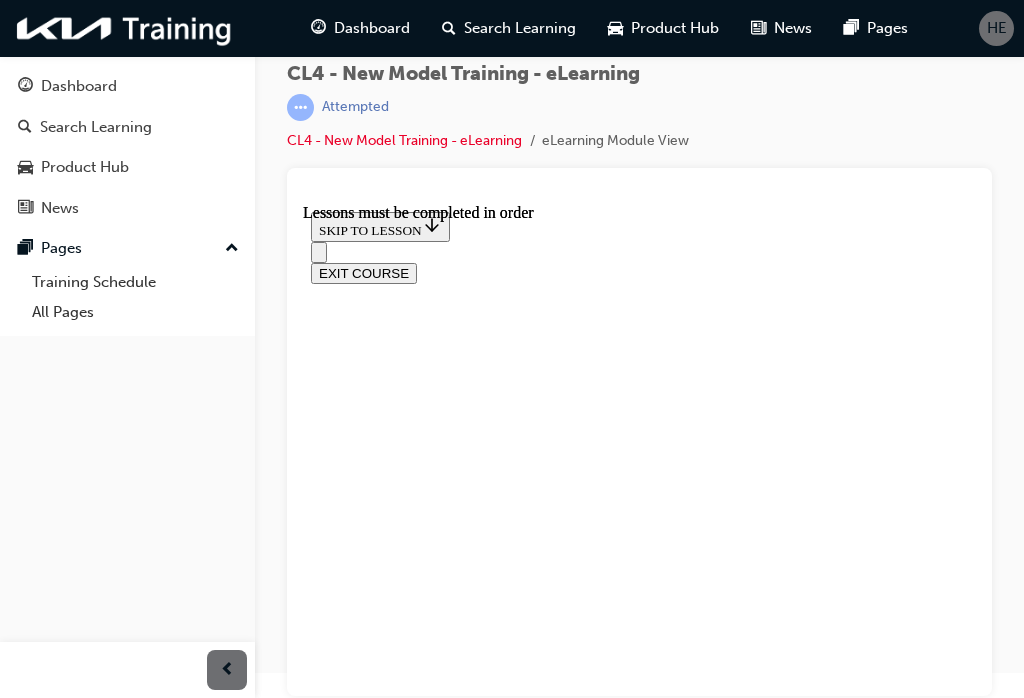 click on "CONTINUE" at bounding box center (353, 14209) 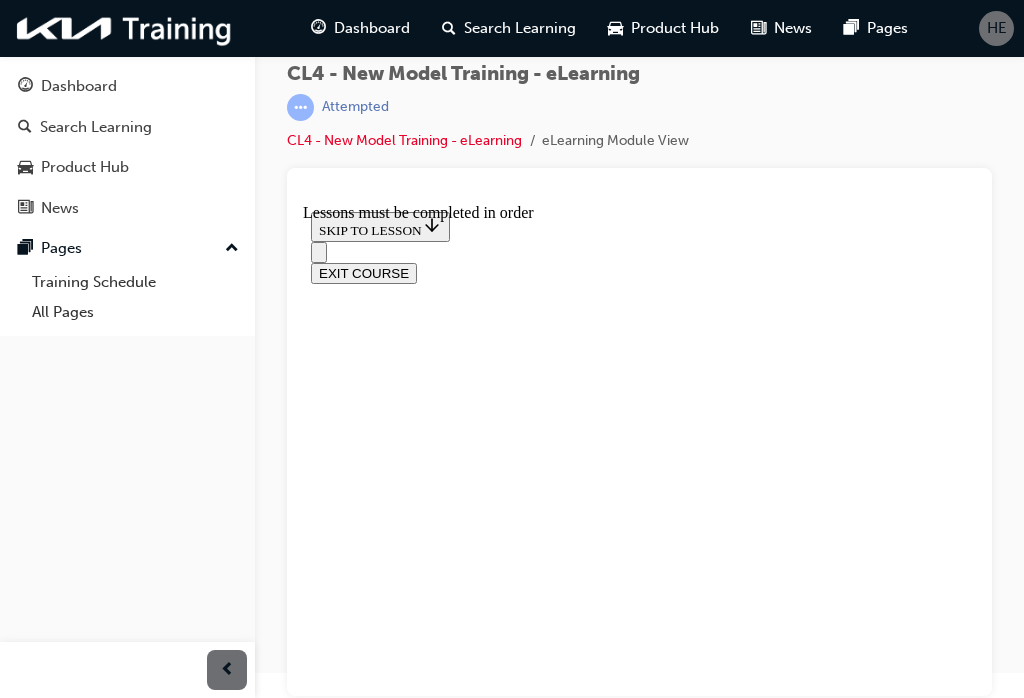 click on "CONTINUE" at bounding box center [353, 26942] 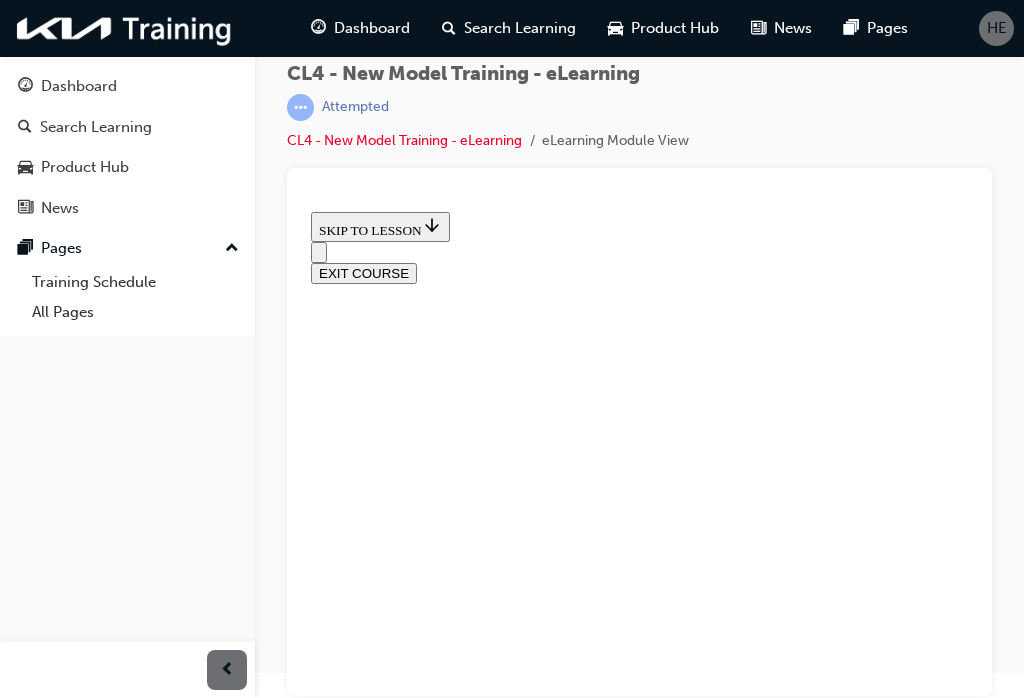 scroll, scrollTop: 0, scrollLeft: 0, axis: both 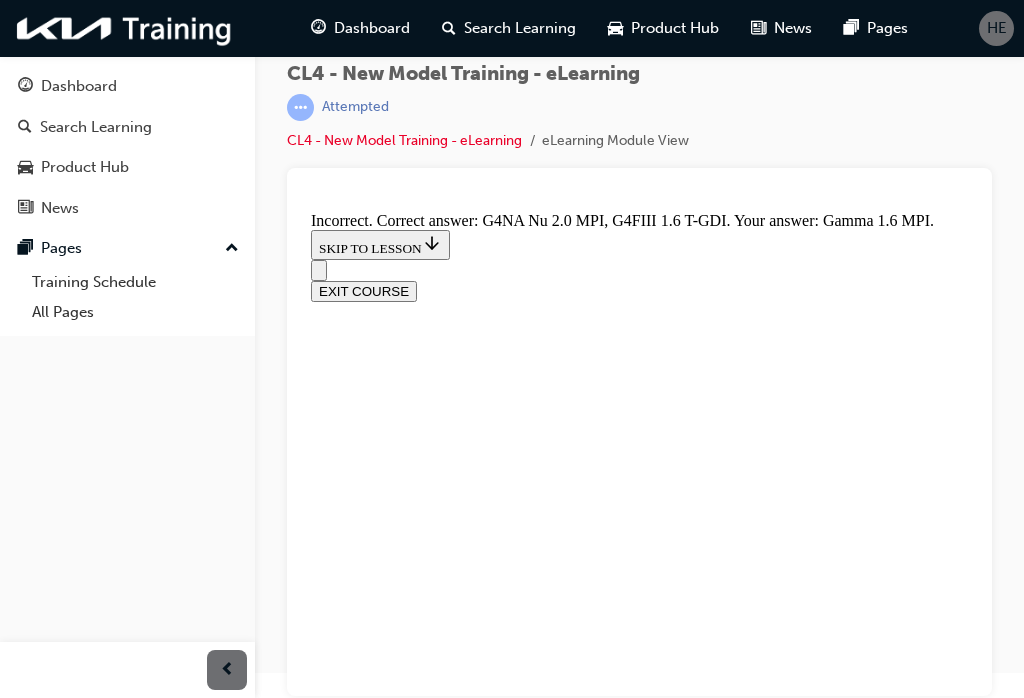 click on "NEXT" at bounding box center (337, 7674) 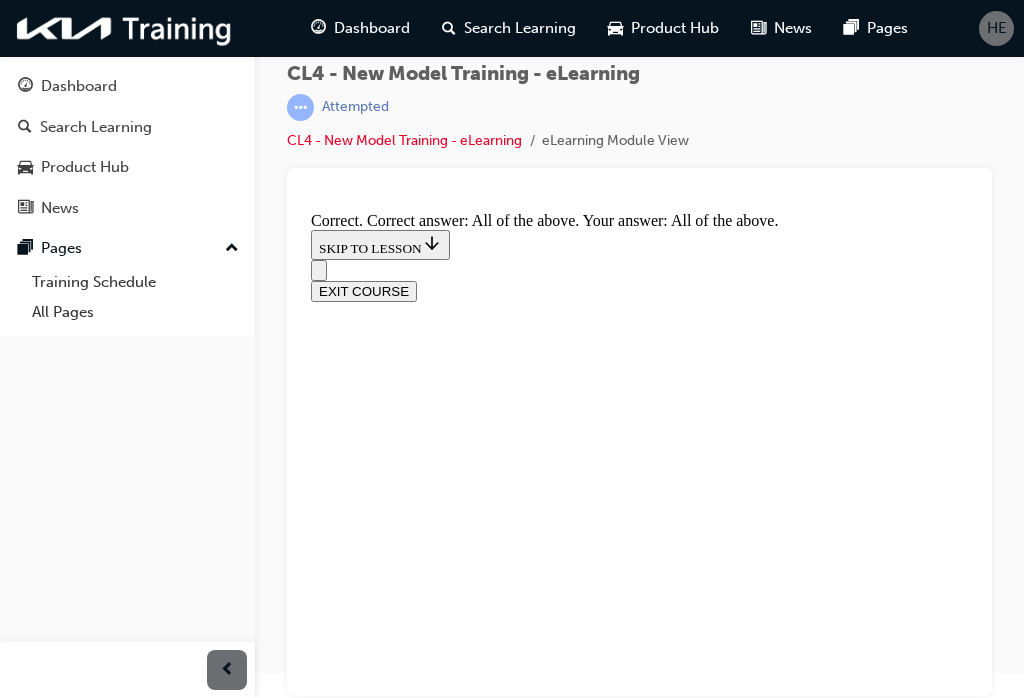 click on "NEXT" at bounding box center (337, 12784) 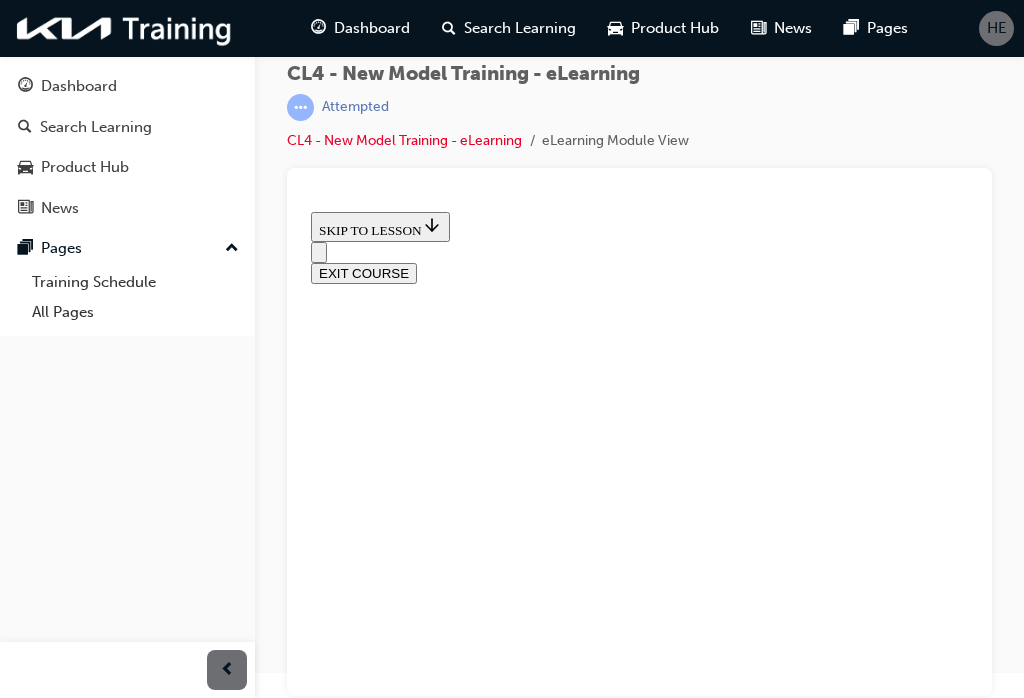 scroll, scrollTop: 163, scrollLeft: 0, axis: vertical 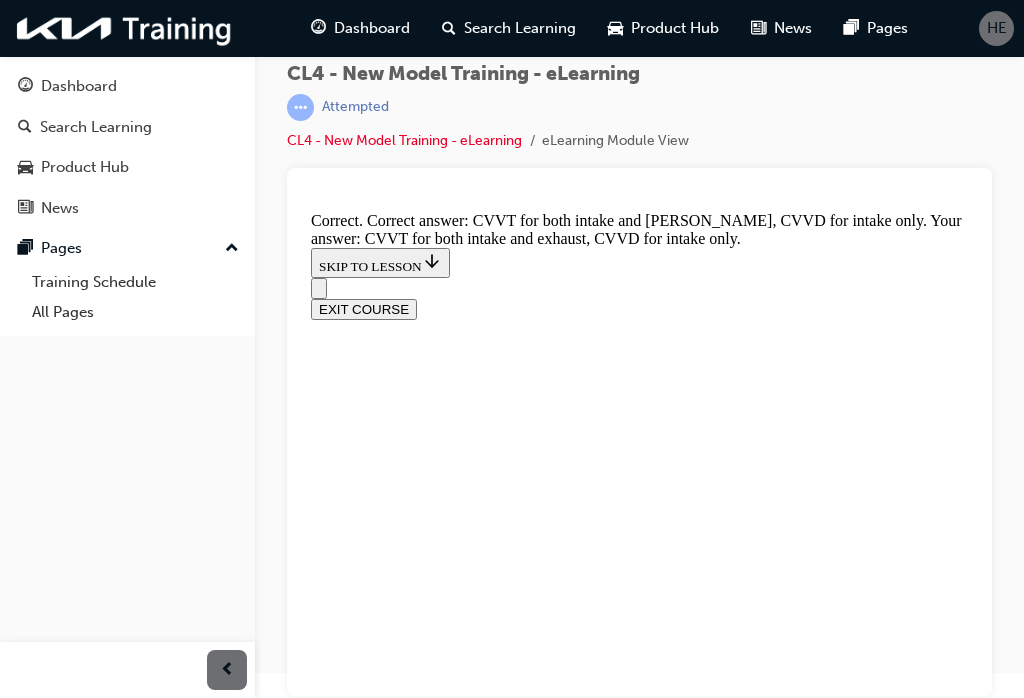 click on "NEXT" at bounding box center (337, 14353) 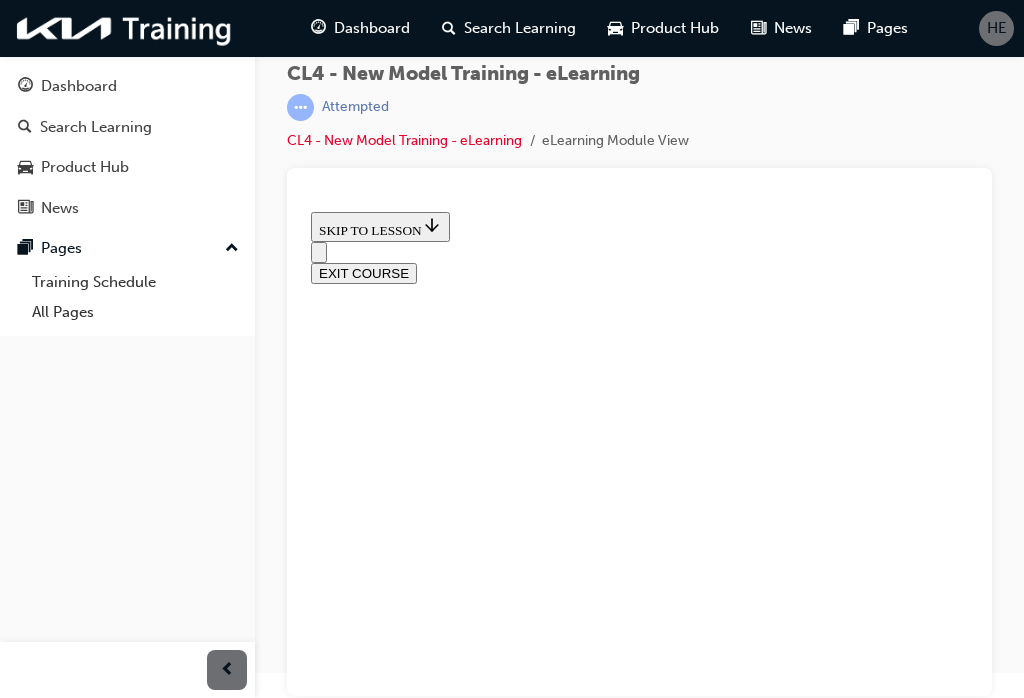 scroll, scrollTop: 322, scrollLeft: 0, axis: vertical 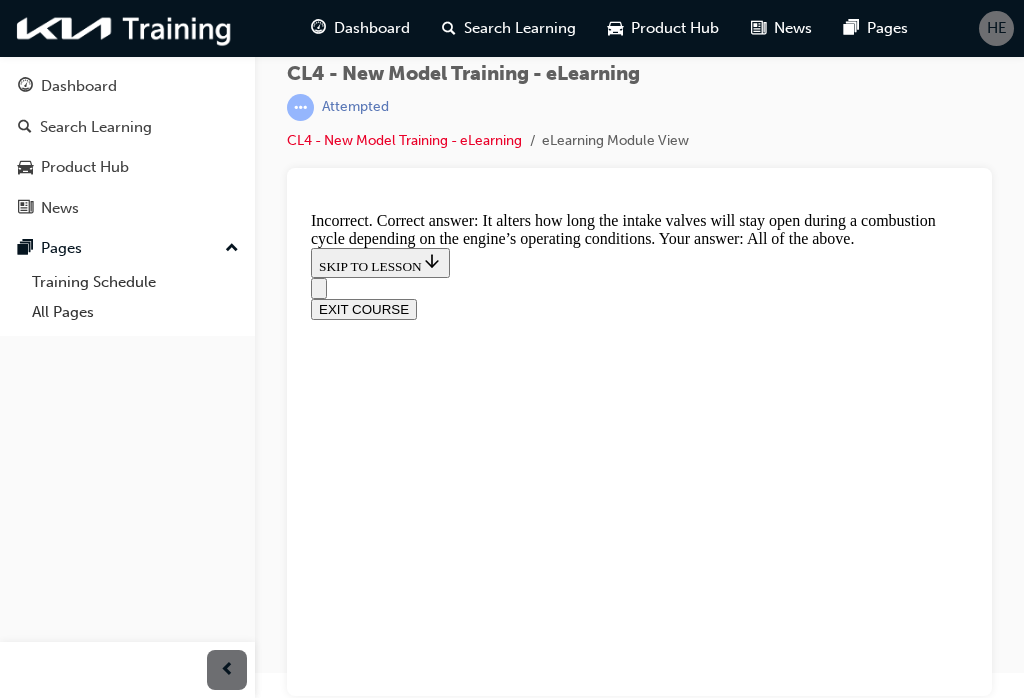 click on "NEXT" at bounding box center (337, 14353) 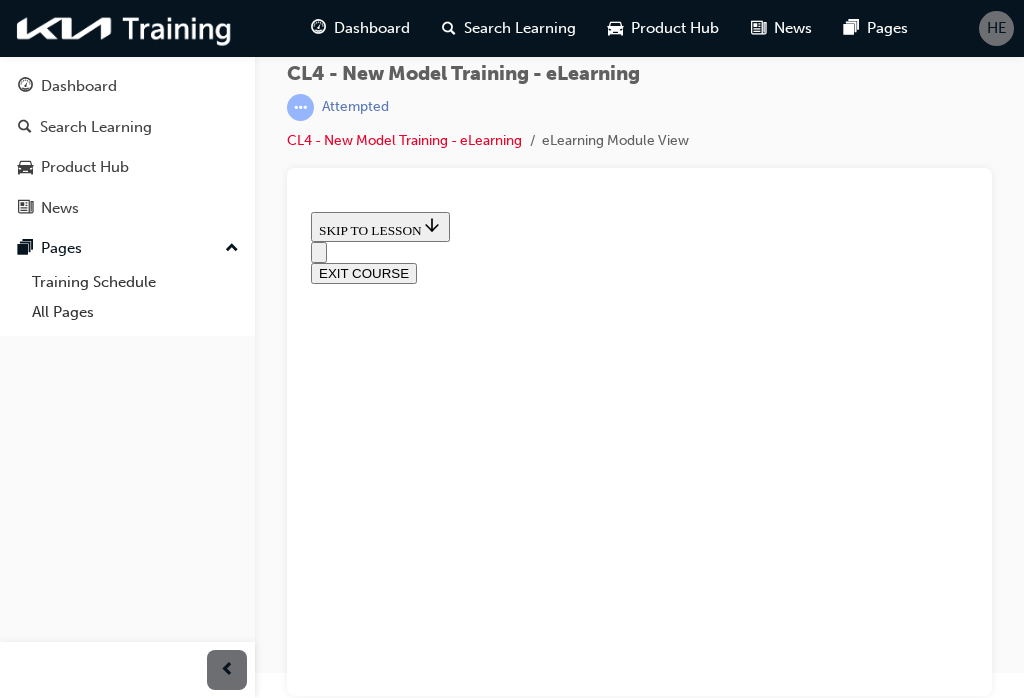 scroll, scrollTop: 324, scrollLeft: 0, axis: vertical 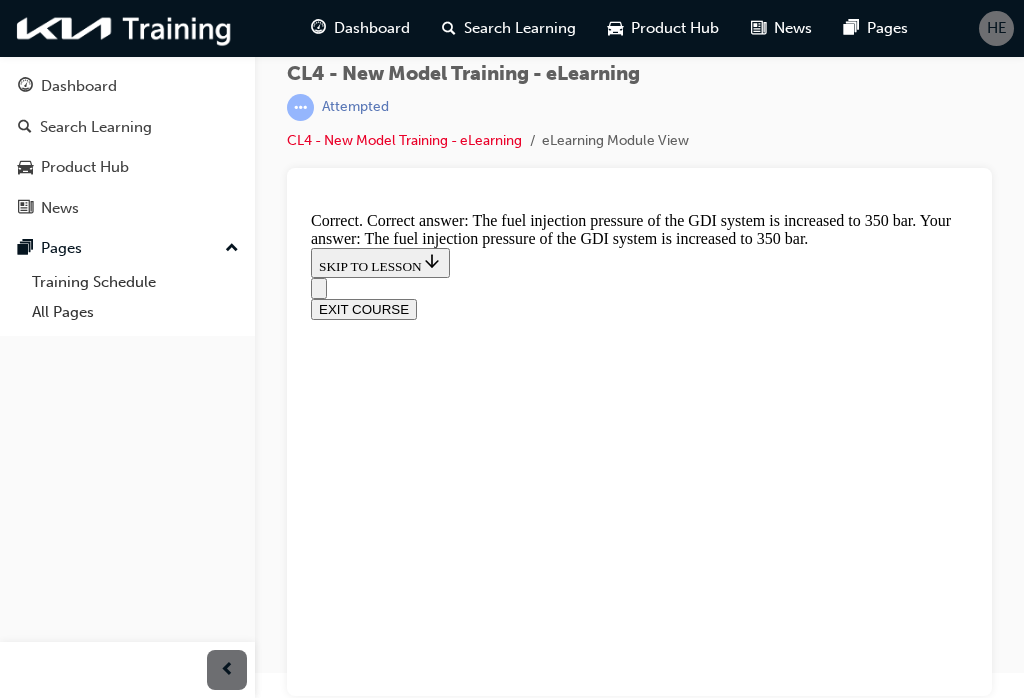 click on "NEXT" at bounding box center (337, 15688) 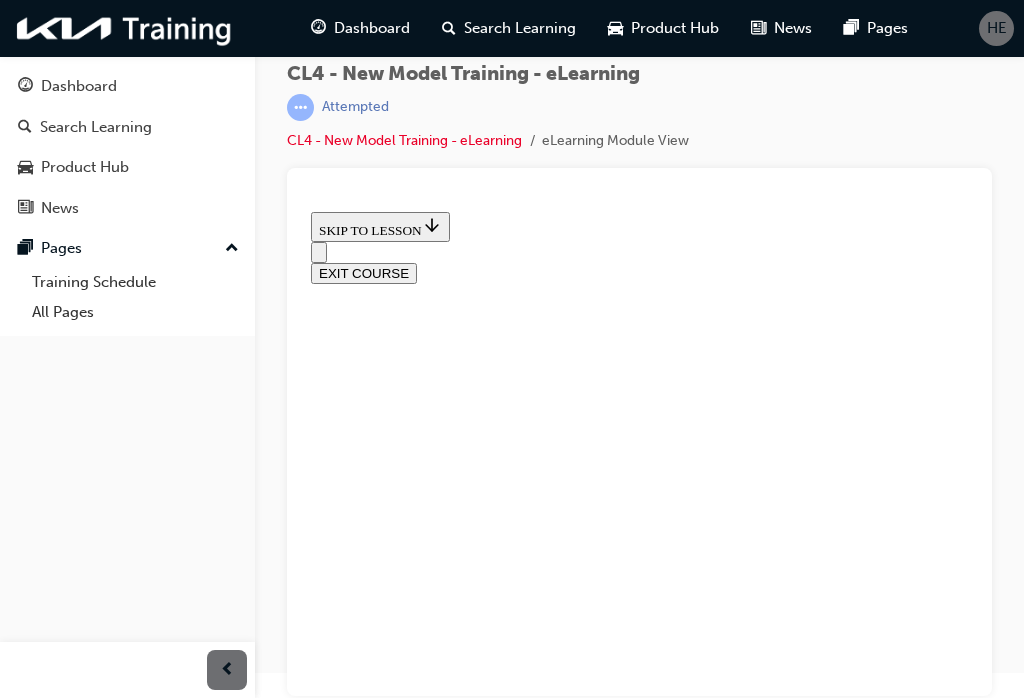 scroll, scrollTop: 269, scrollLeft: 0, axis: vertical 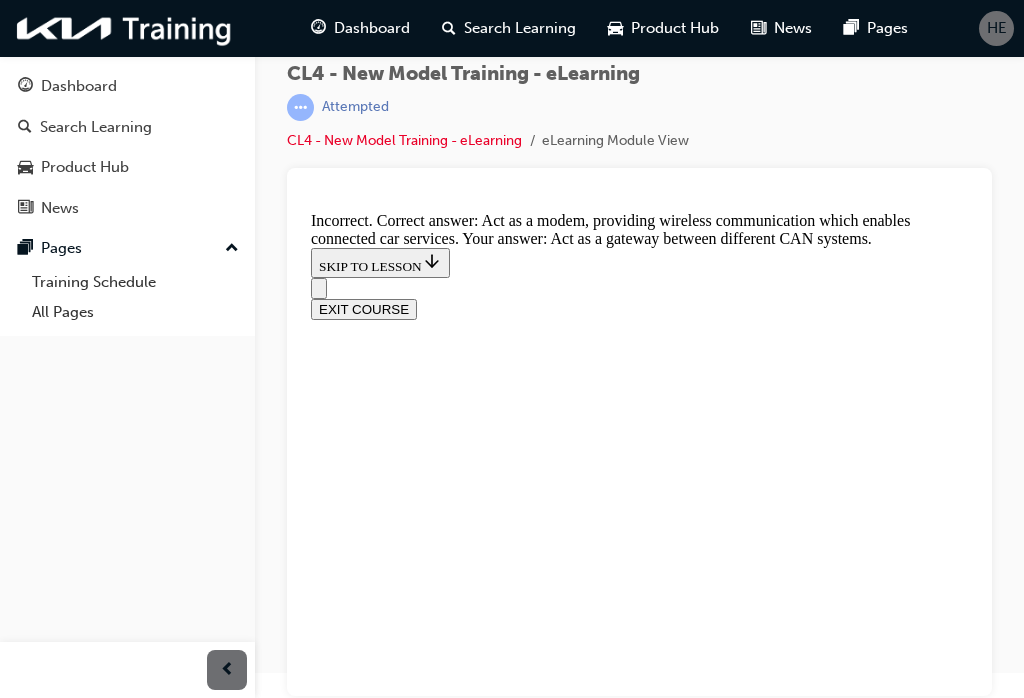 click on "NEXT" at bounding box center (337, 15568) 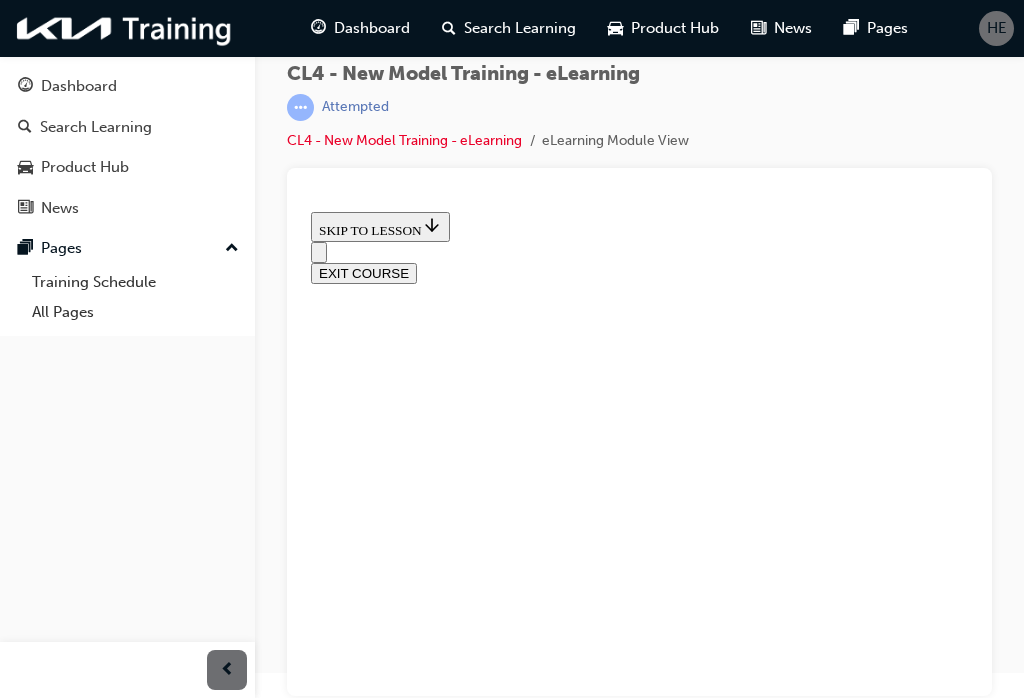 scroll, scrollTop: 199, scrollLeft: 0, axis: vertical 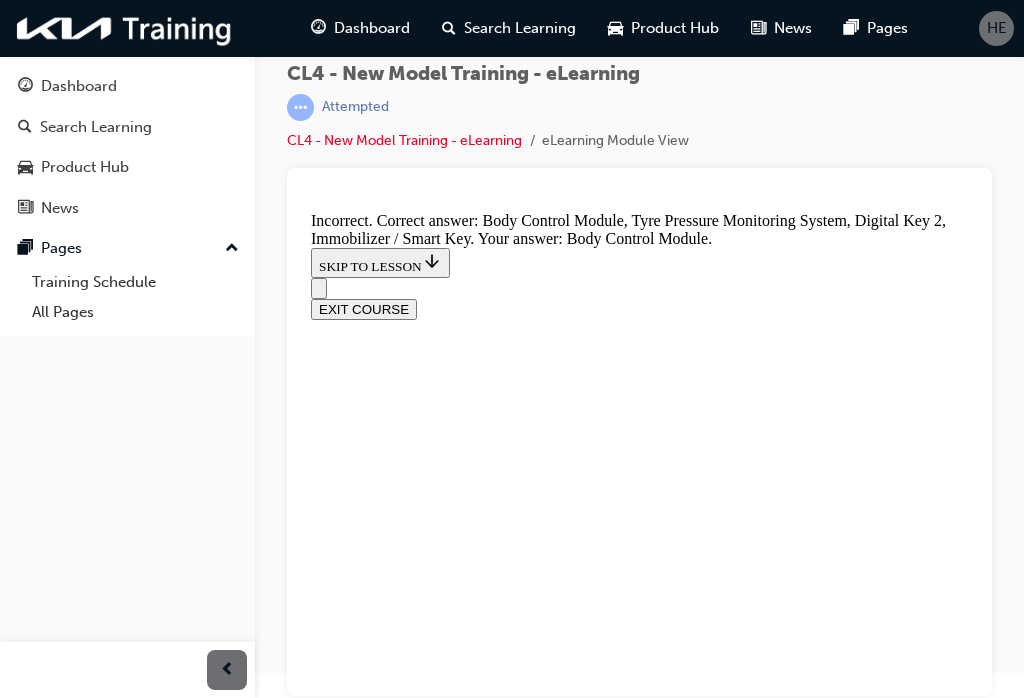 click on "NEXT" at bounding box center (337, 13751) 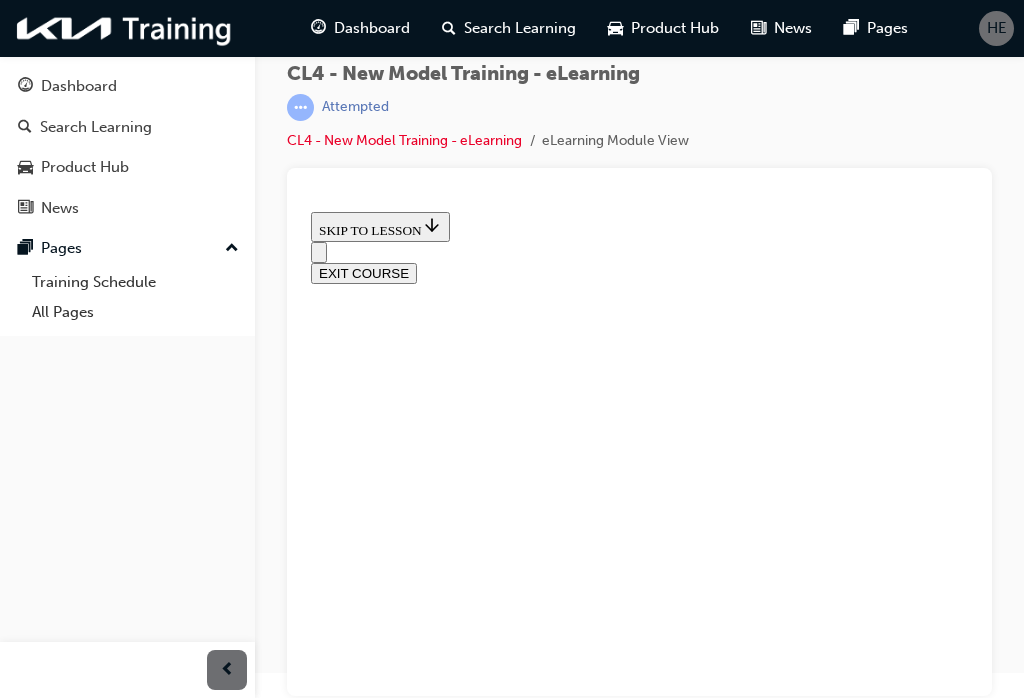 scroll, scrollTop: 343, scrollLeft: 0, axis: vertical 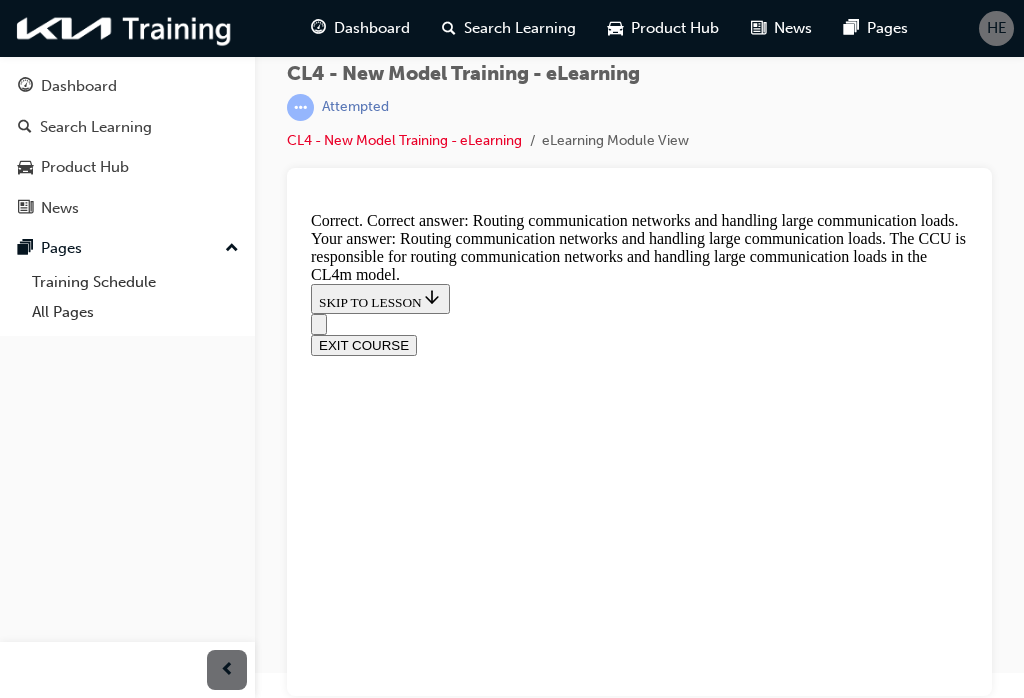 click on "NEXT" at bounding box center (337, 13871) 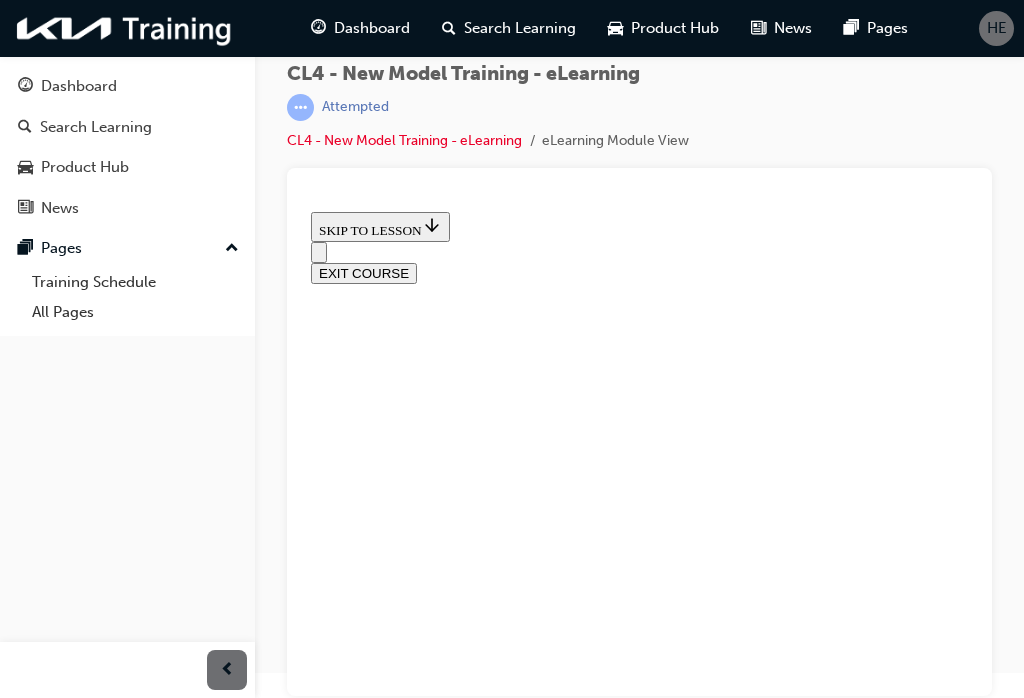scroll, scrollTop: 197, scrollLeft: 0, axis: vertical 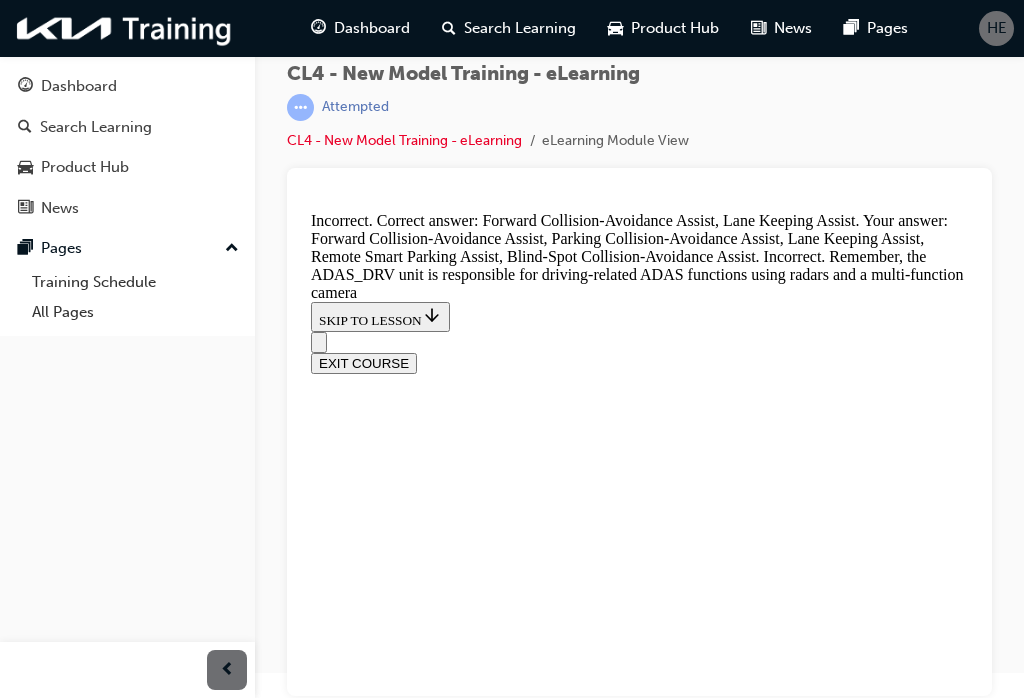 click on "NEXT" at bounding box center (337, 13400) 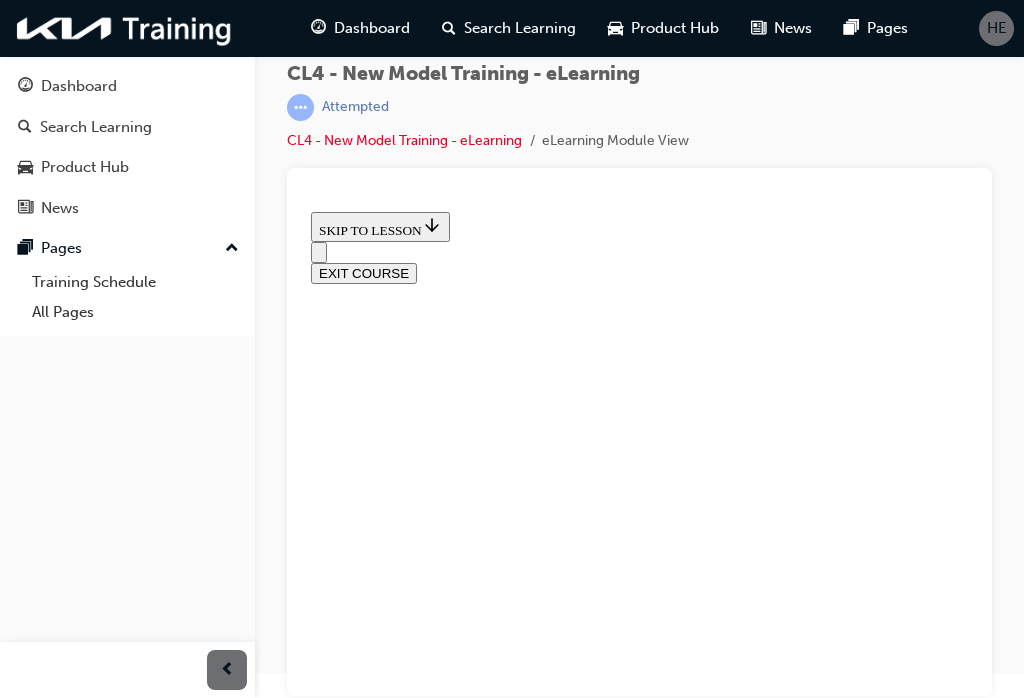 scroll, scrollTop: 360, scrollLeft: 0, axis: vertical 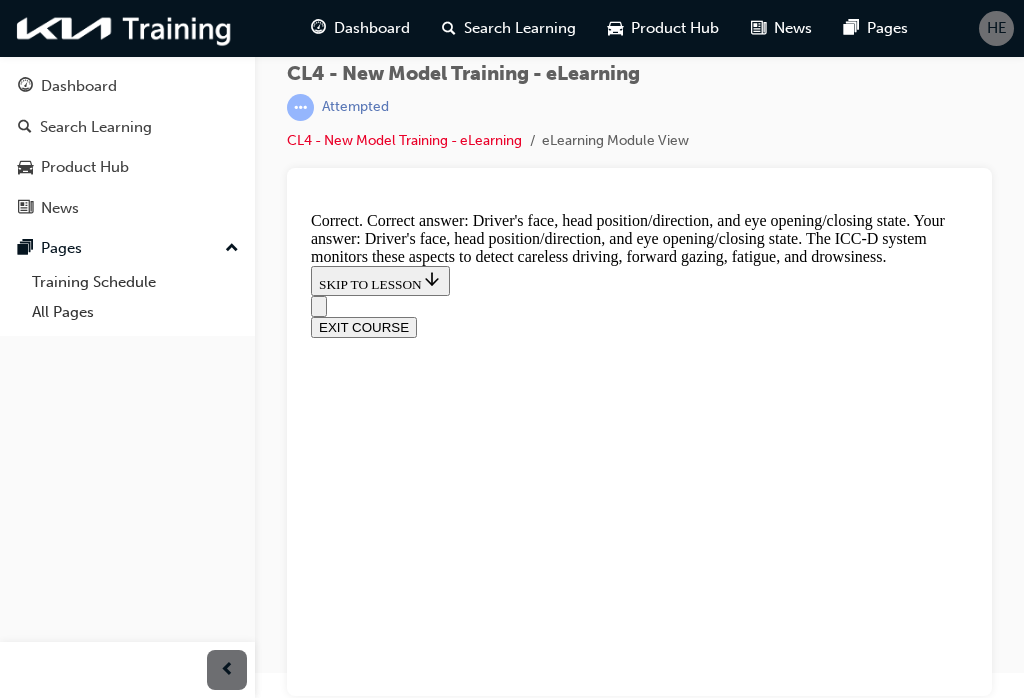 click on "NEXT" at bounding box center [337, 13390] 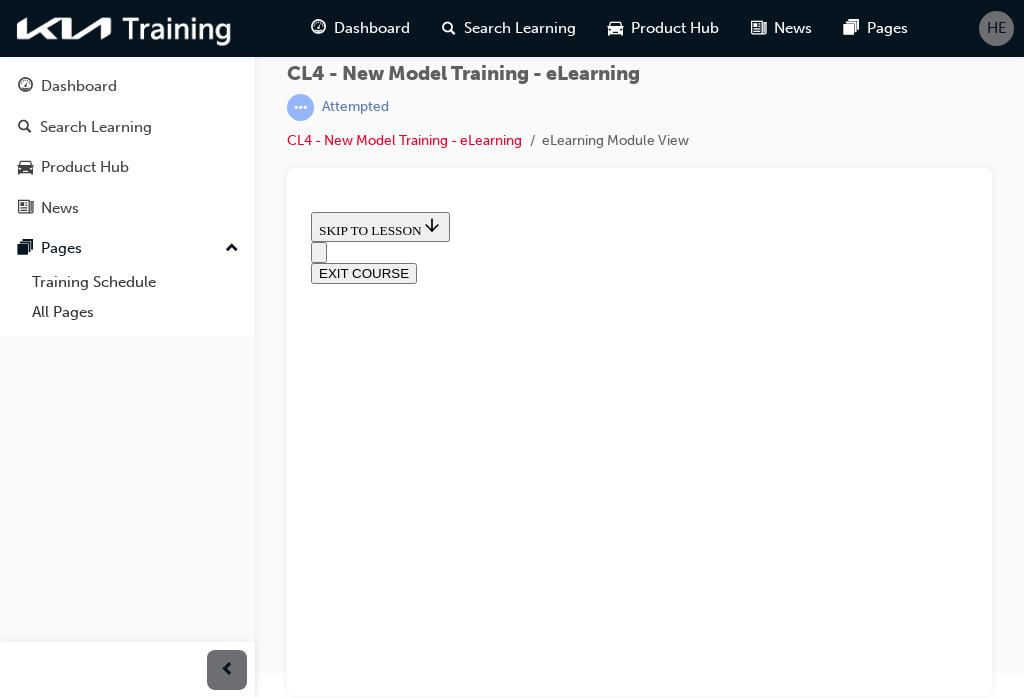scroll, scrollTop: 0, scrollLeft: 0, axis: both 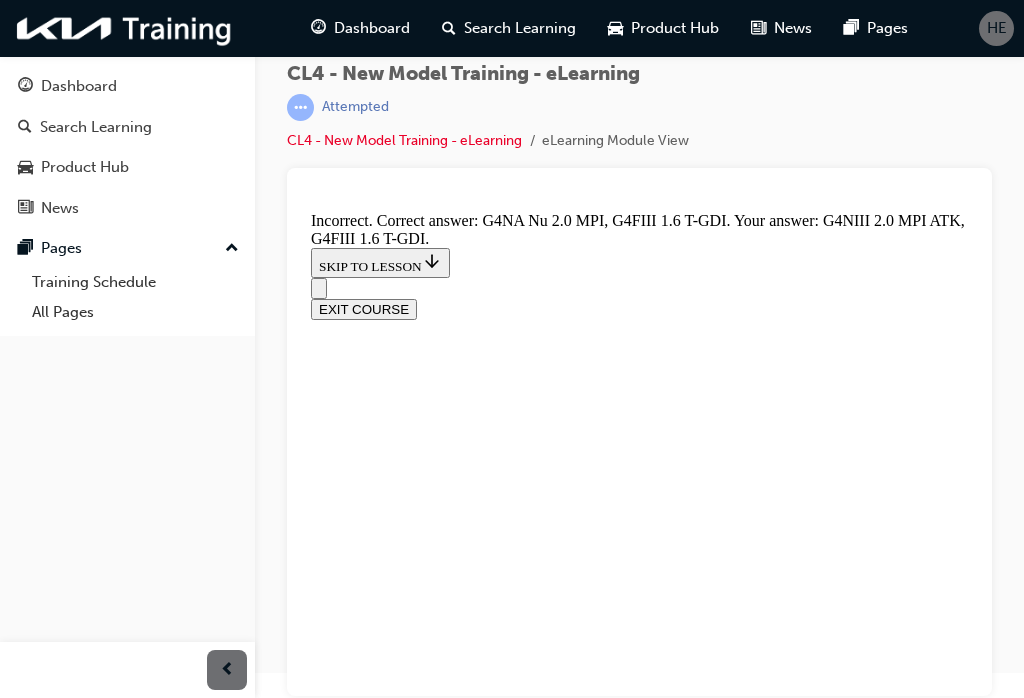 click at bounding box center (639, 7649) 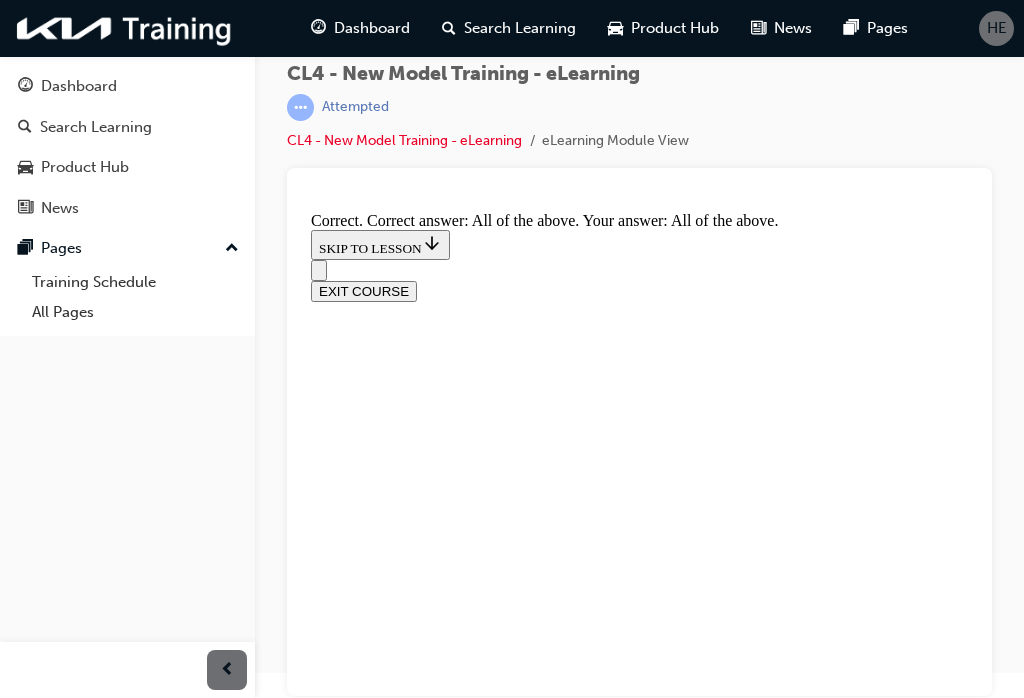 click on "NEXT" at bounding box center [337, 12810] 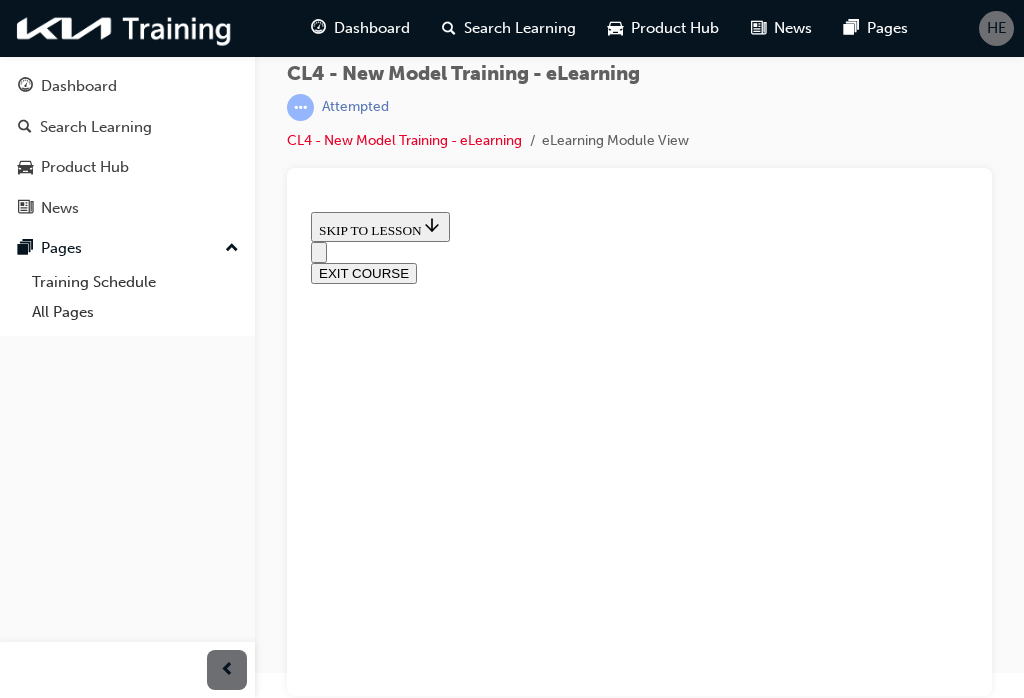 scroll, scrollTop: 163, scrollLeft: 0, axis: vertical 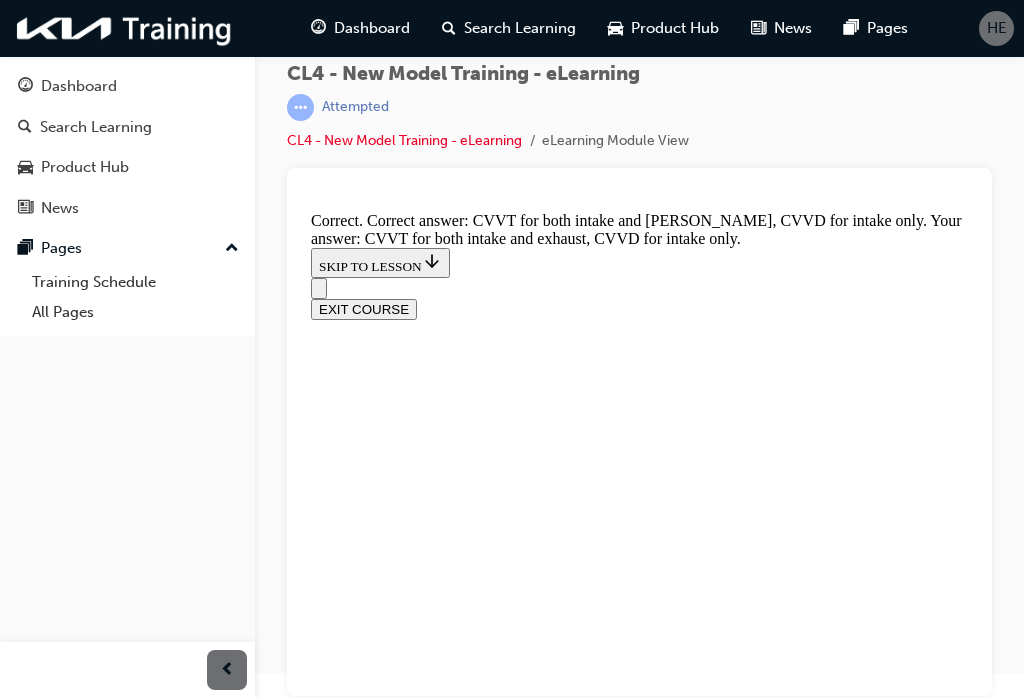 click on "NEXT" at bounding box center [337, 14379] 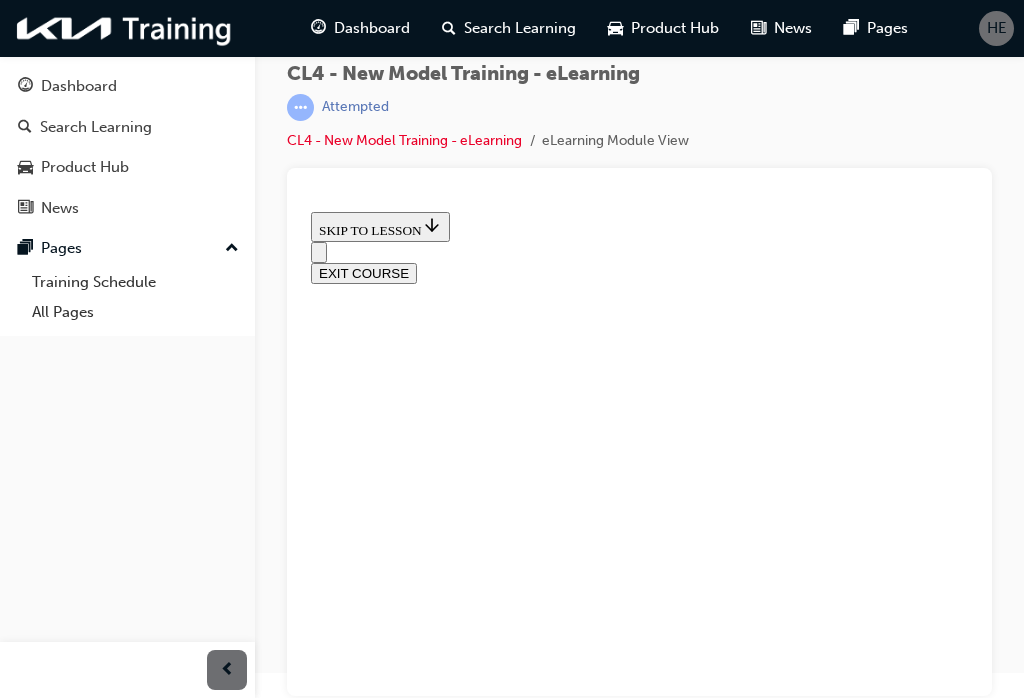 scroll, scrollTop: 307, scrollLeft: 0, axis: vertical 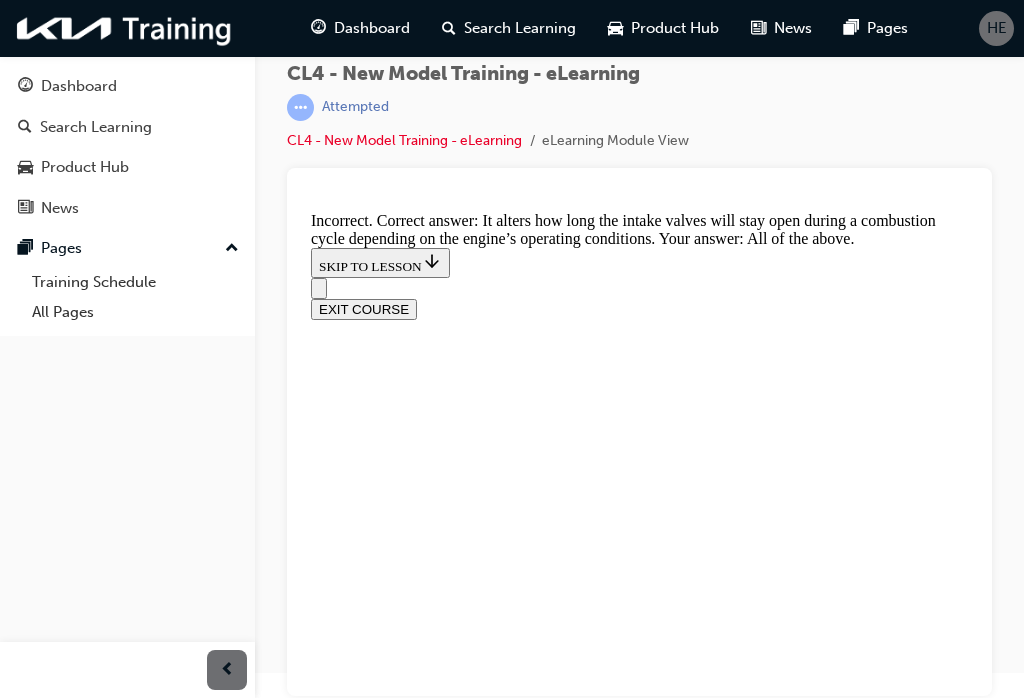 click on "NEXT" at bounding box center [337, 14379] 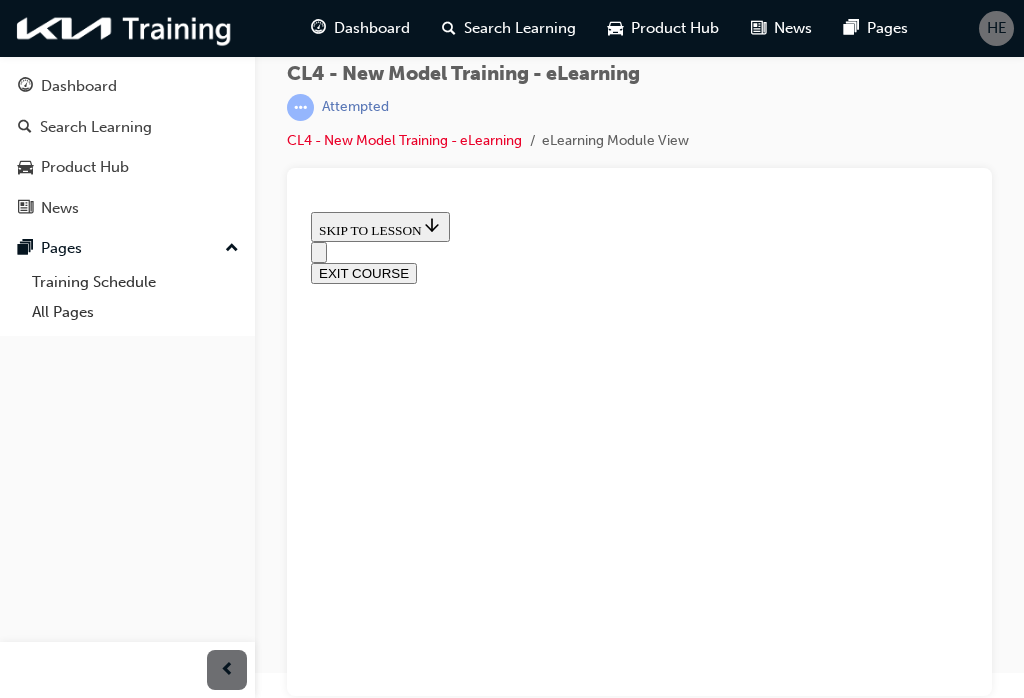 scroll, scrollTop: 303, scrollLeft: 0, axis: vertical 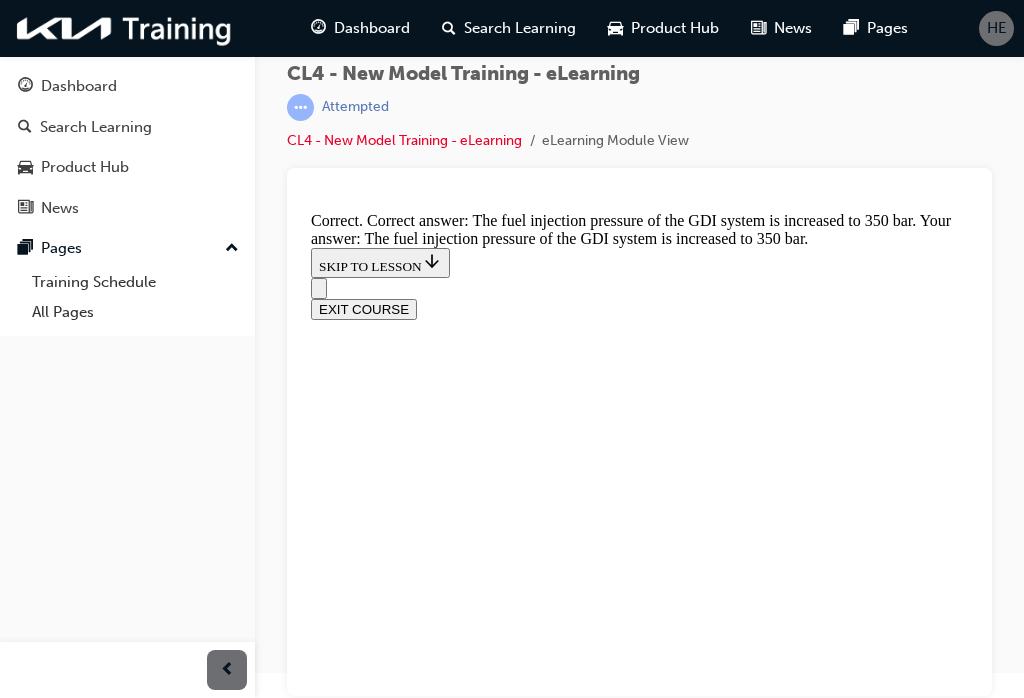 click on "NEXT" at bounding box center [337, 15714] 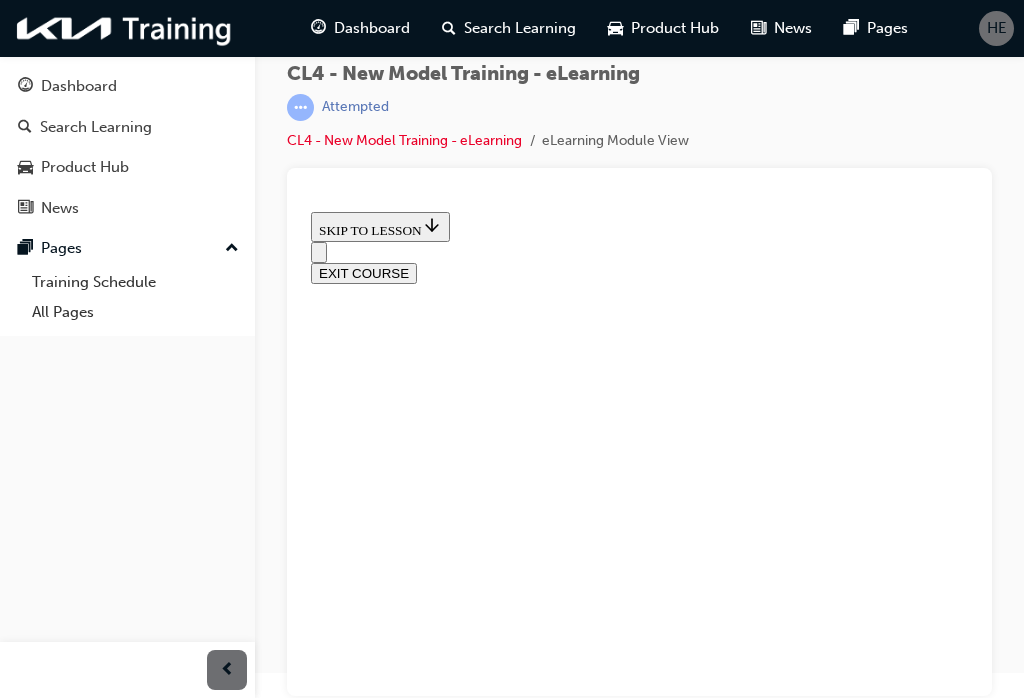 scroll, scrollTop: 237, scrollLeft: 0, axis: vertical 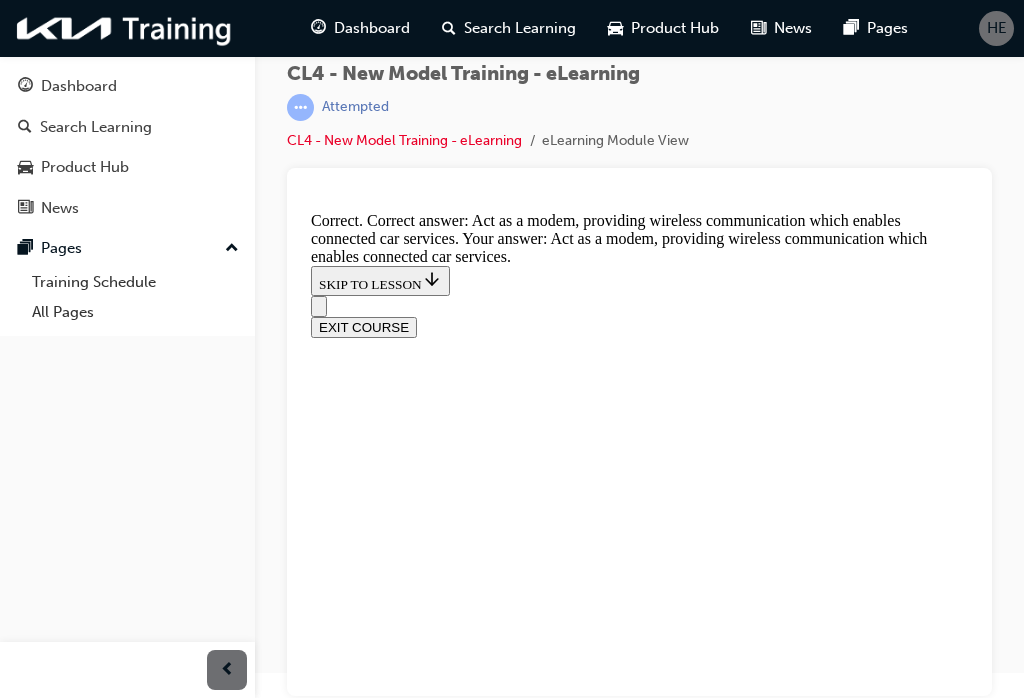 click on "NEXT" at bounding box center (337, 15612) 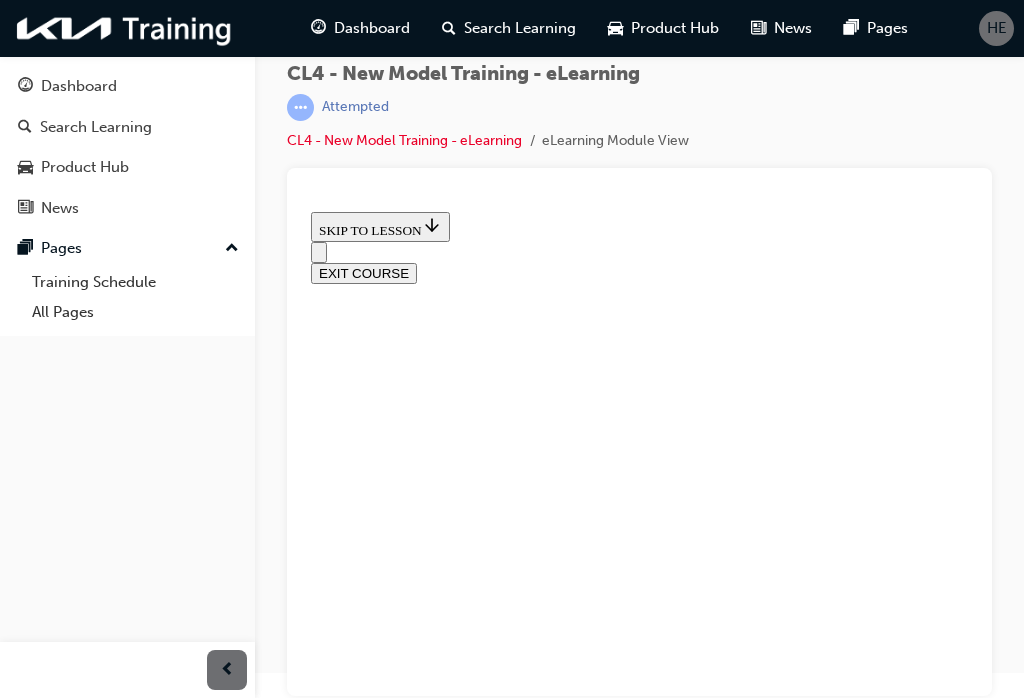 scroll, scrollTop: 205, scrollLeft: 0, axis: vertical 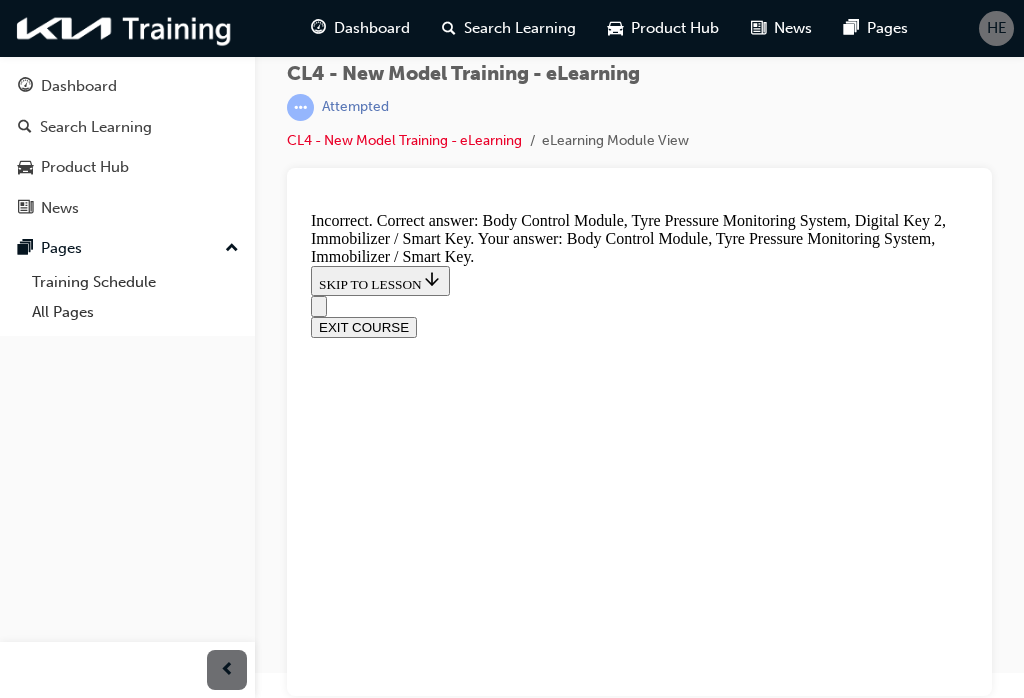 click at bounding box center (659, 13103) 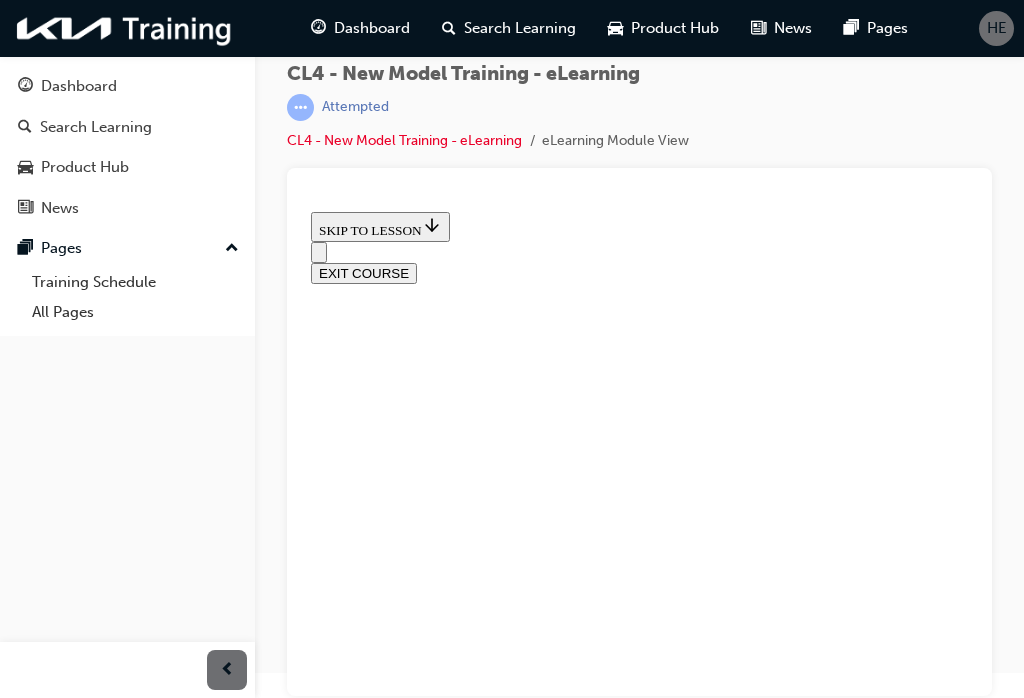 scroll, scrollTop: 277, scrollLeft: 0, axis: vertical 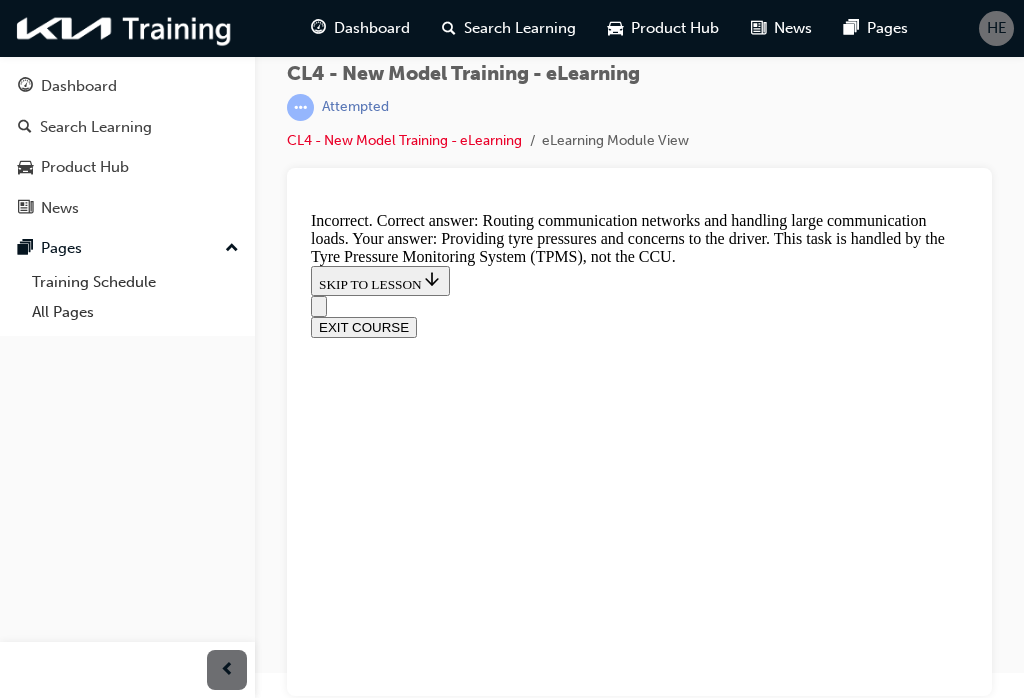 click on "NEXT" at bounding box center (337, 13879) 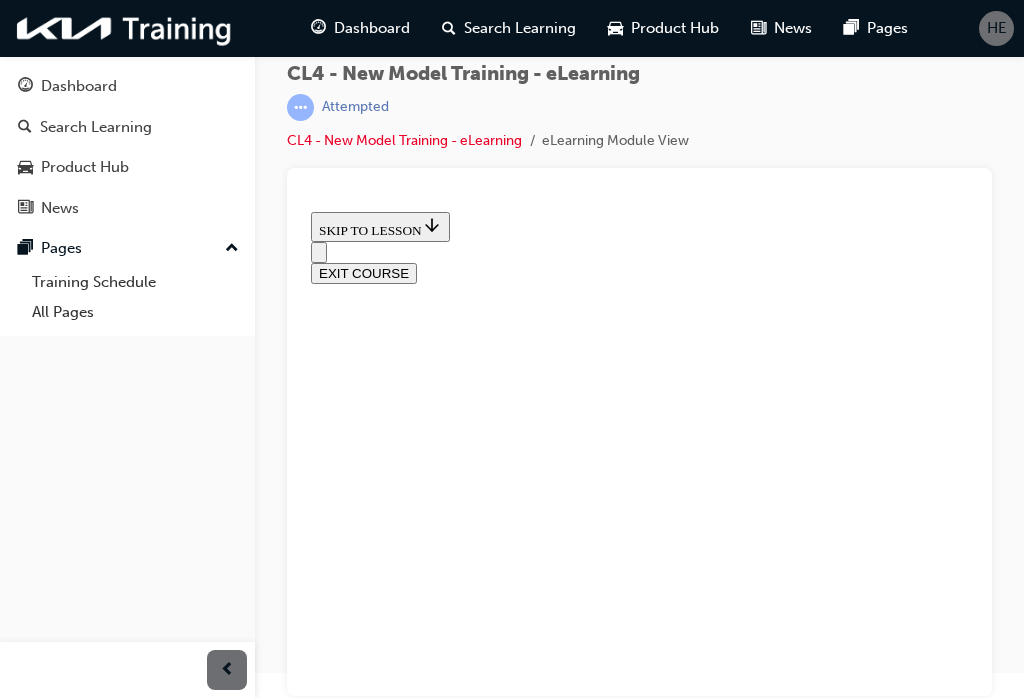 click at bounding box center (659, 10709) 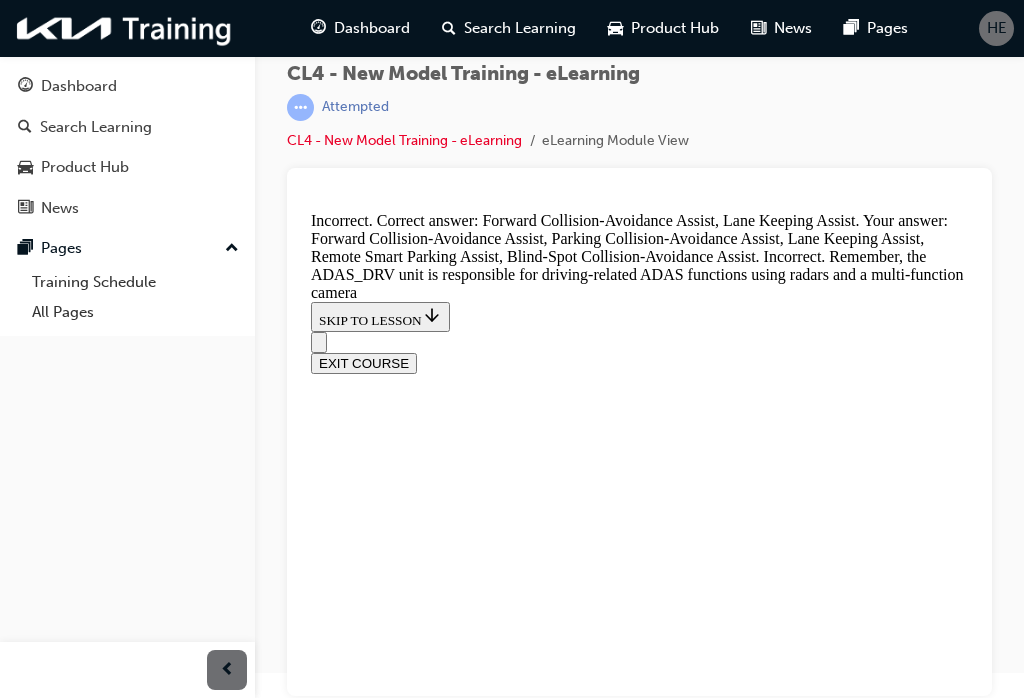 click on "NEXT" at bounding box center (337, 13426) 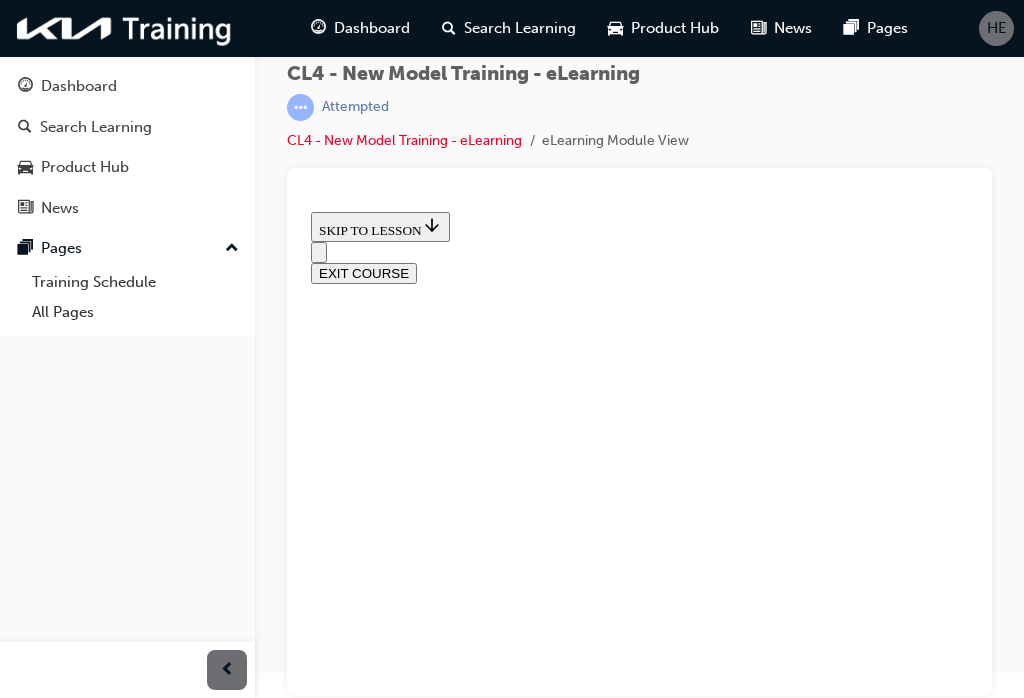 scroll, scrollTop: 305, scrollLeft: 0, axis: vertical 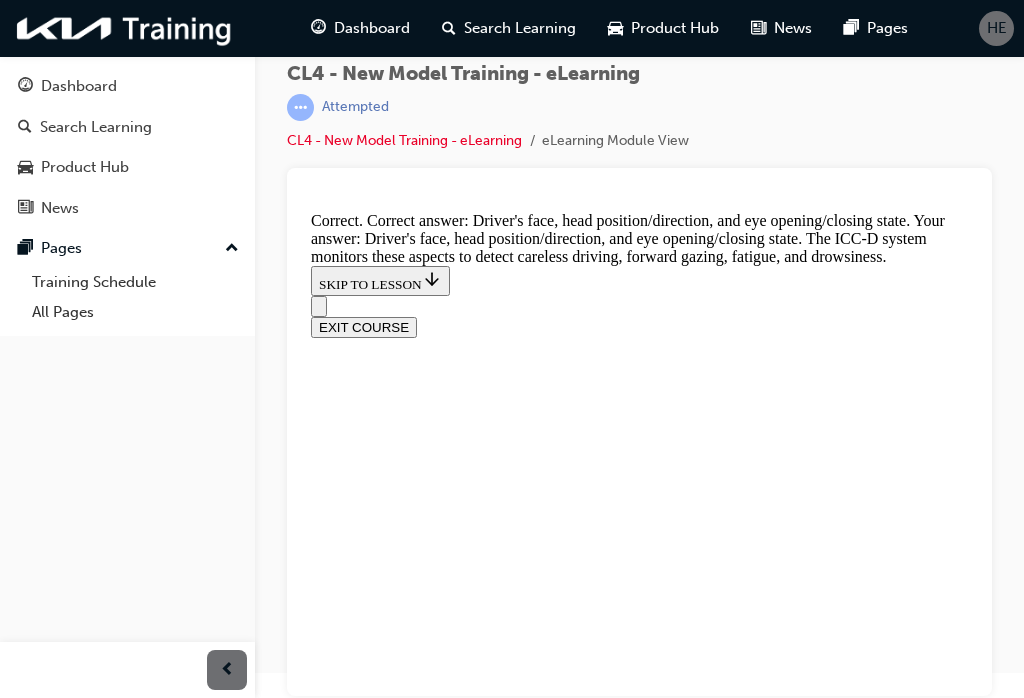 click on "NEXT" at bounding box center [337, 13390] 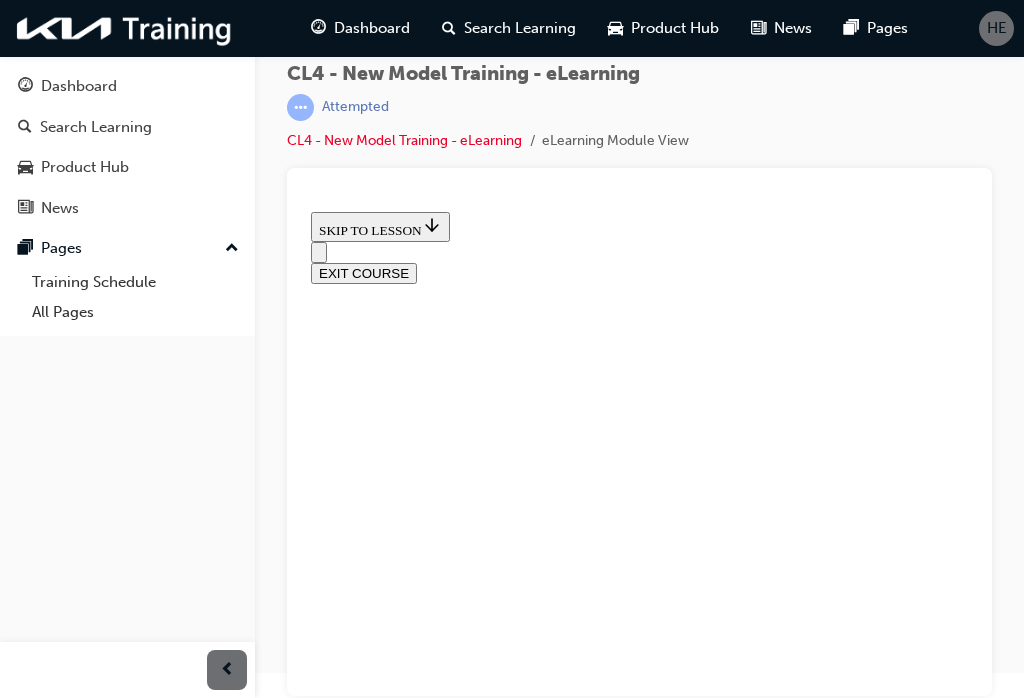 scroll, scrollTop: 153, scrollLeft: 0, axis: vertical 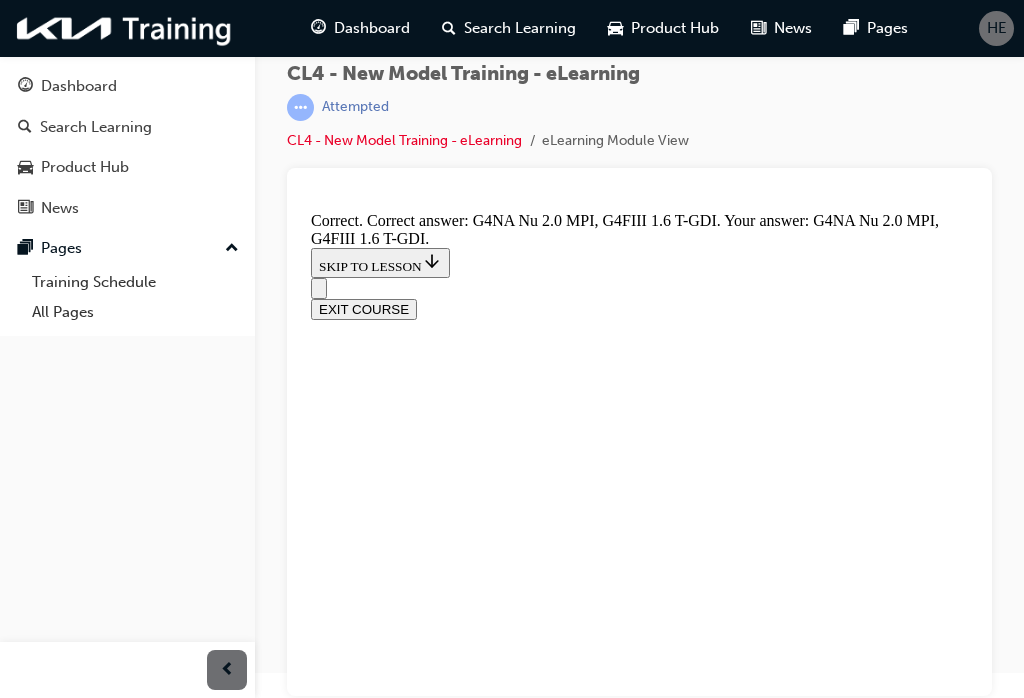 click on "NEXT" at bounding box center (337, 7718) 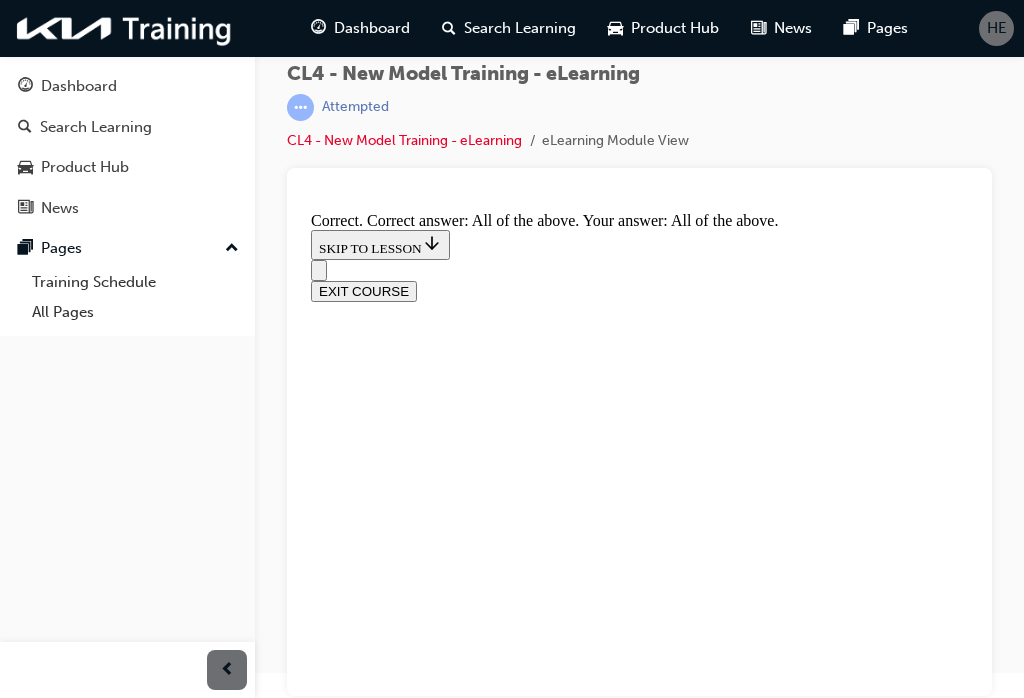 click on "NEXT" at bounding box center (337, 12810) 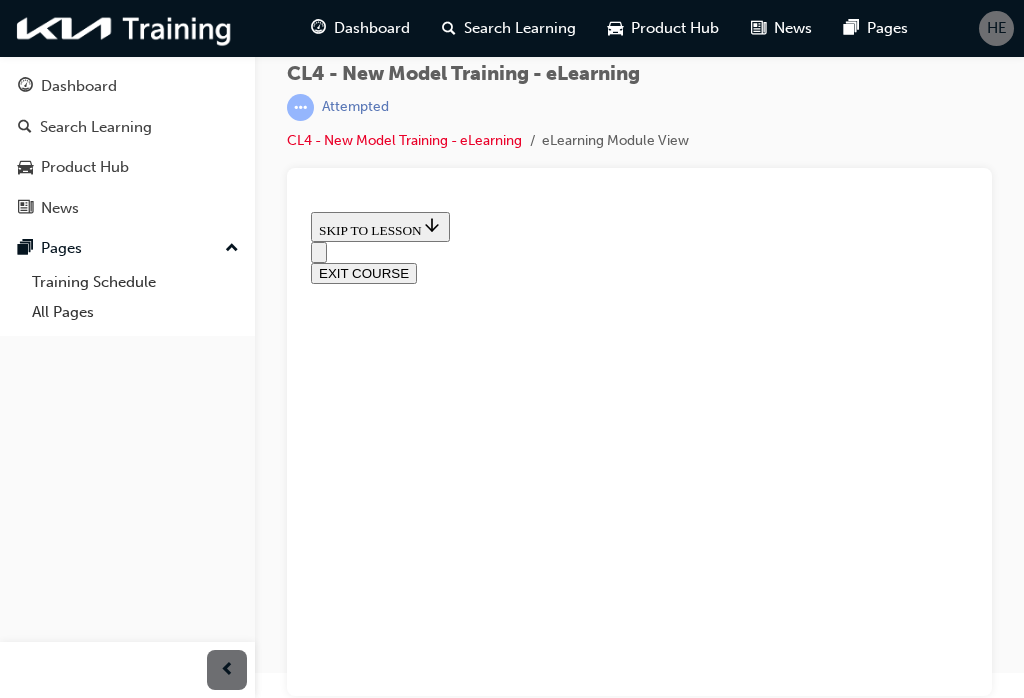 scroll, scrollTop: 193, scrollLeft: 0, axis: vertical 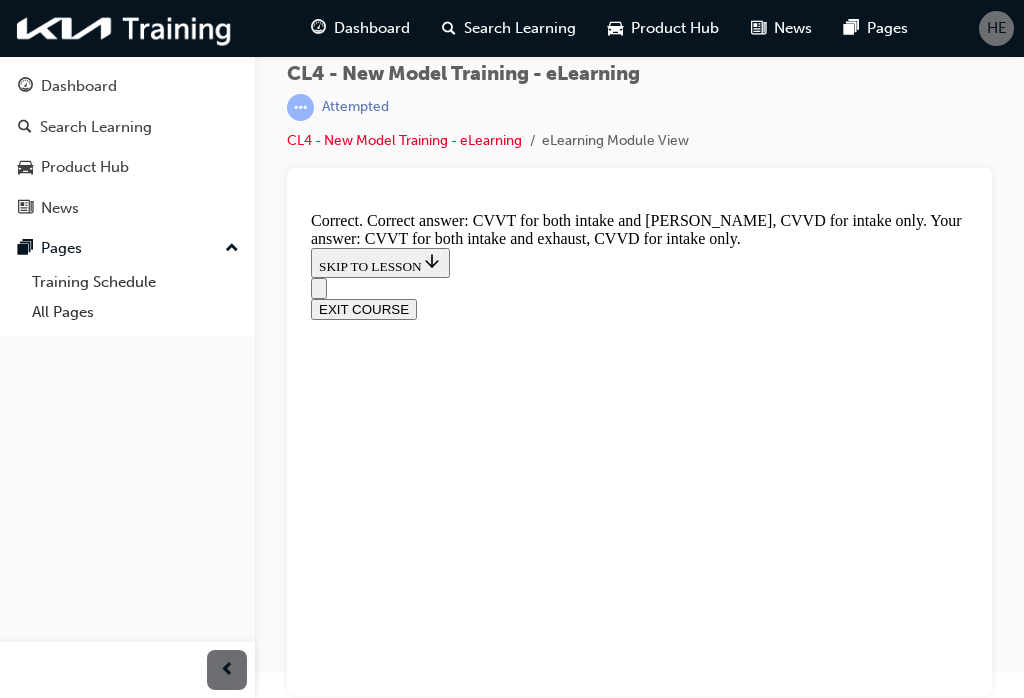 click on "NEXT" at bounding box center (337, 14379) 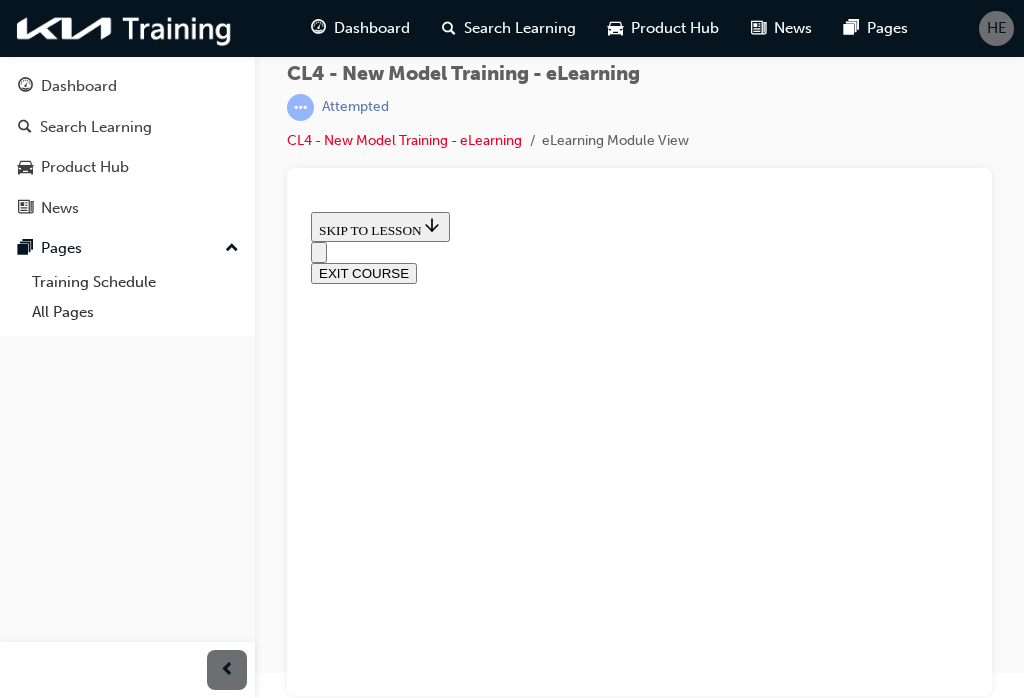 scroll, scrollTop: 314, scrollLeft: 0, axis: vertical 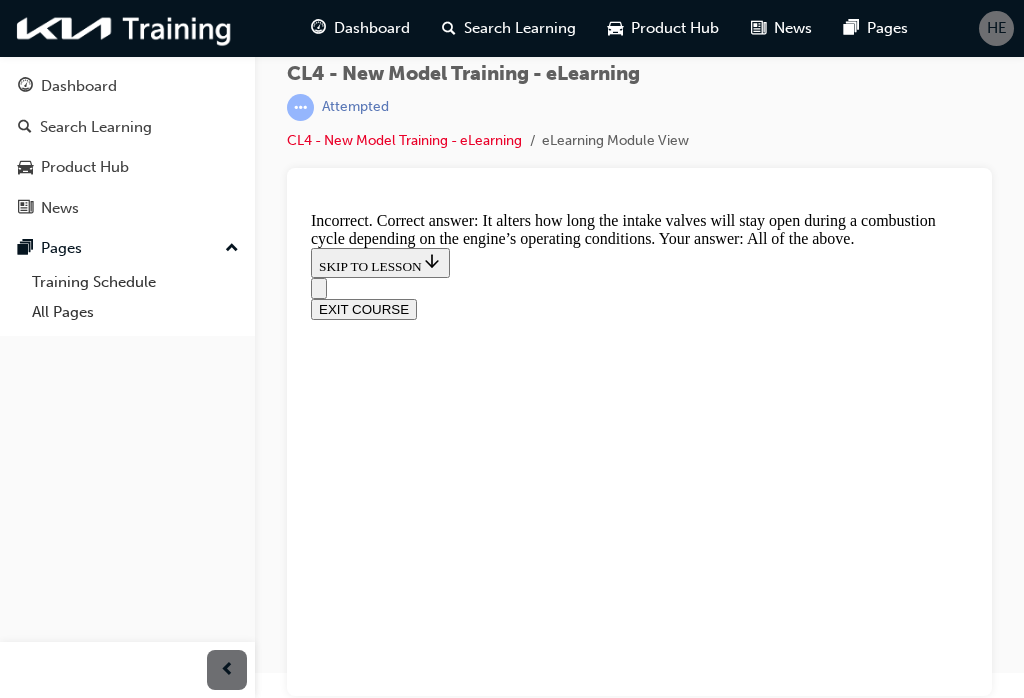 click on "NEXT" at bounding box center [337, 14379] 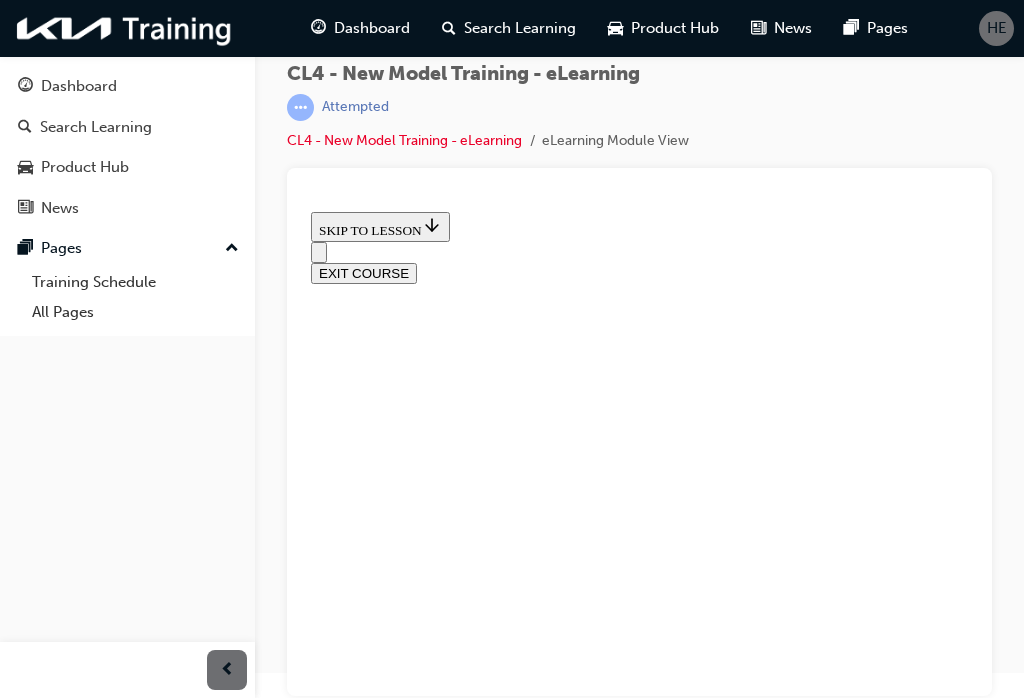 scroll, scrollTop: 331, scrollLeft: 0, axis: vertical 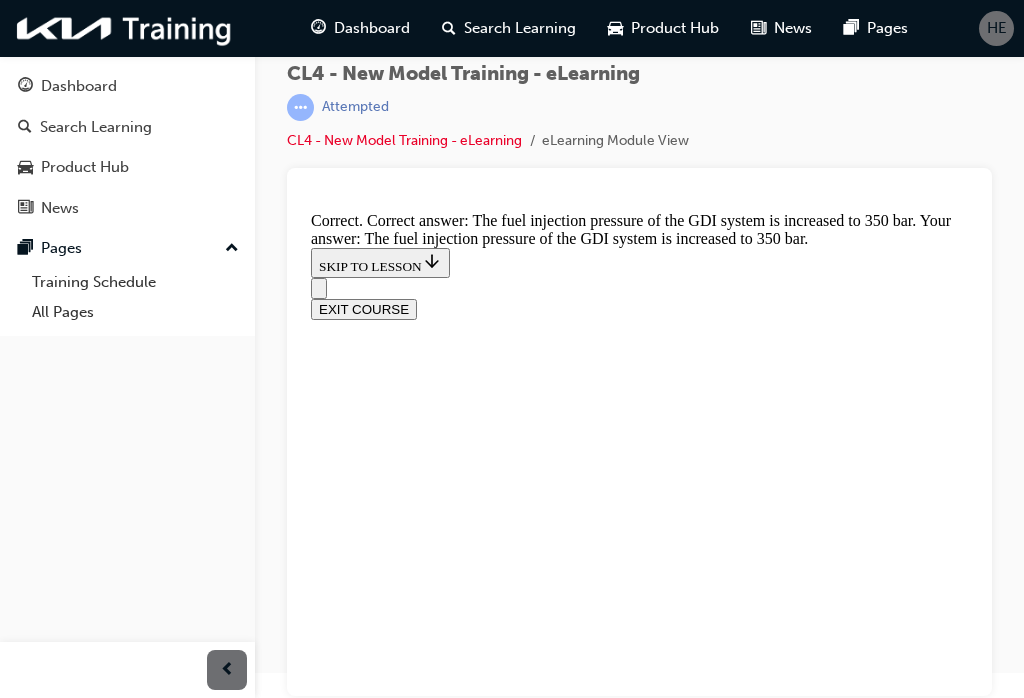 click on "NEXT" at bounding box center (337, 15714) 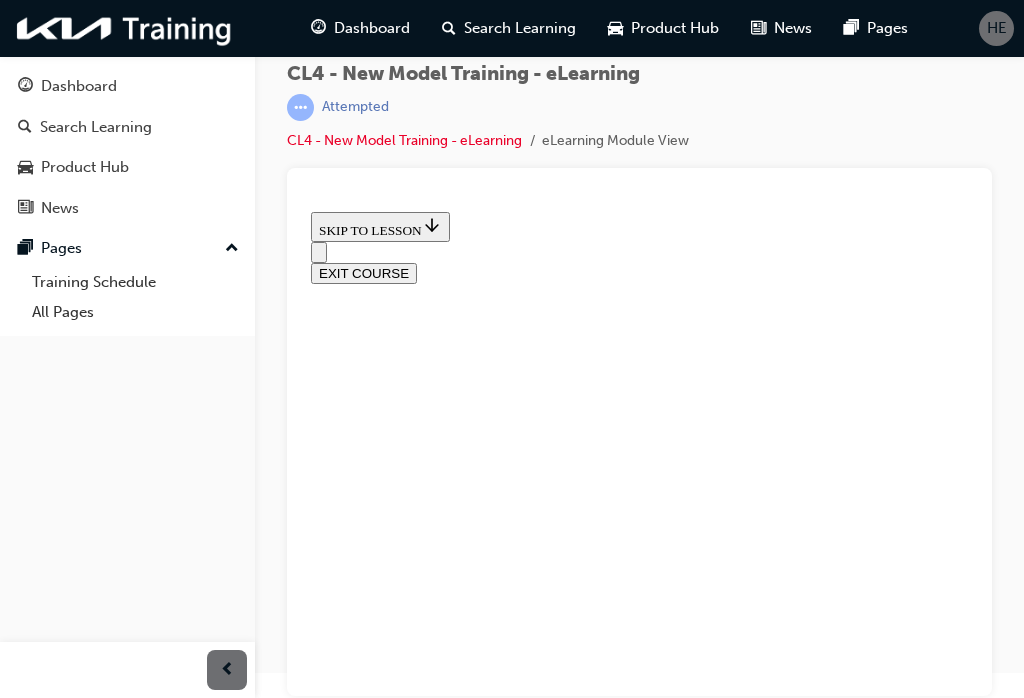 scroll, scrollTop: 245, scrollLeft: 0, axis: vertical 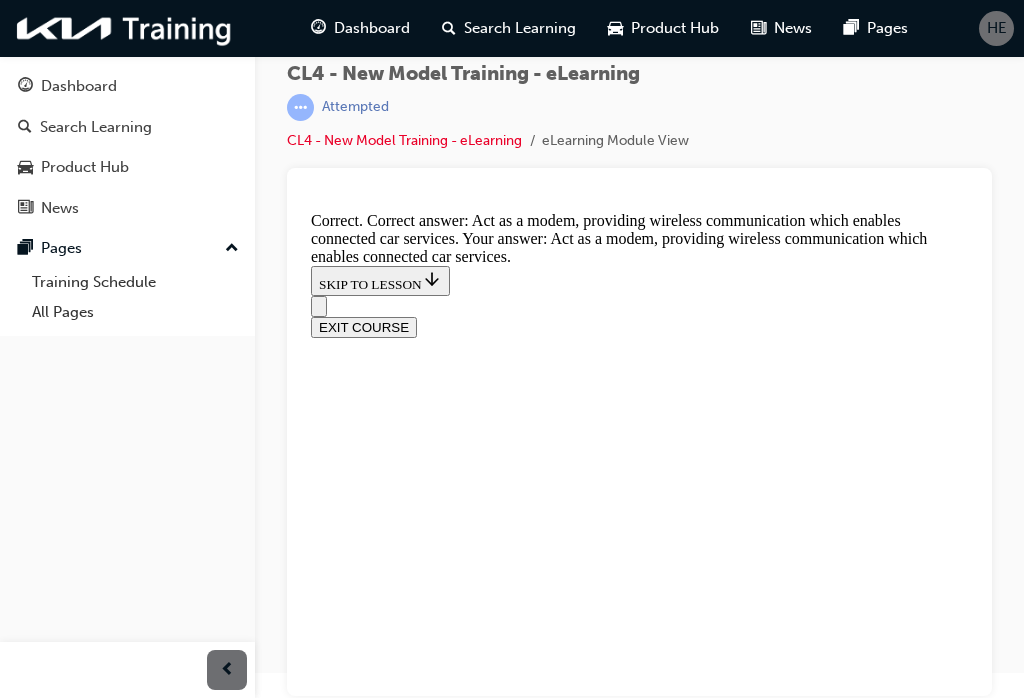 click on "NEXT" at bounding box center [337, 15612] 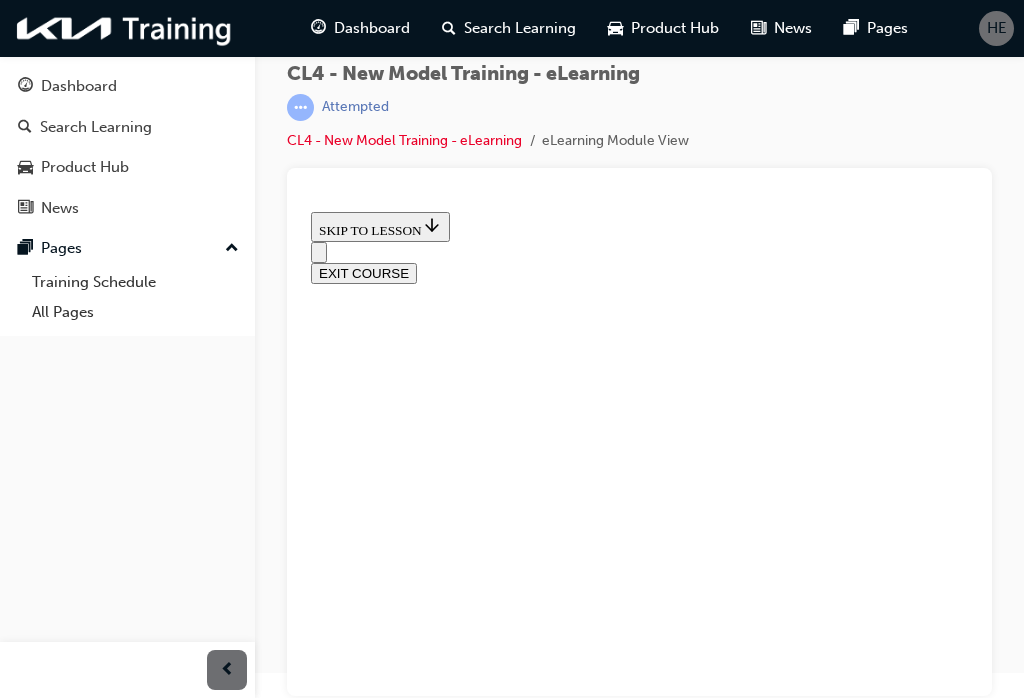 click on "Body Control Module" at bounding box center (659, 10919) 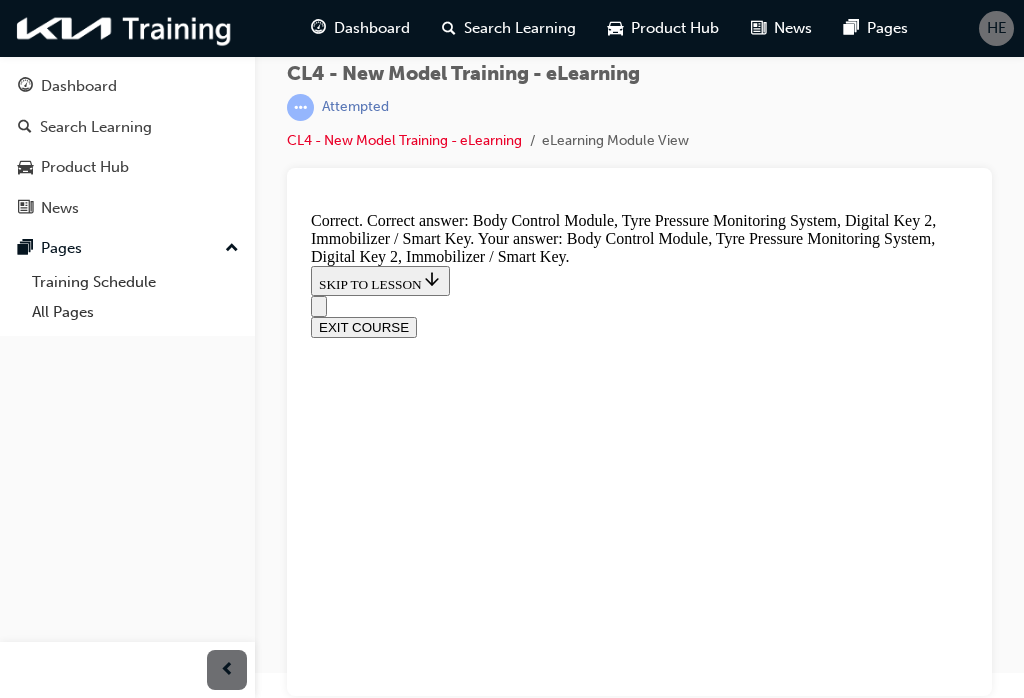 scroll, scrollTop: 670, scrollLeft: 0, axis: vertical 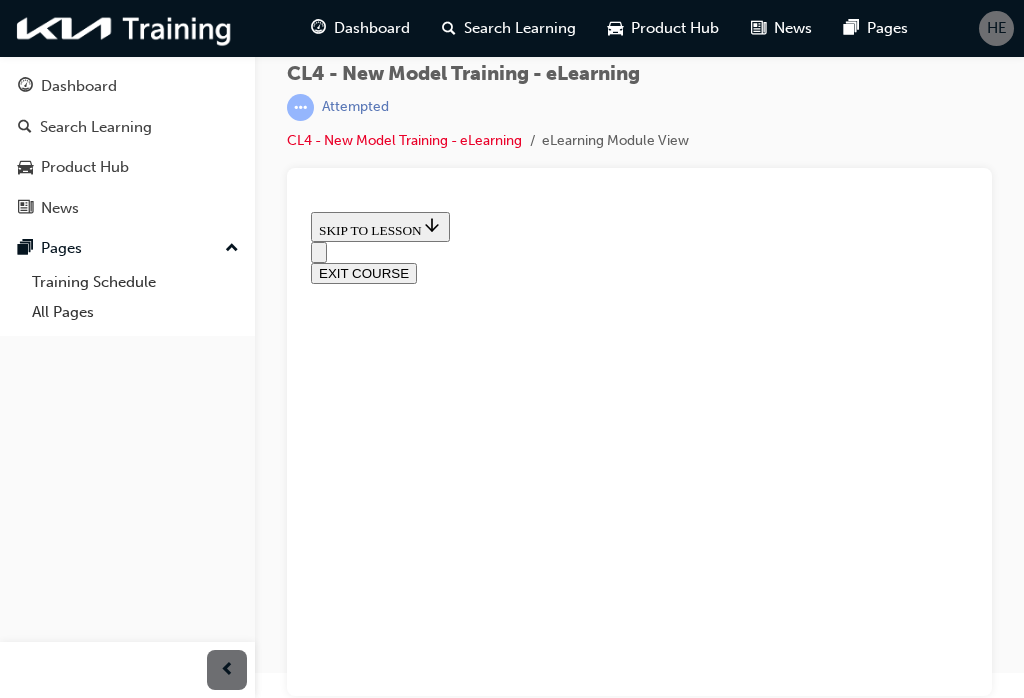 click at bounding box center (639, 9337) 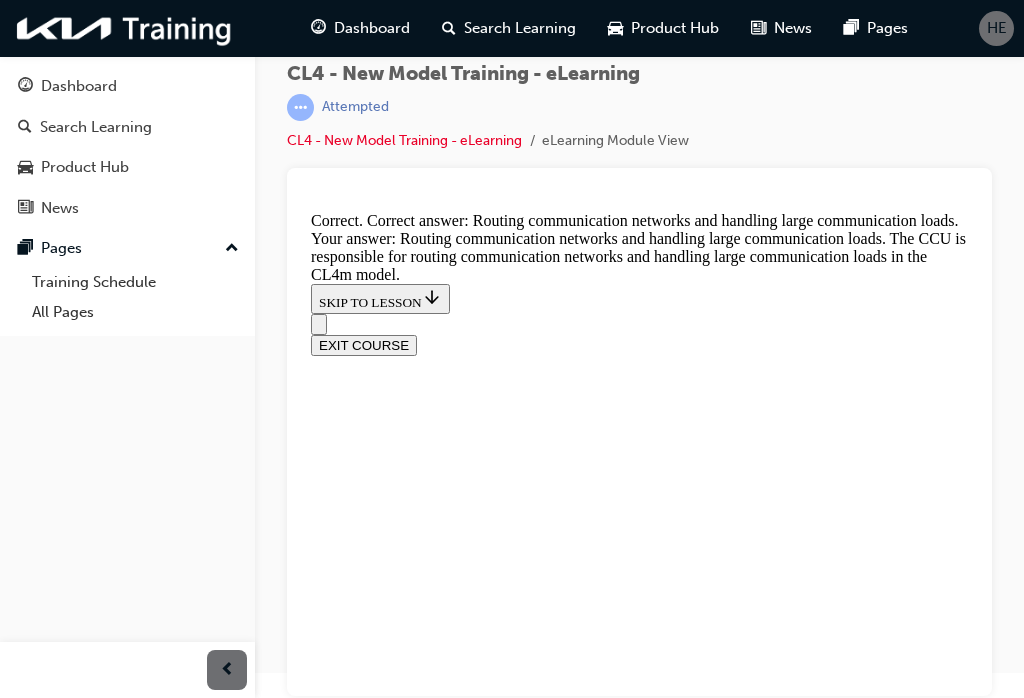 click on "NEXT" at bounding box center [337, 13897] 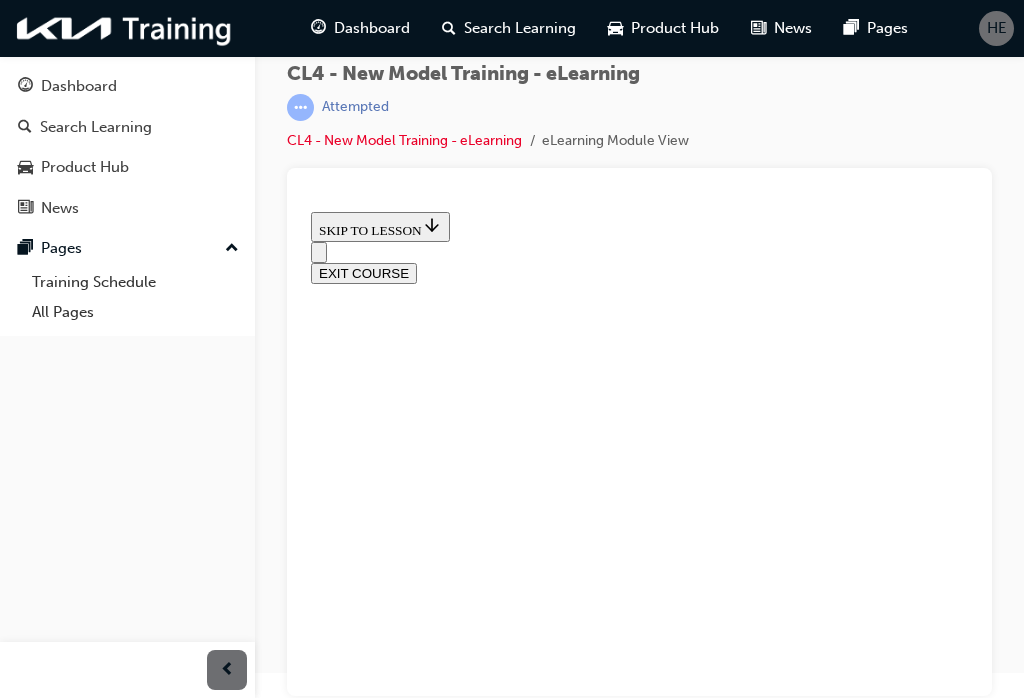 scroll, scrollTop: 253, scrollLeft: 0, axis: vertical 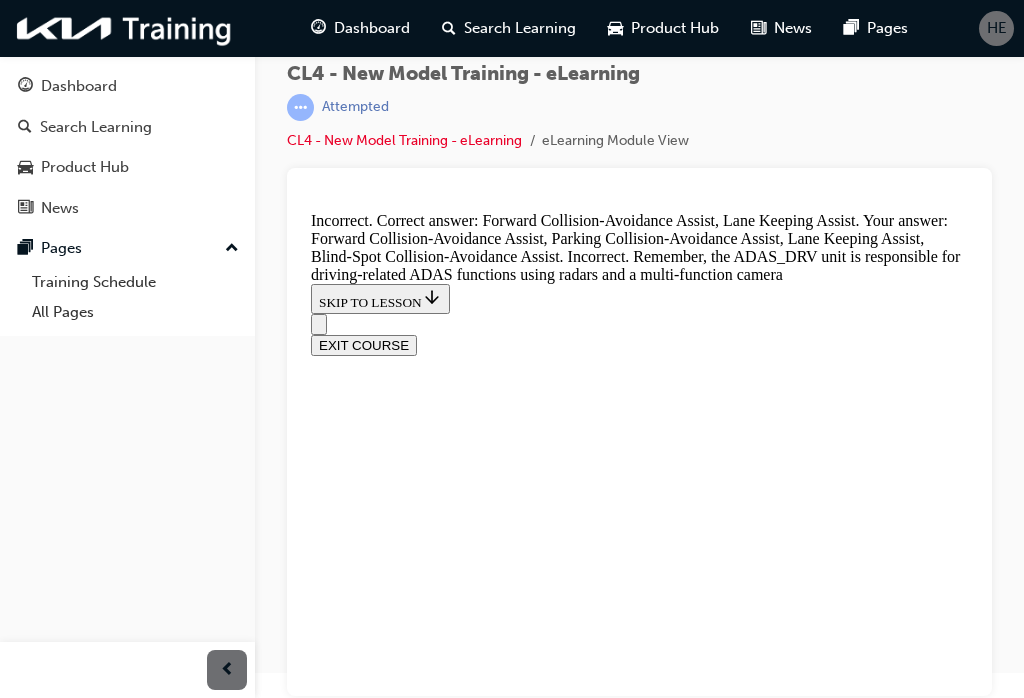 click on "NEXT" at bounding box center [337, 13408] 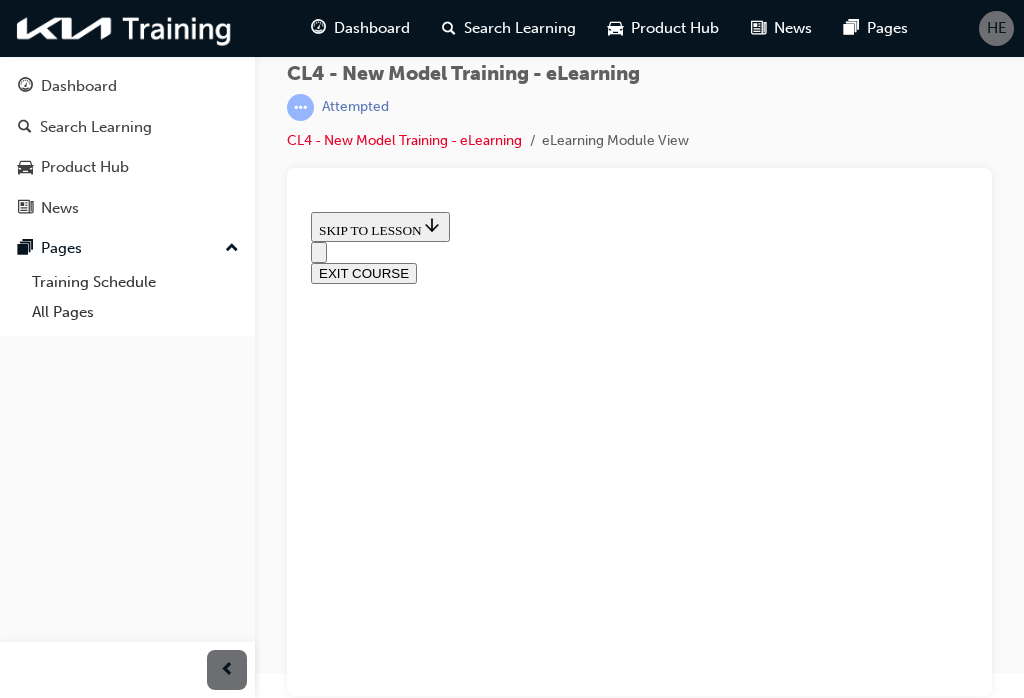 click on "Driver's face, head position/direction, and eye opening/closing state" at bounding box center (639, 13086) 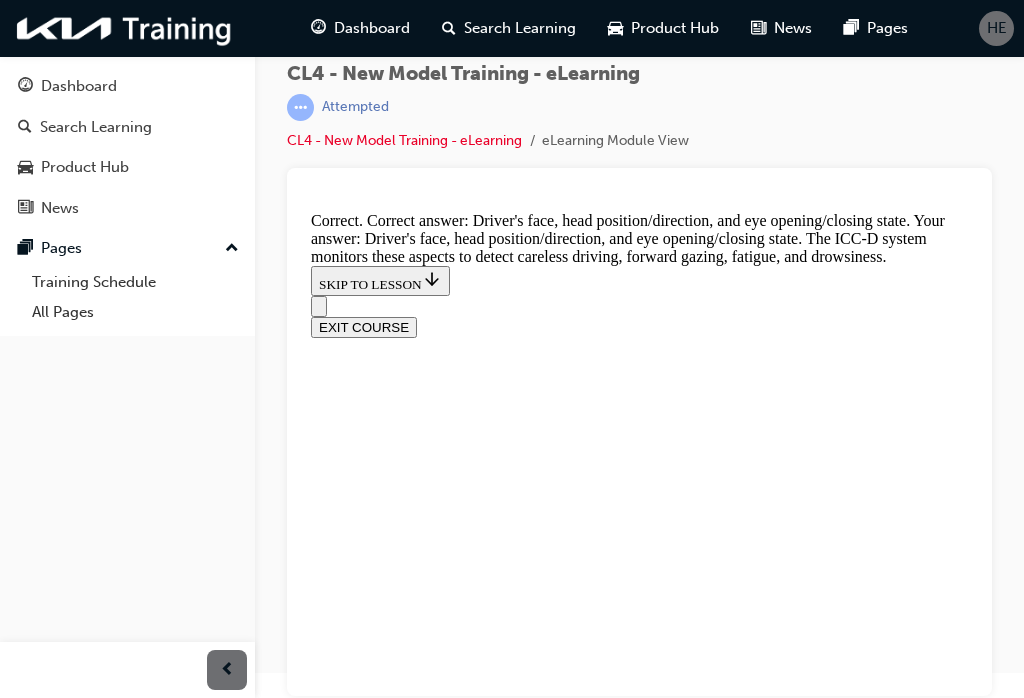 scroll, scrollTop: 654, scrollLeft: 0, axis: vertical 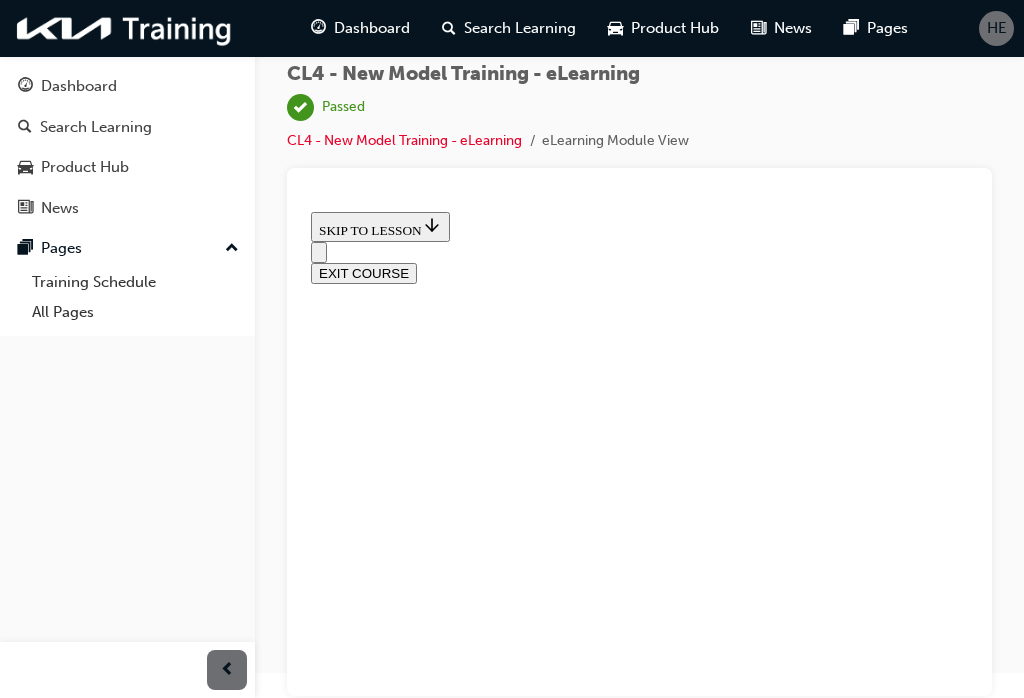 click on "EXIT COURSE" at bounding box center [364, 273] 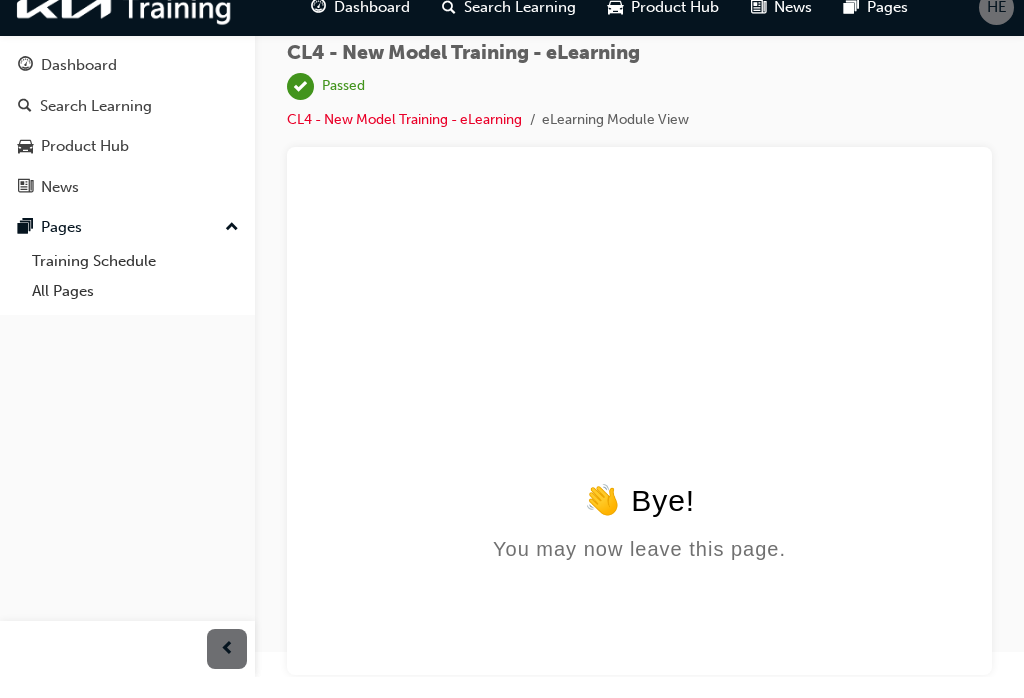 scroll, scrollTop: 0, scrollLeft: 0, axis: both 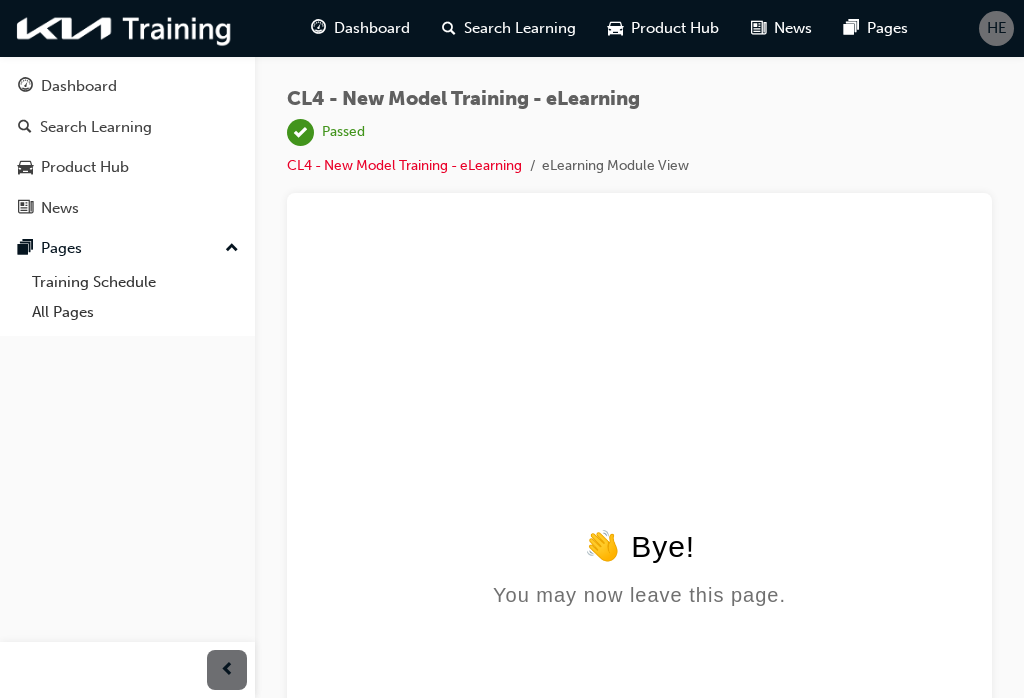 click on "Dashboard" at bounding box center (127, 86) 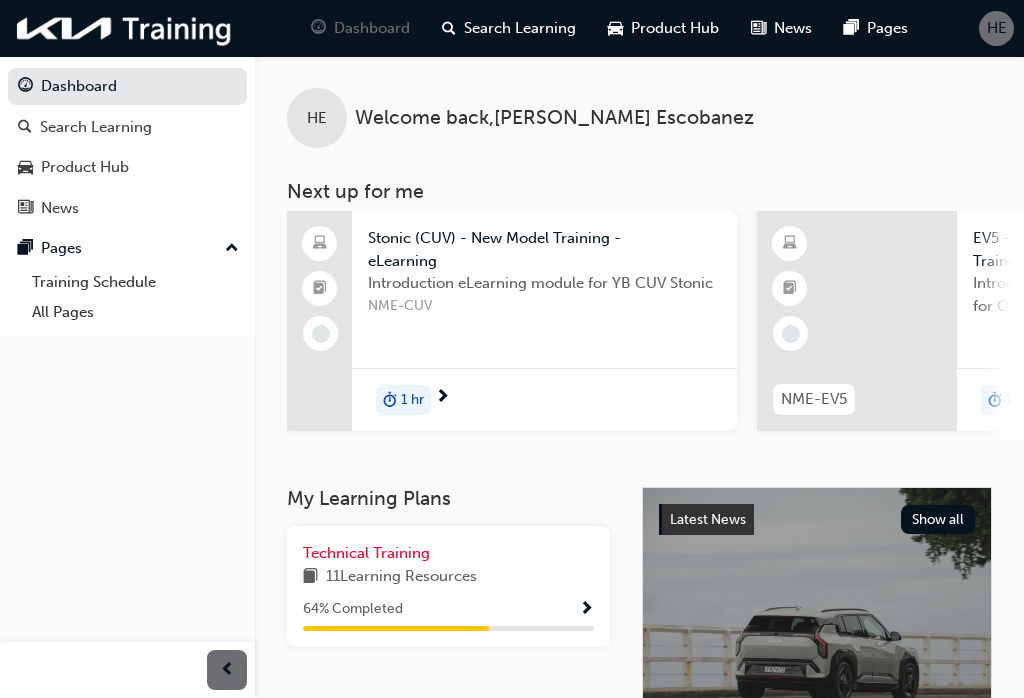 click on "HE" at bounding box center (997, 28) 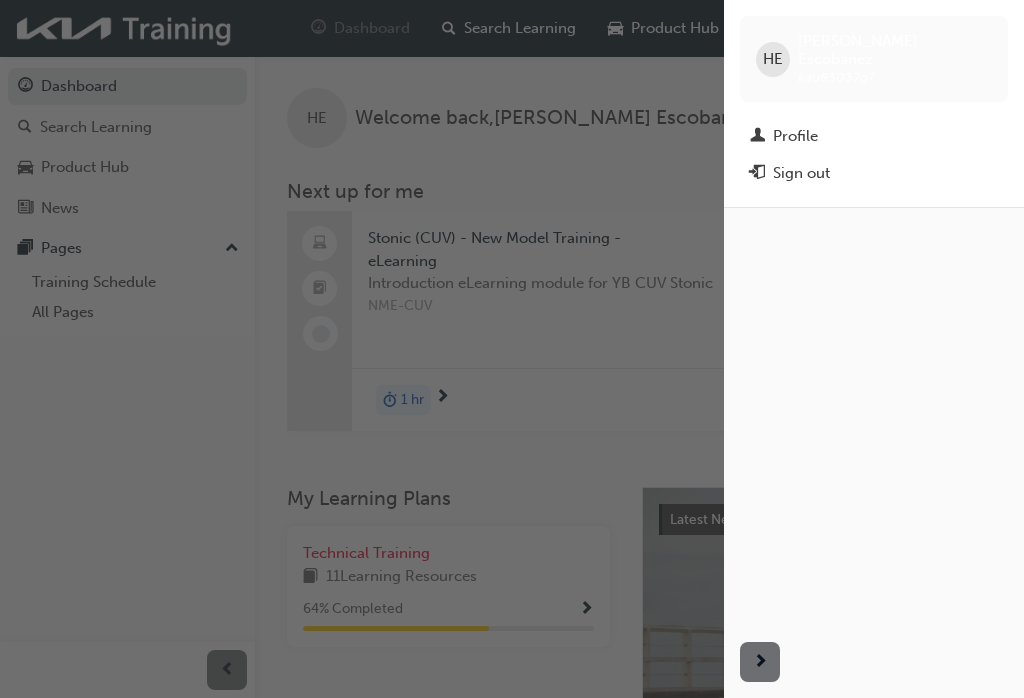 click at bounding box center [362, 349] 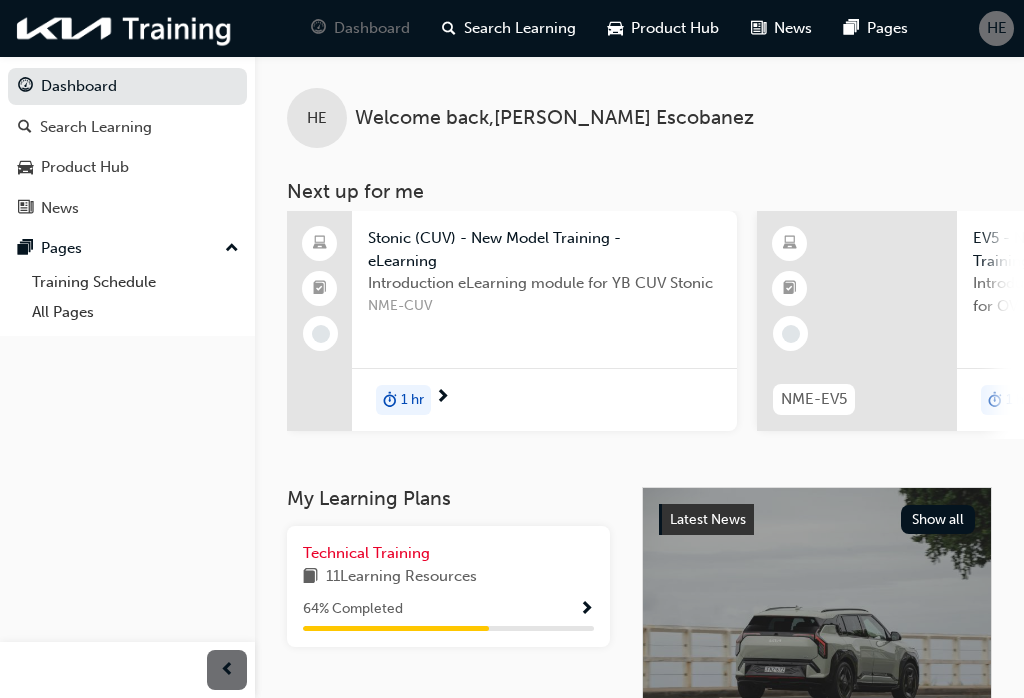 click on "11  Learning Resources" at bounding box center [448, 577] 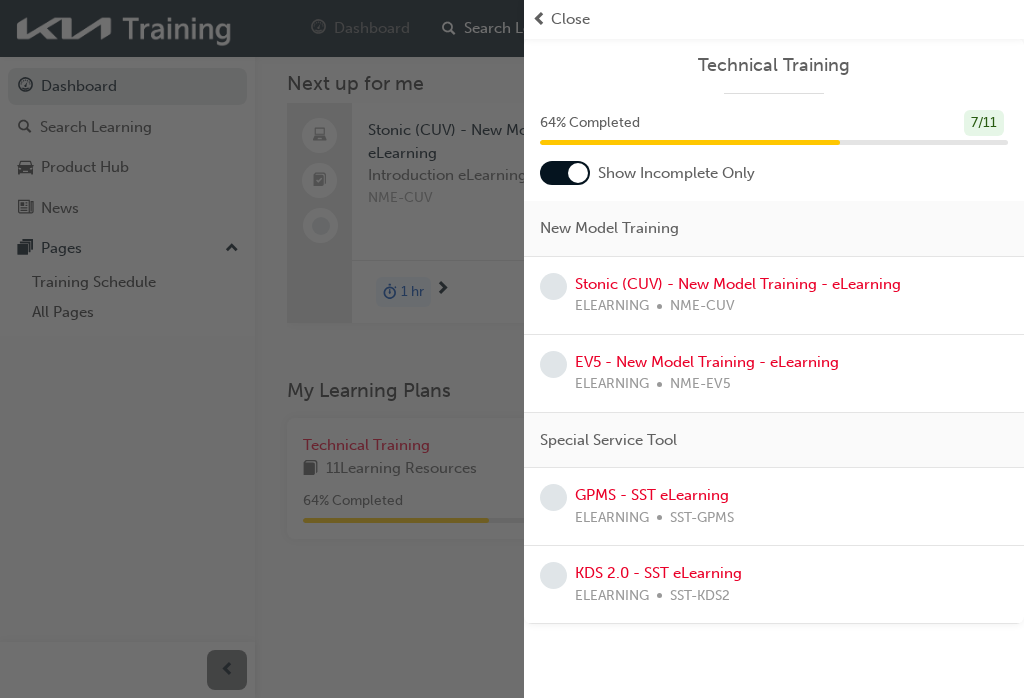 scroll, scrollTop: 108, scrollLeft: 0, axis: vertical 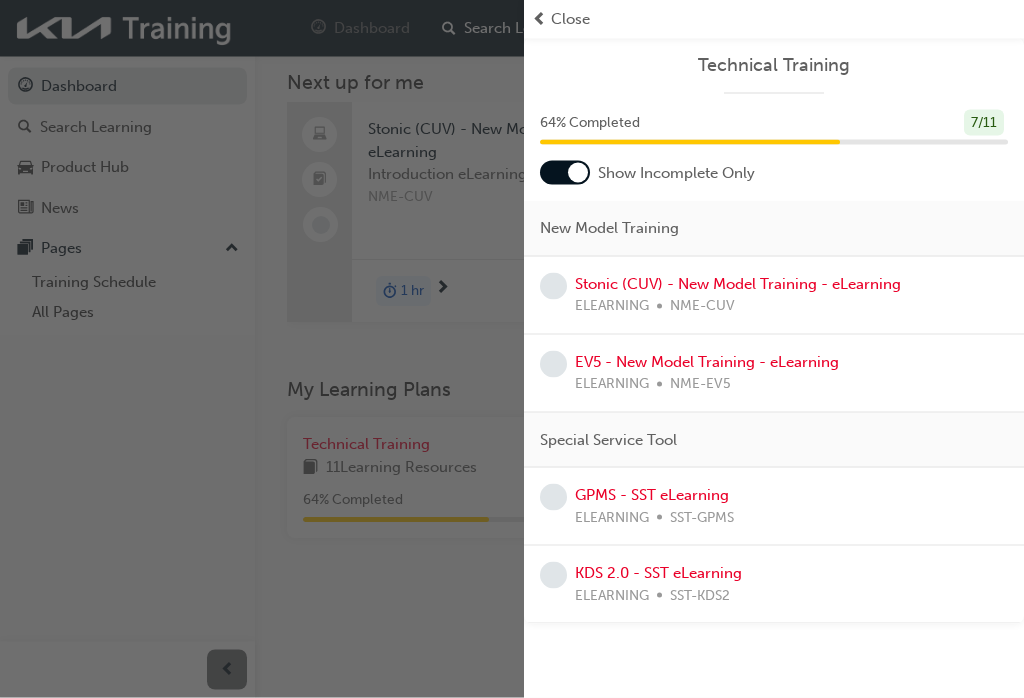 click at bounding box center (262, 349) 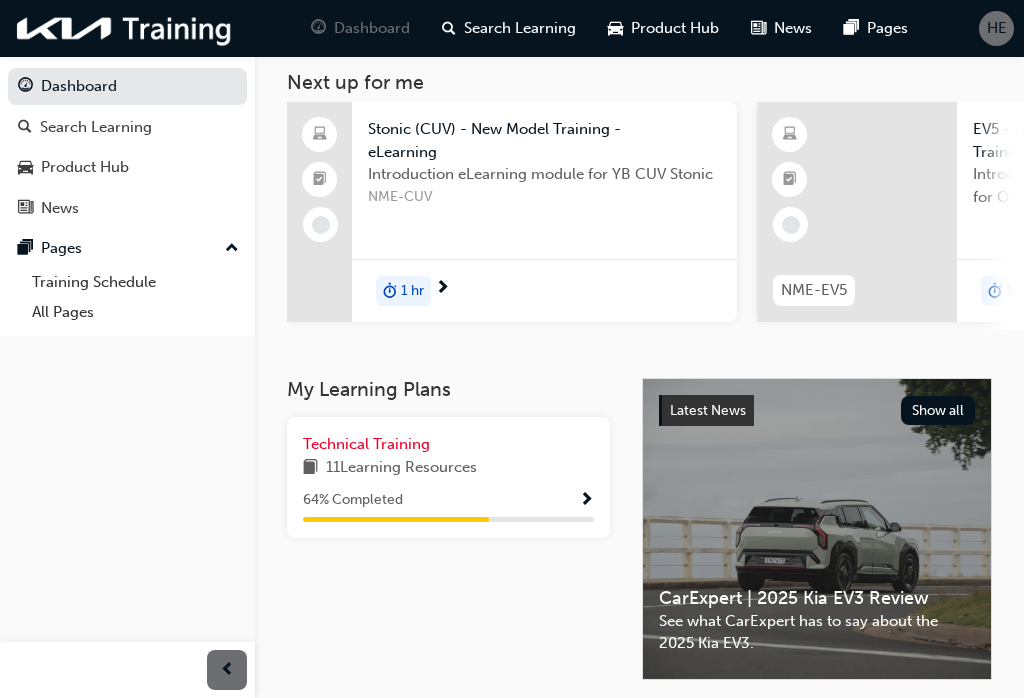 scroll, scrollTop: 107, scrollLeft: 0, axis: vertical 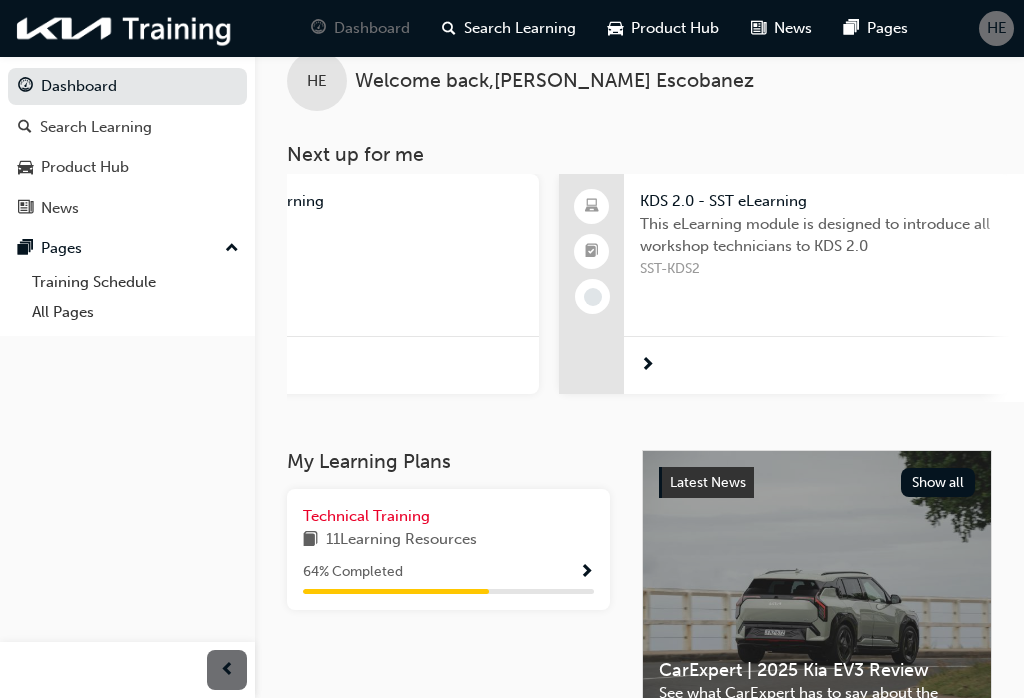 click on "64 % Completed" at bounding box center [448, 572] 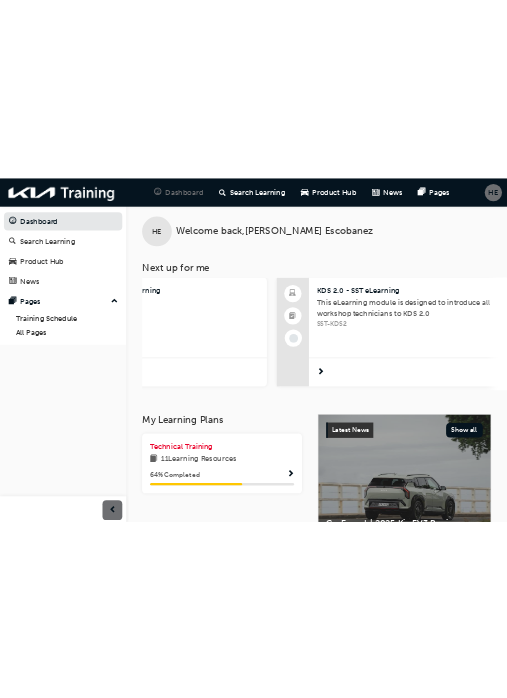 scroll, scrollTop: 0, scrollLeft: 0, axis: both 